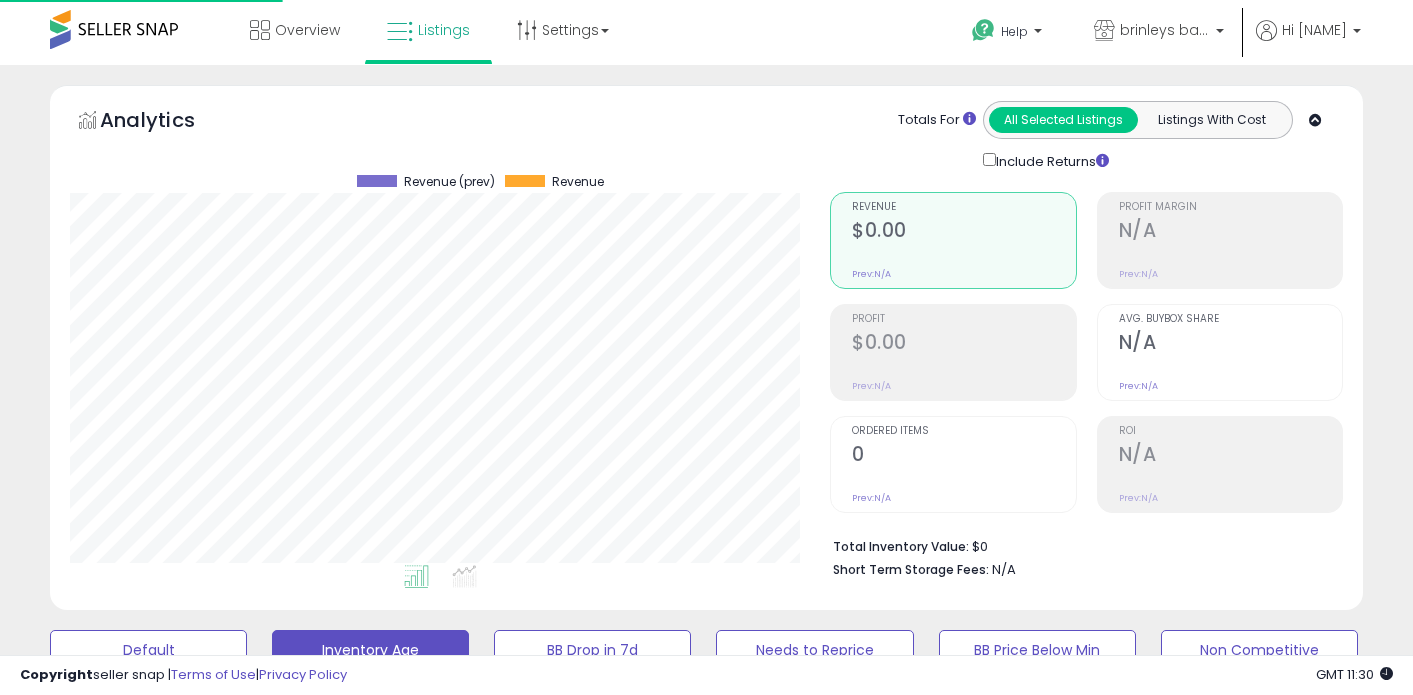 scroll, scrollTop: 0, scrollLeft: 0, axis: both 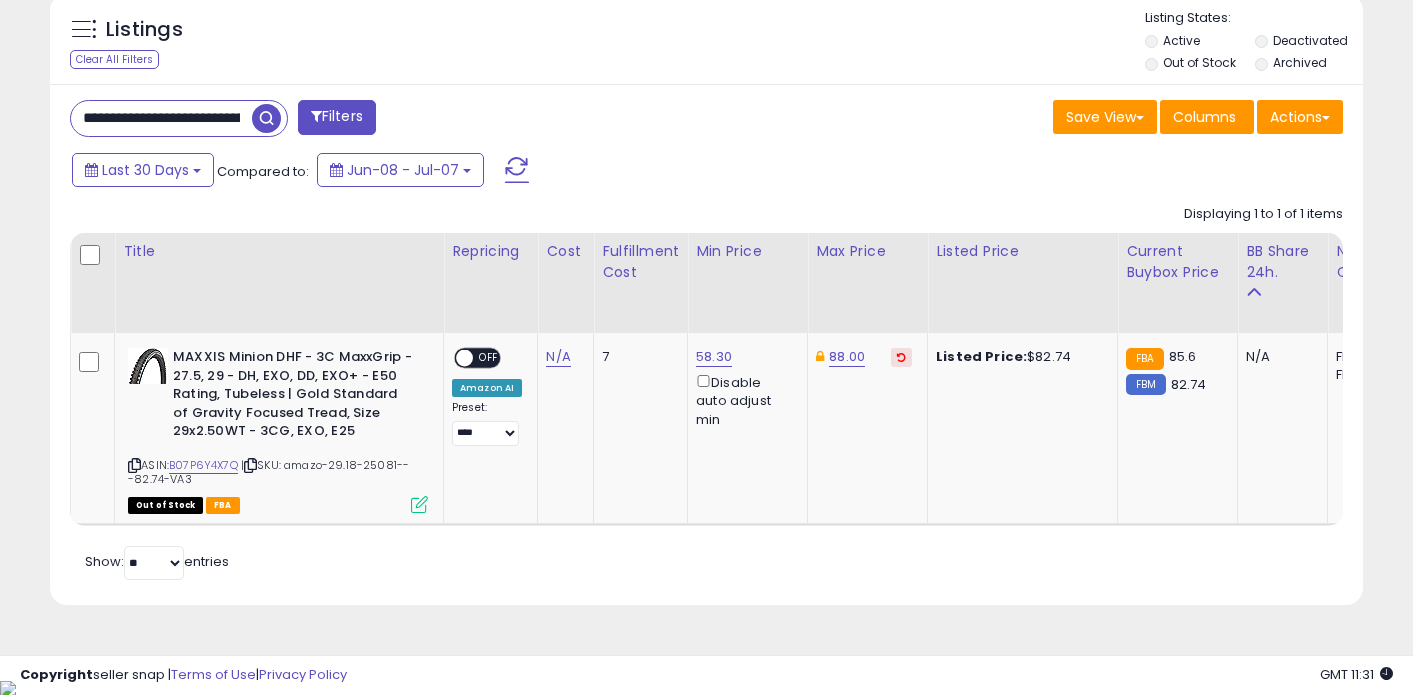 click on "**********" at bounding box center (161, 118) 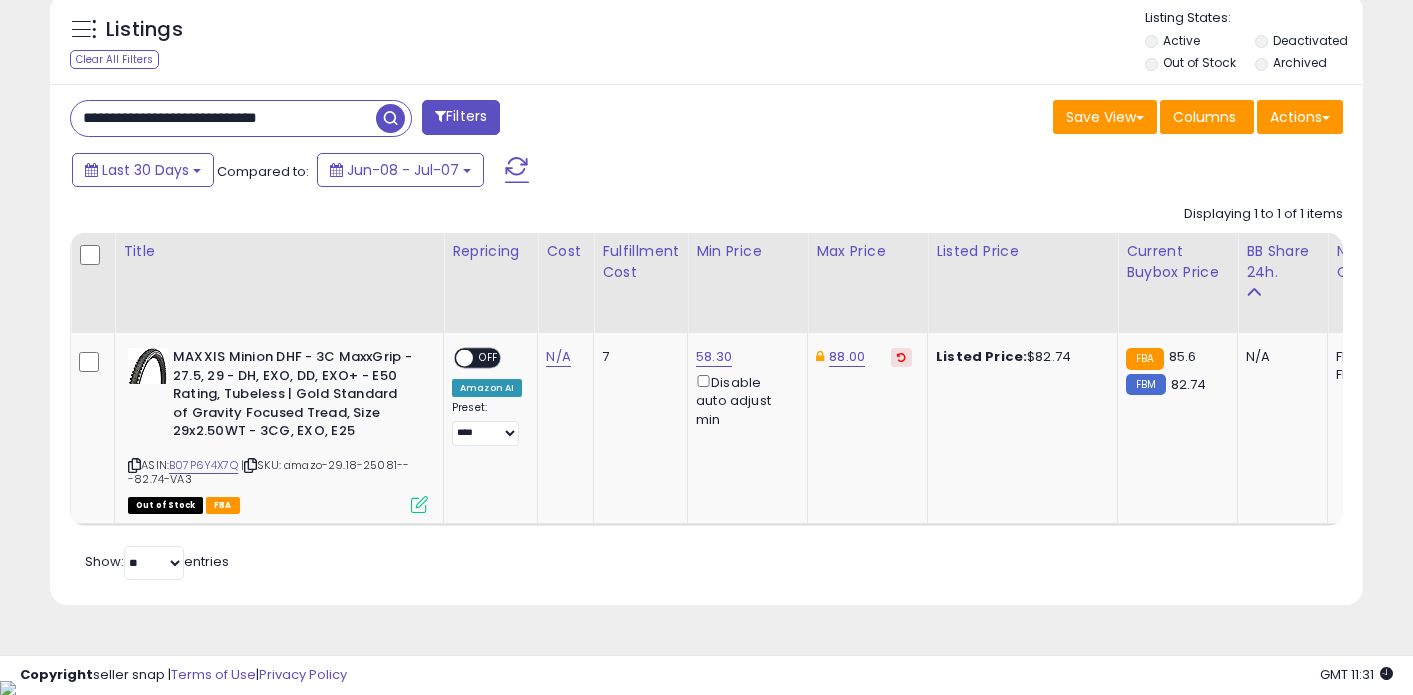 paste 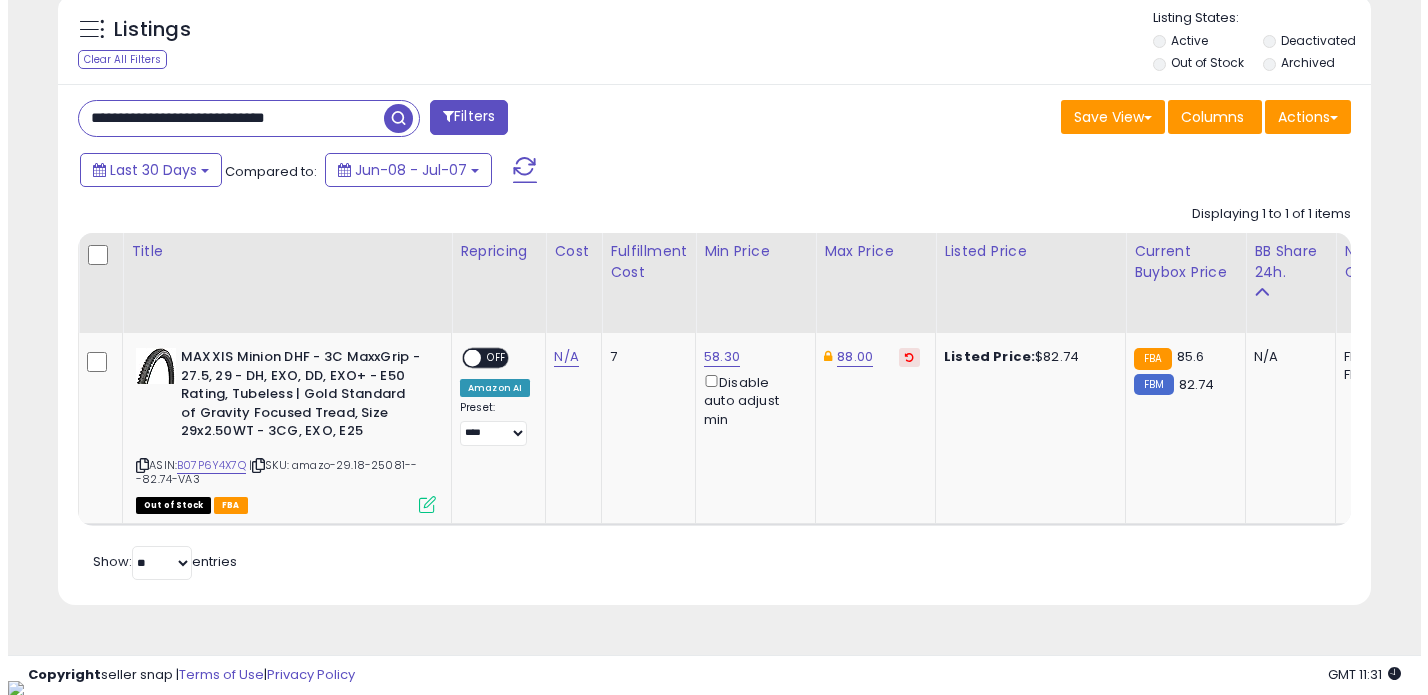 scroll, scrollTop: 546, scrollLeft: 0, axis: vertical 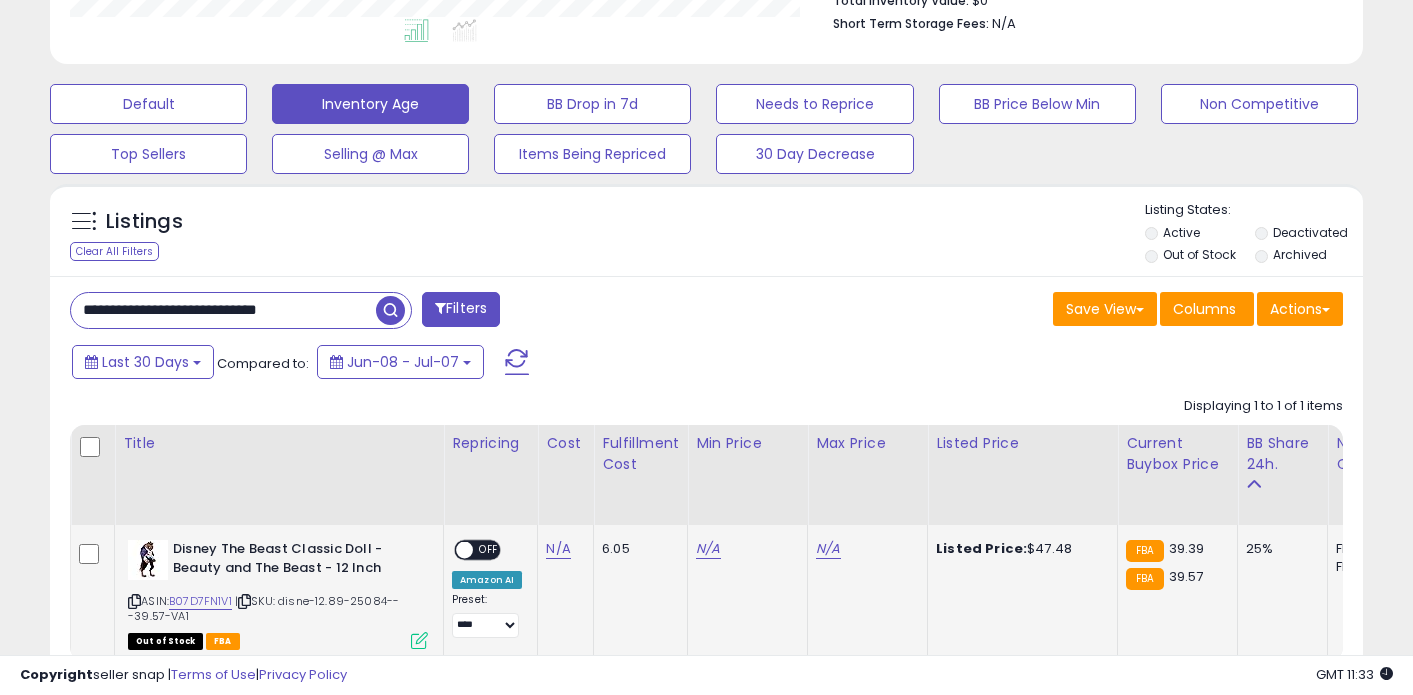 click on "N/A" 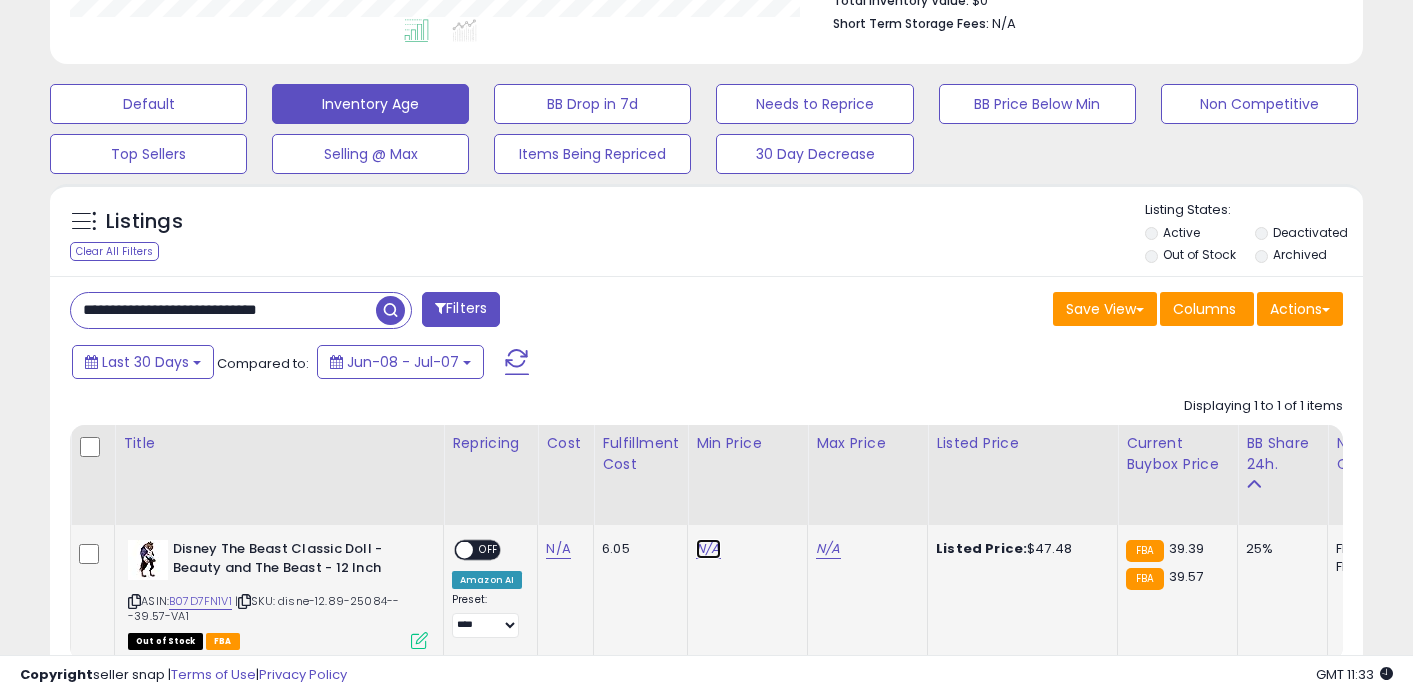click on "N/A" at bounding box center (708, 549) 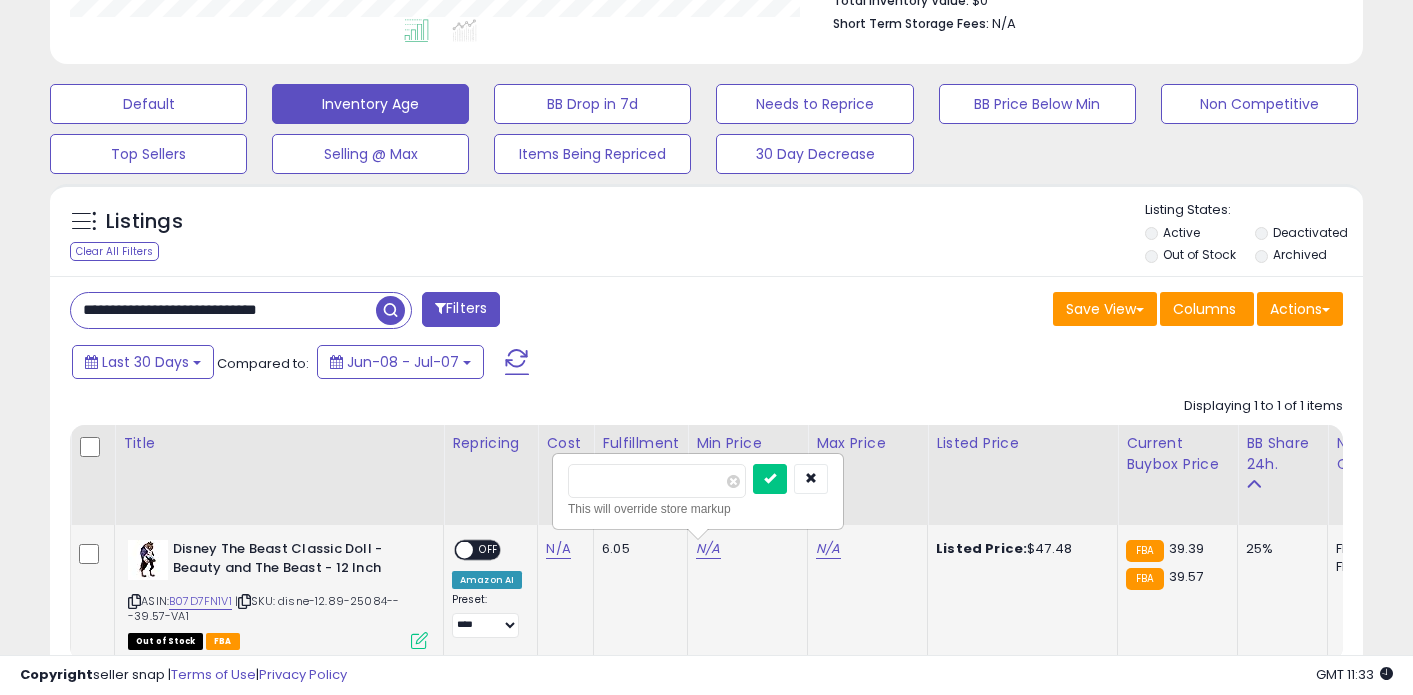 type on "**" 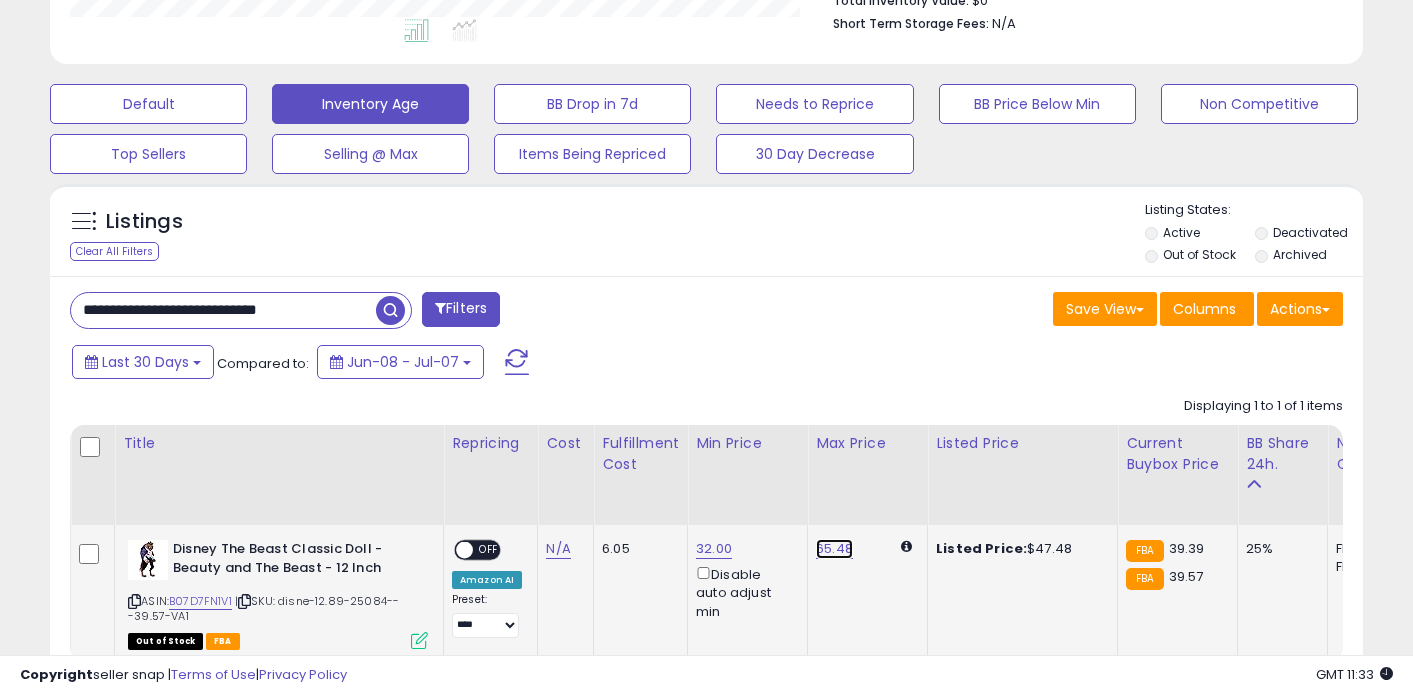 click on "65.48" at bounding box center [834, 549] 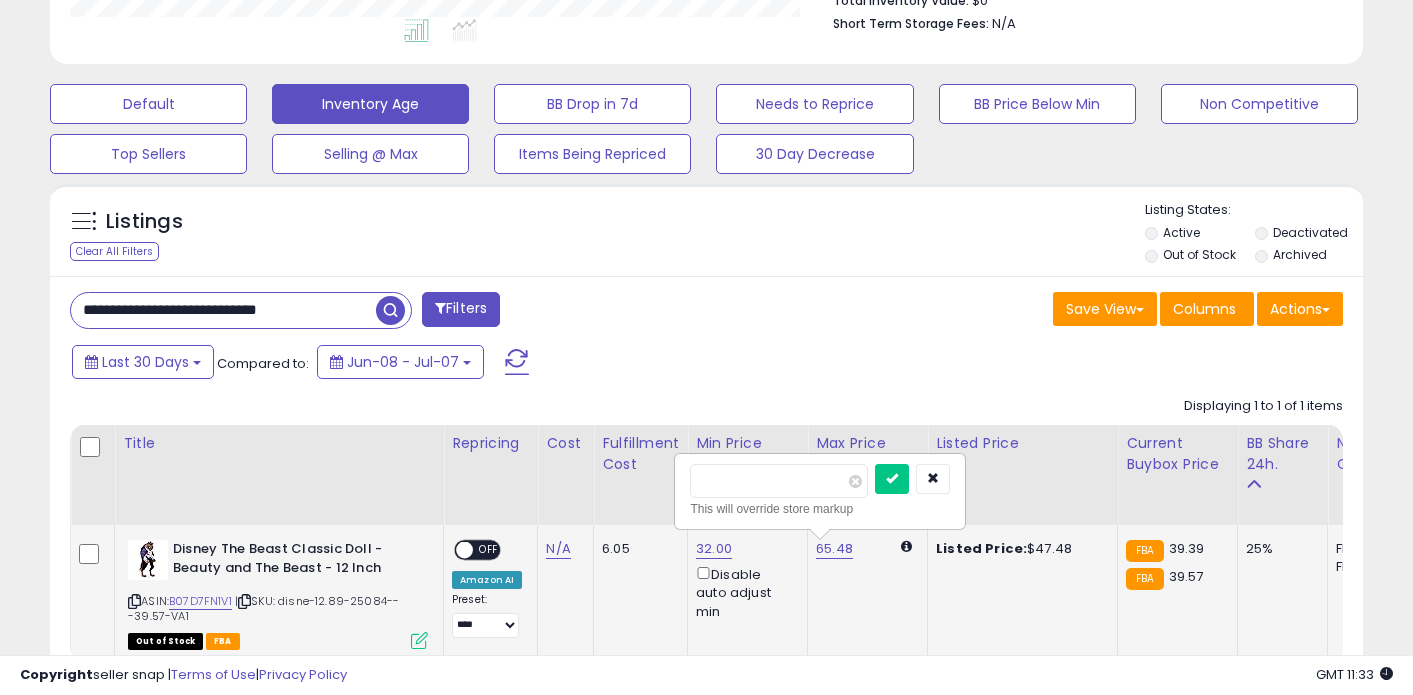 type on "**" 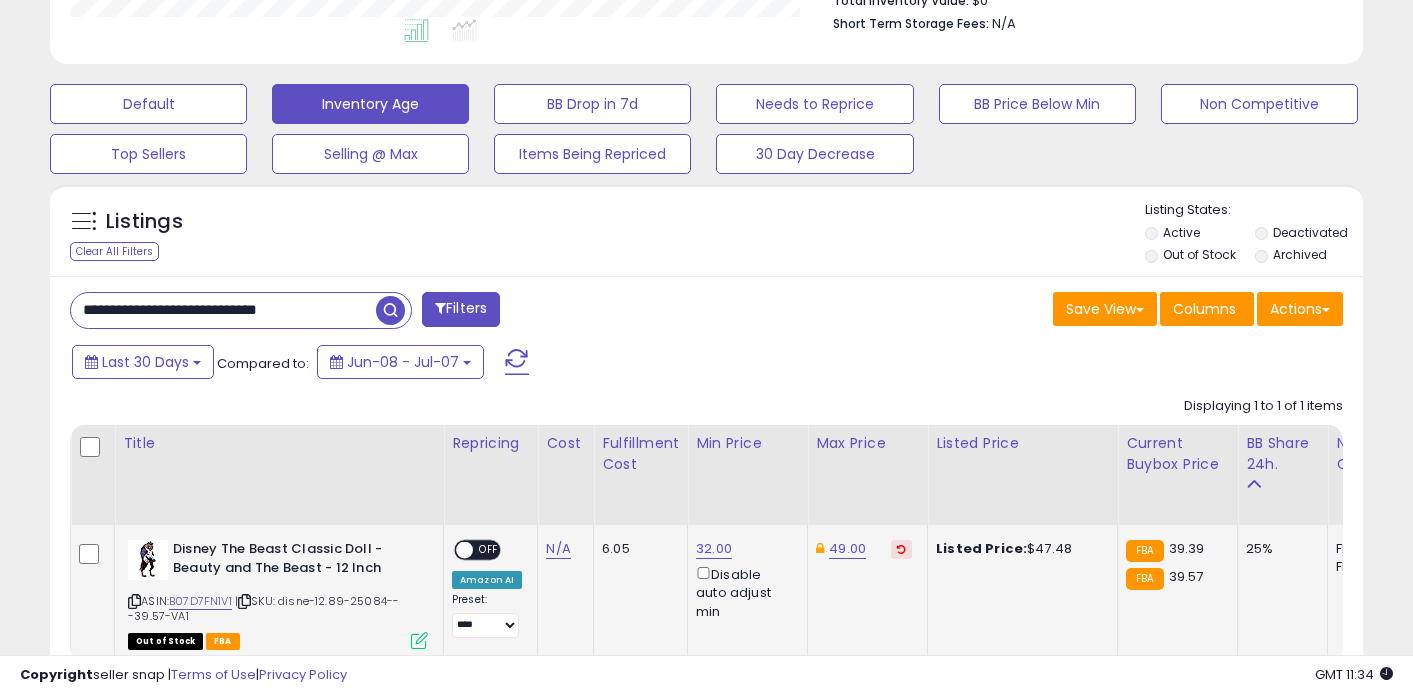 click on "**********" at bounding box center (223, 310) 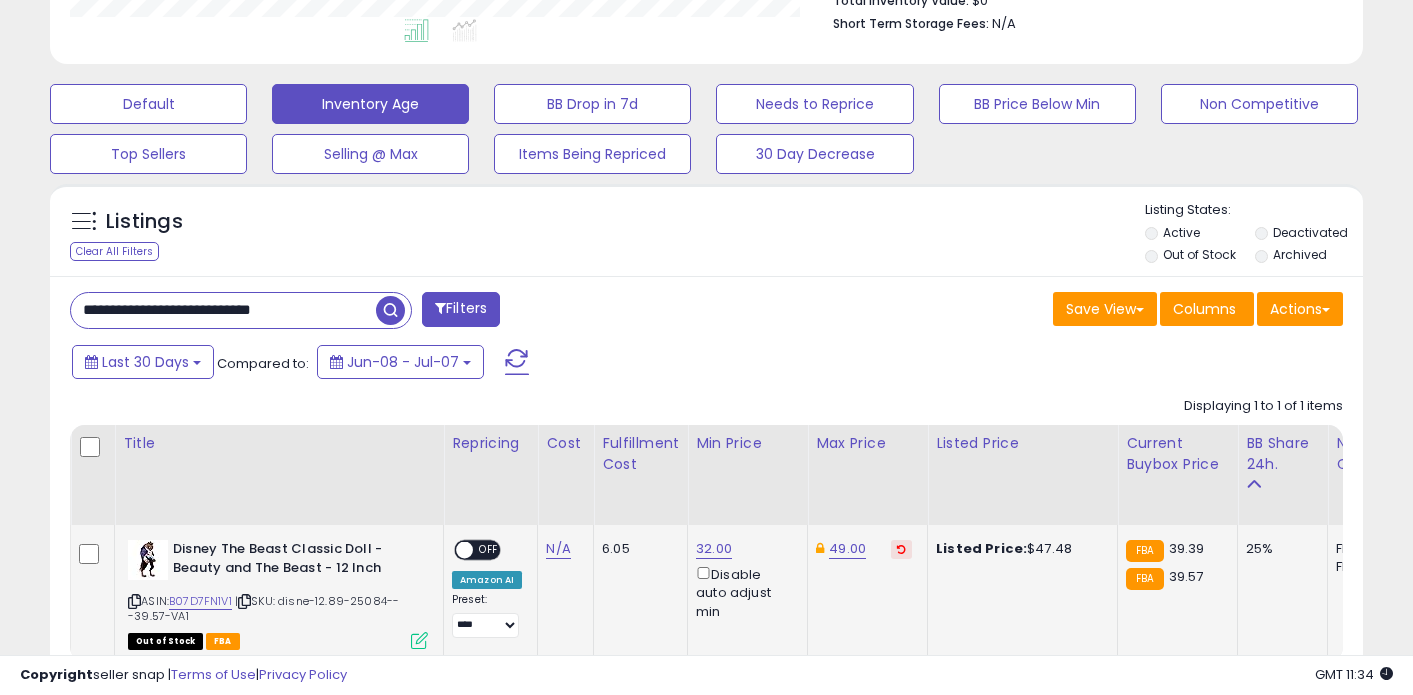 type on "**********" 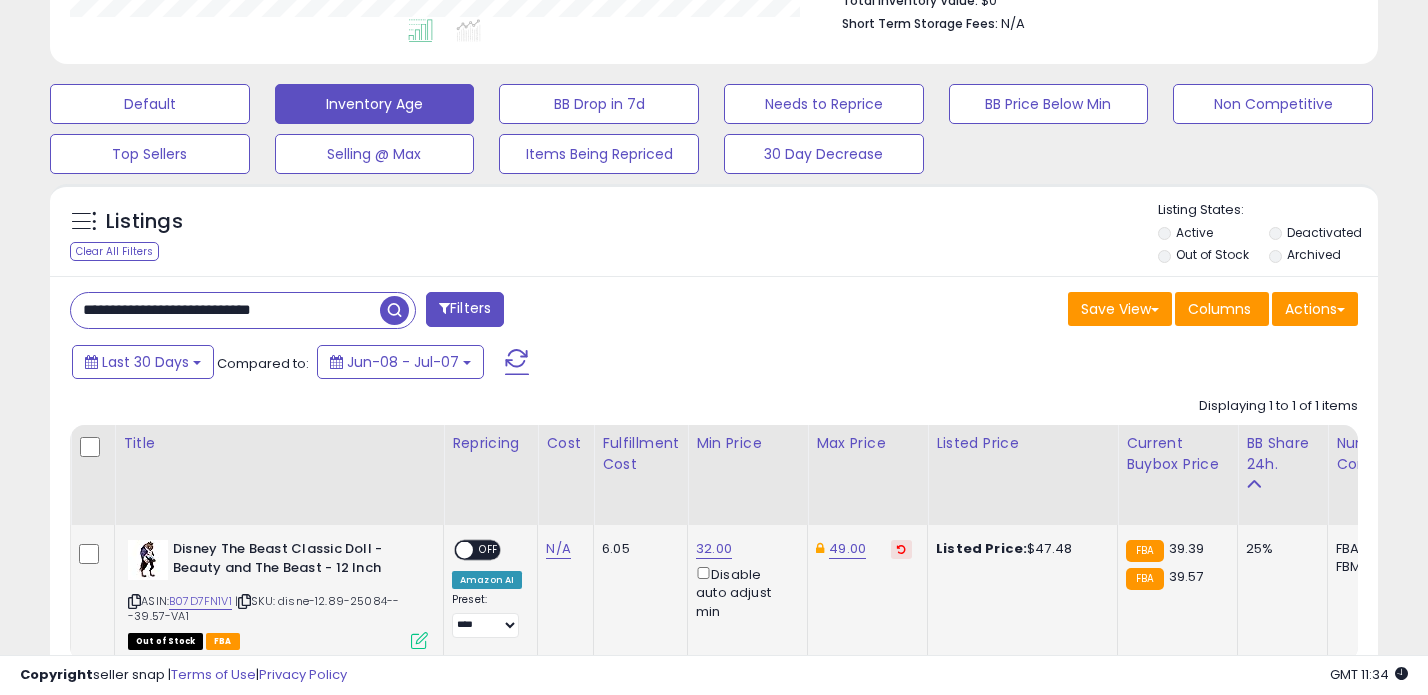 scroll, scrollTop: 999590, scrollLeft: 999231, axis: both 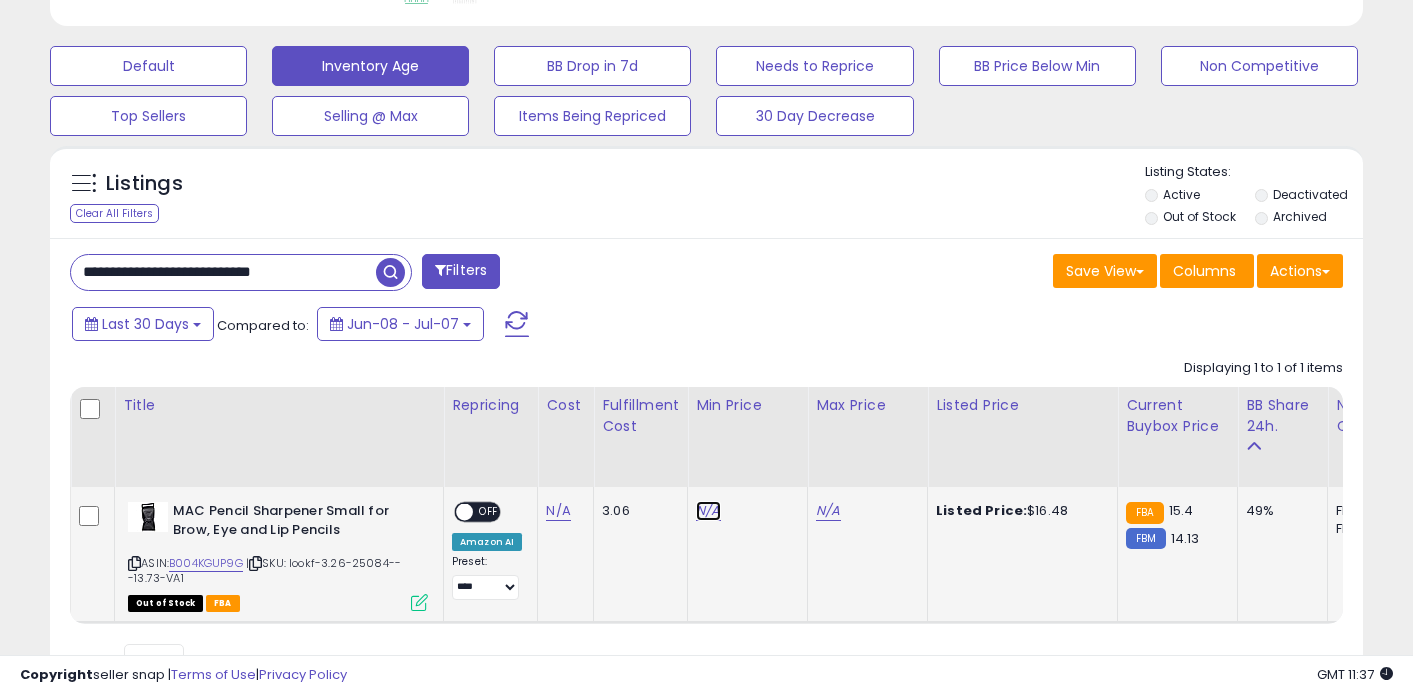 click on "N/A" at bounding box center [708, 511] 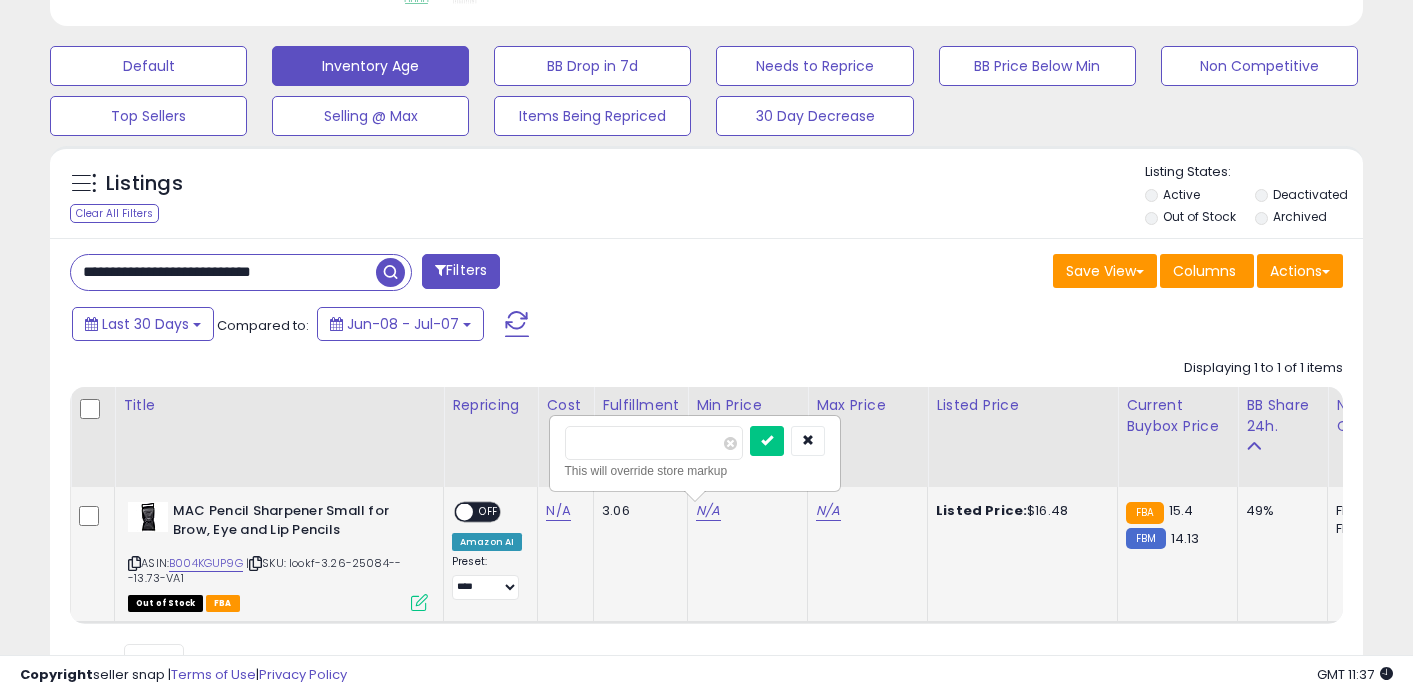type on "*****" 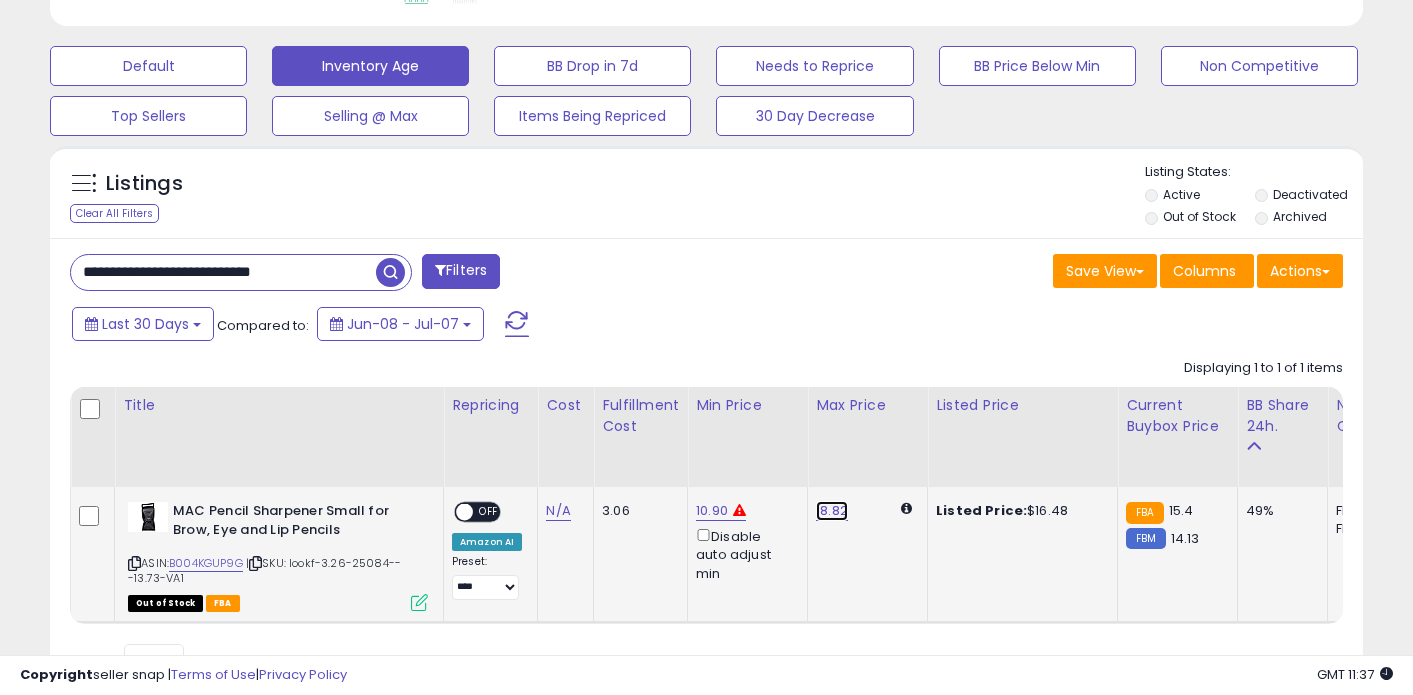 click on "18.82" at bounding box center [832, 511] 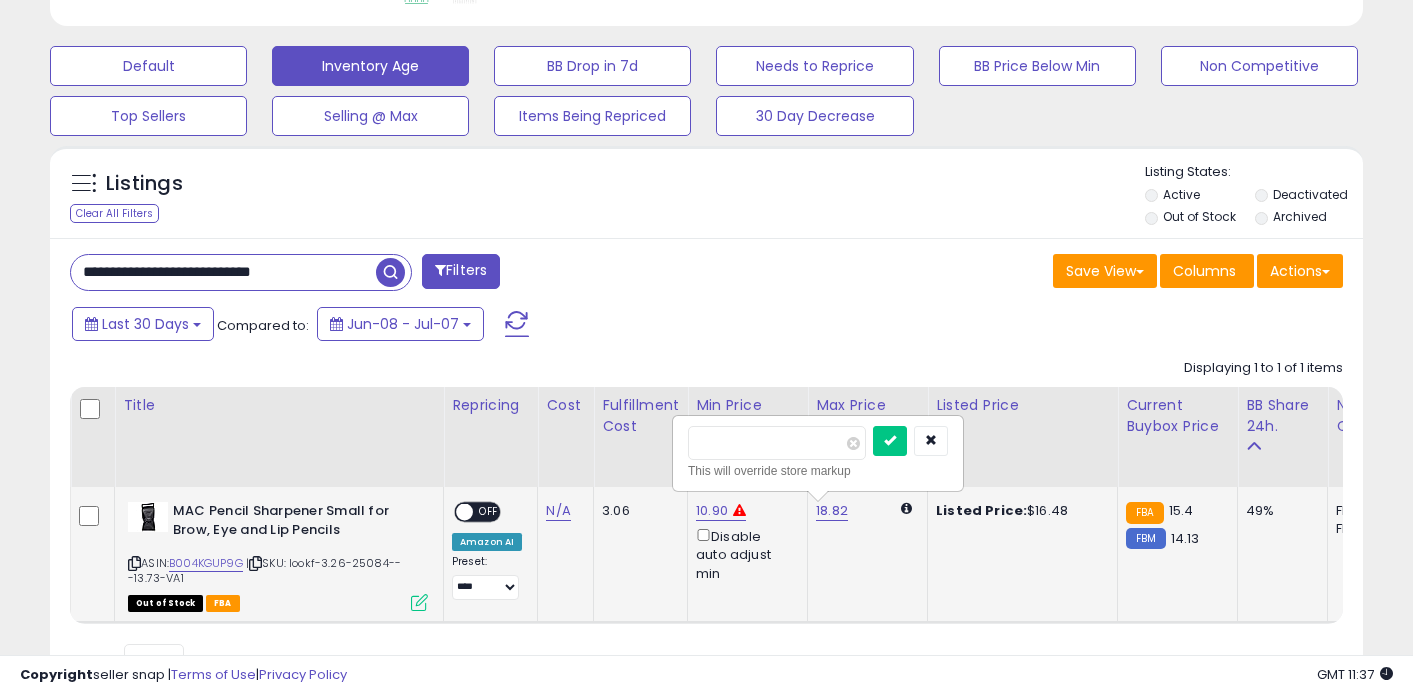 type on "**" 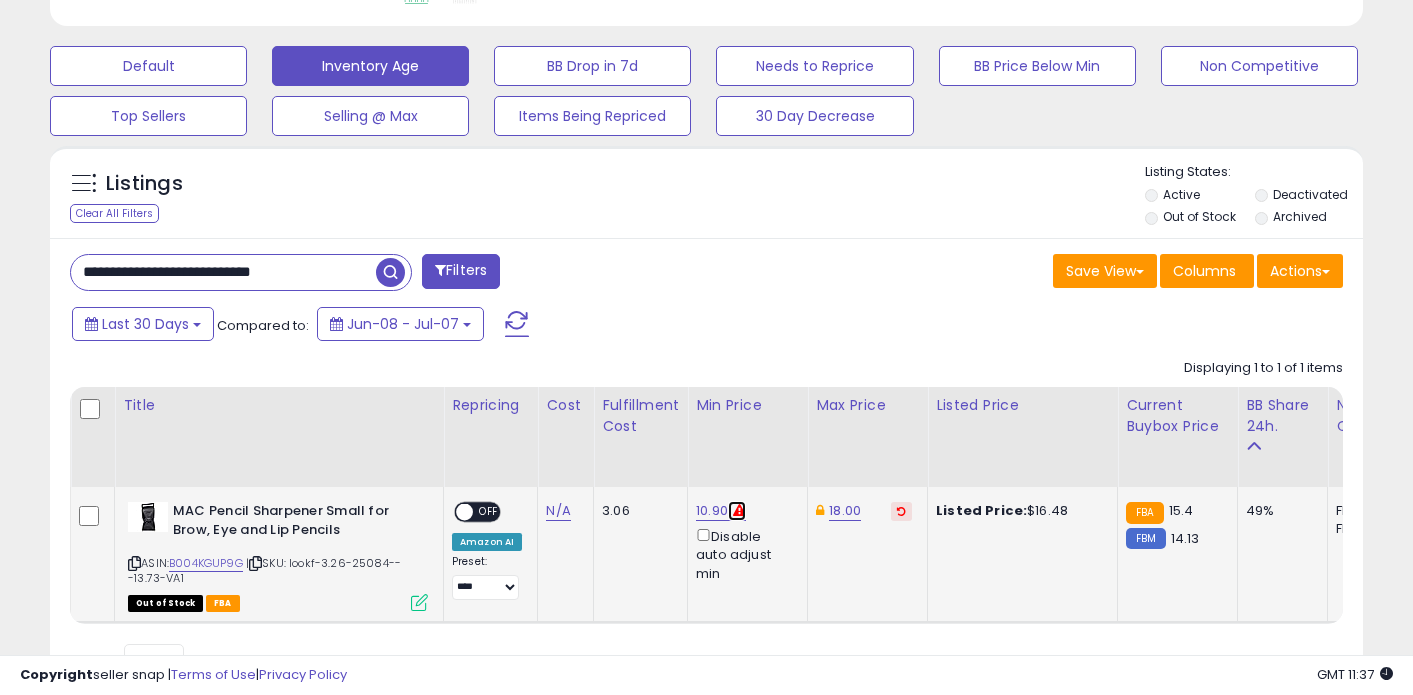click at bounding box center [739, 510] 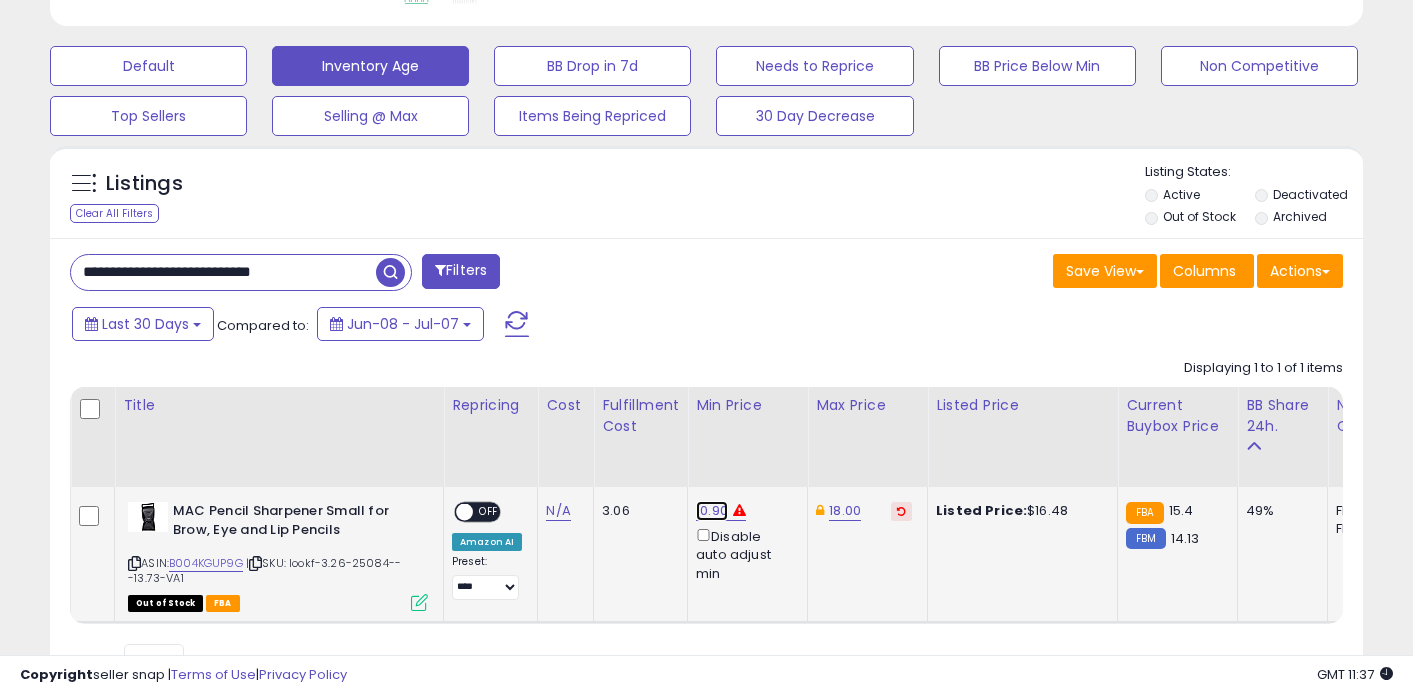 click on "10.90" at bounding box center (712, 511) 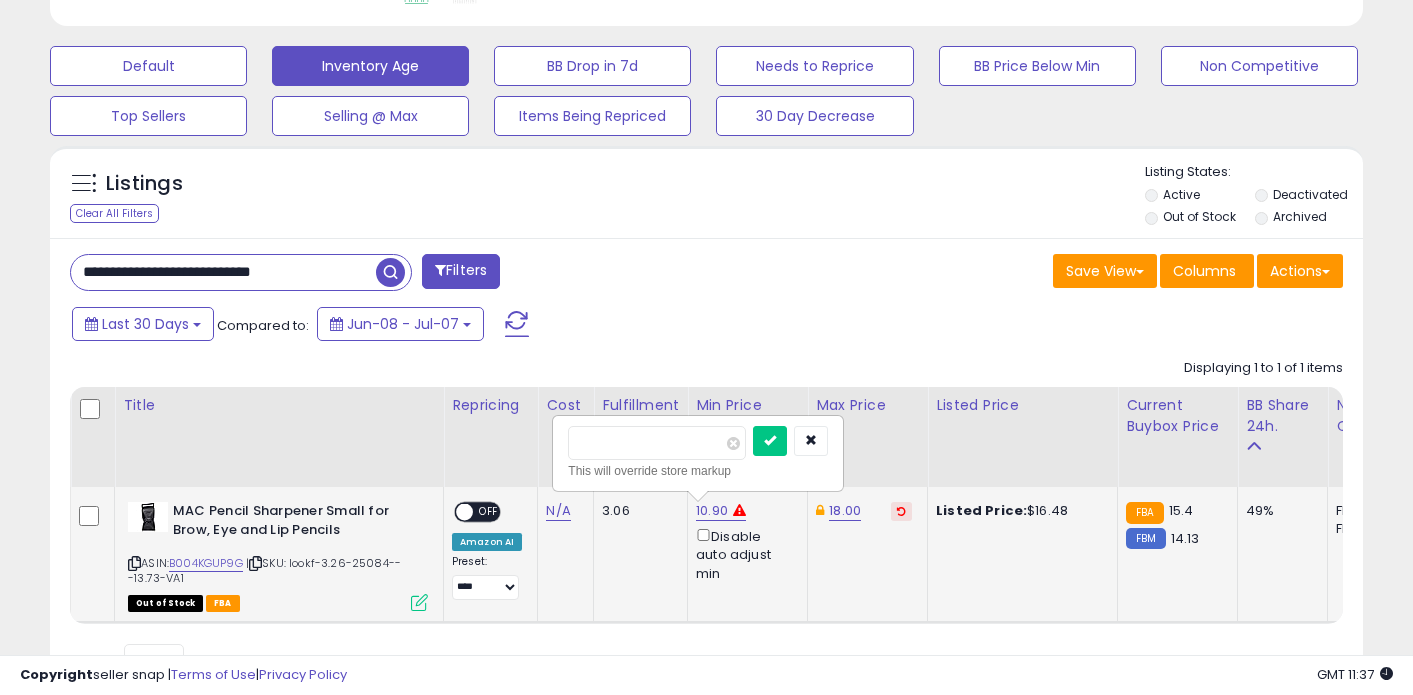 click on "*****" at bounding box center (657, 443) 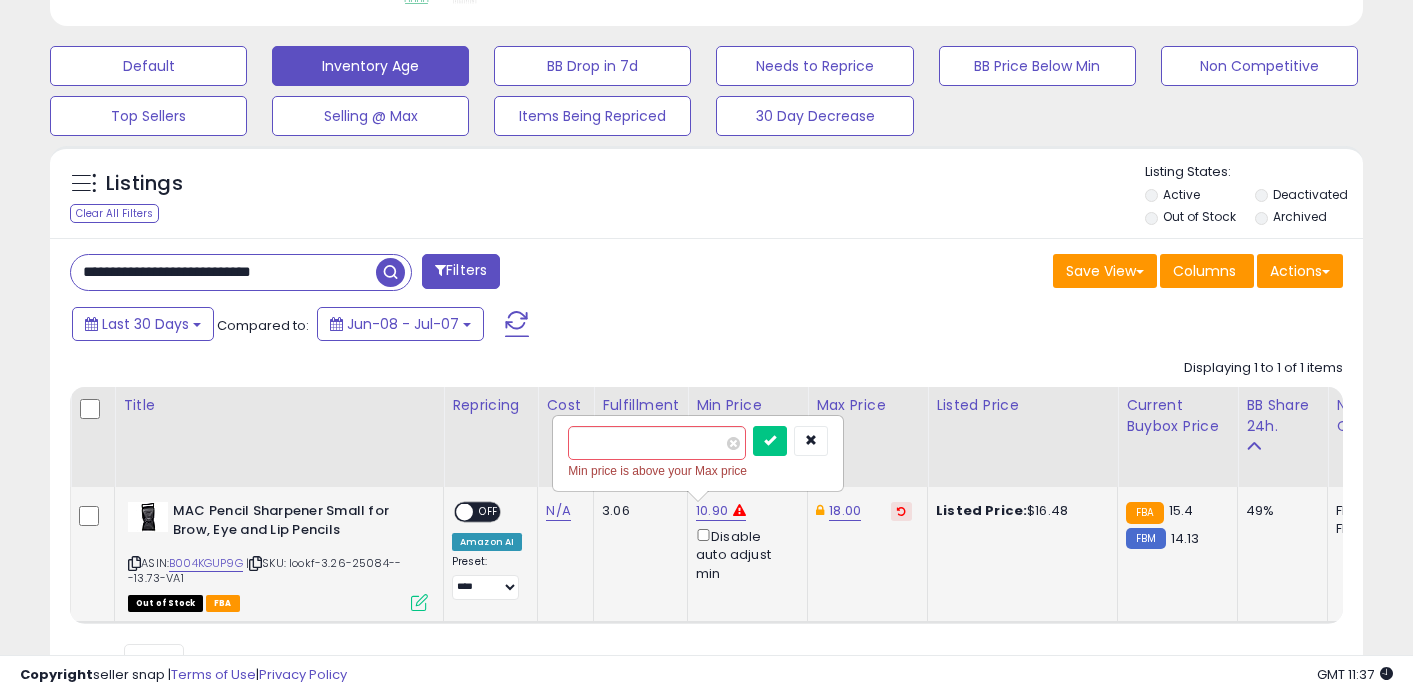 click on "****" at bounding box center (657, 443) 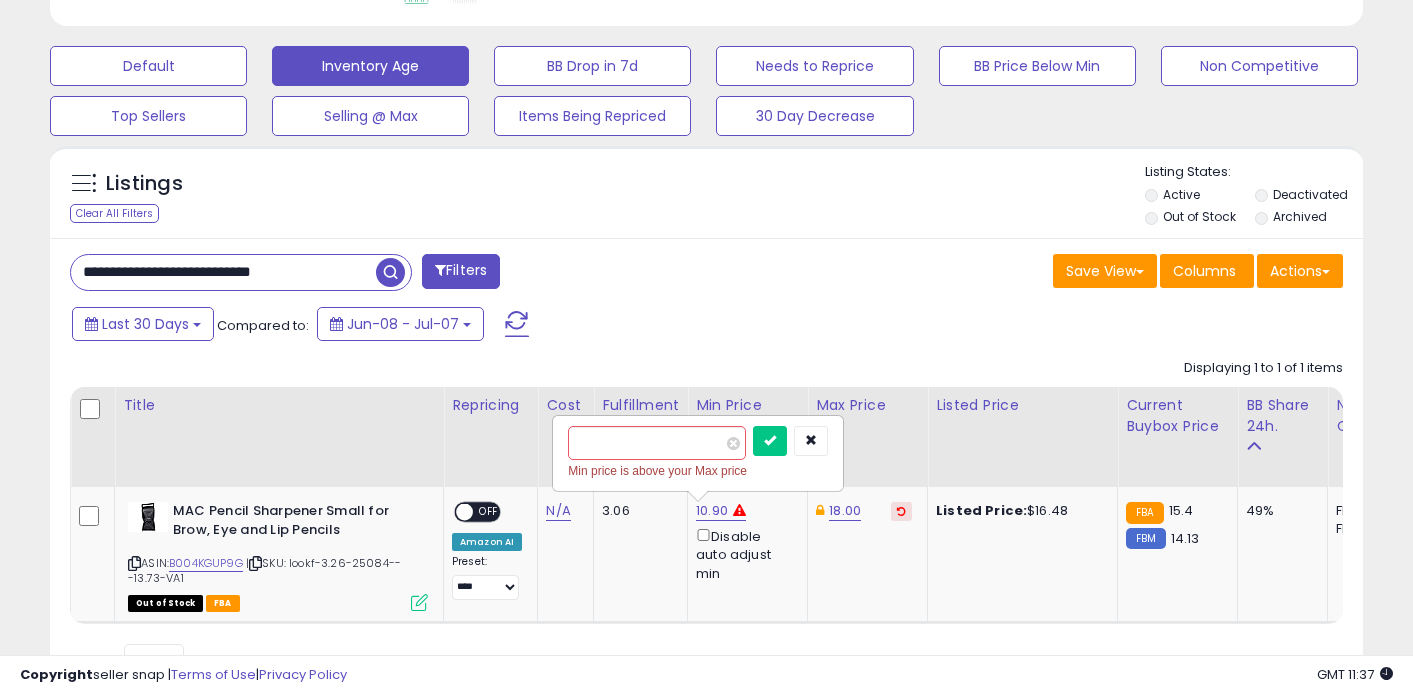 type on "*****" 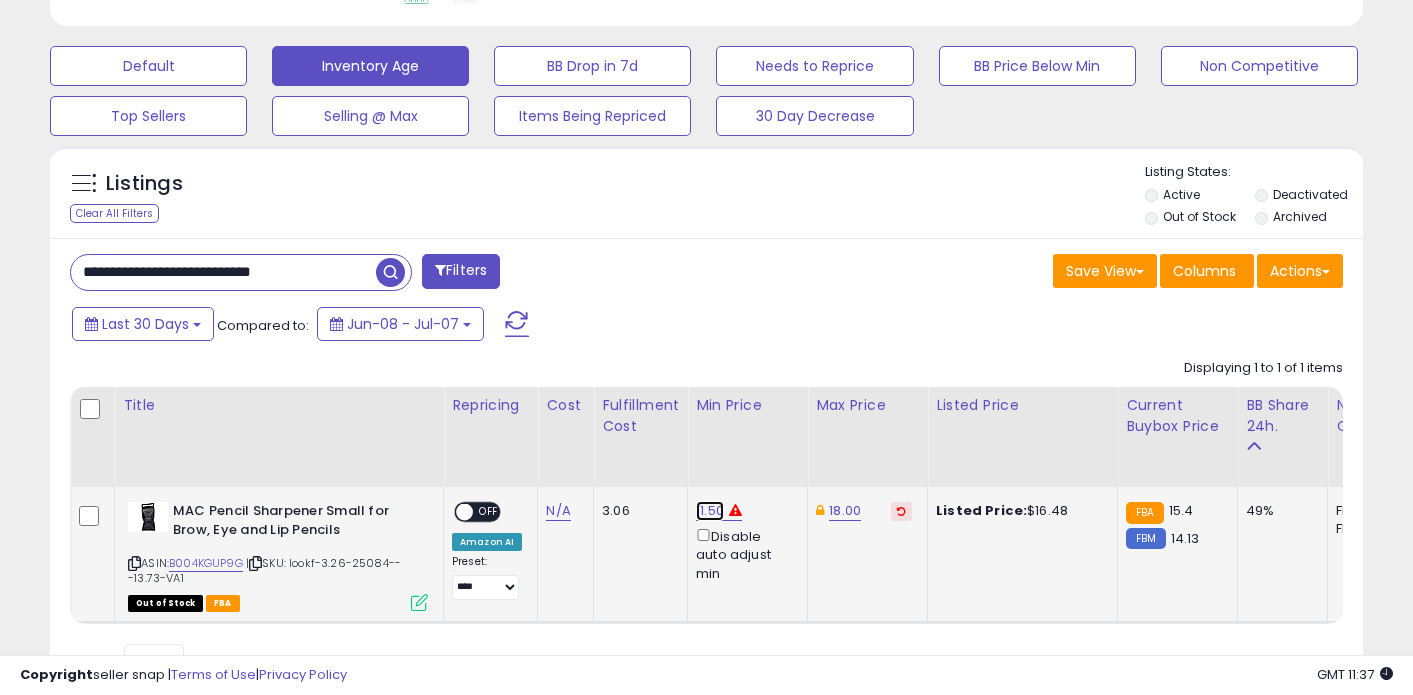 click on "11.50" at bounding box center [710, 511] 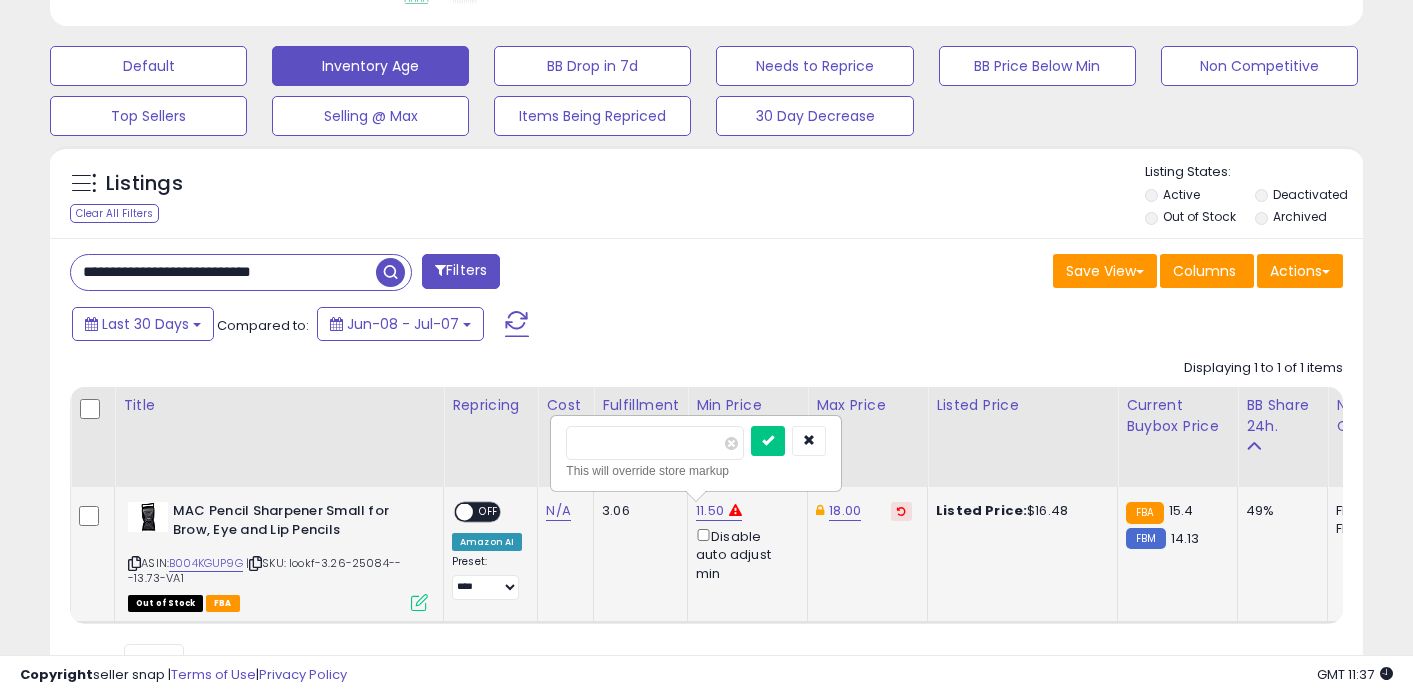 type on "**" 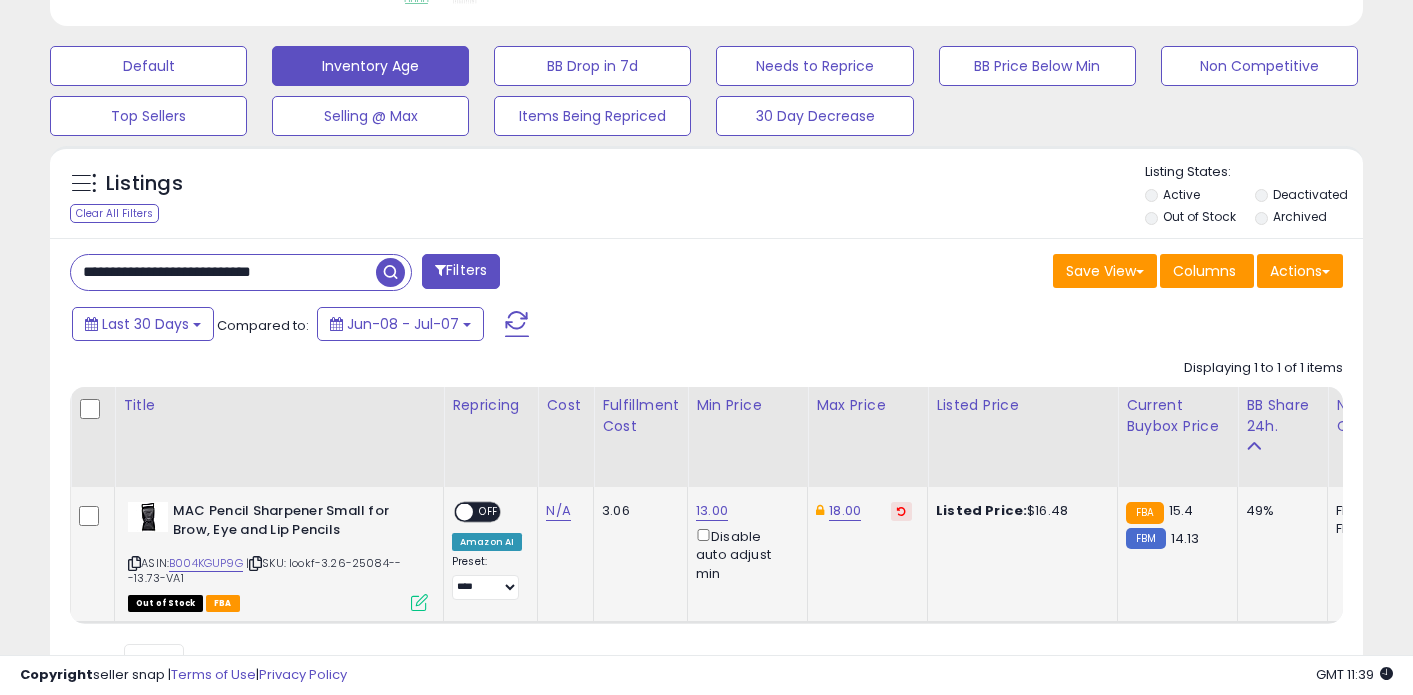 click on "**********" at bounding box center (223, 272) 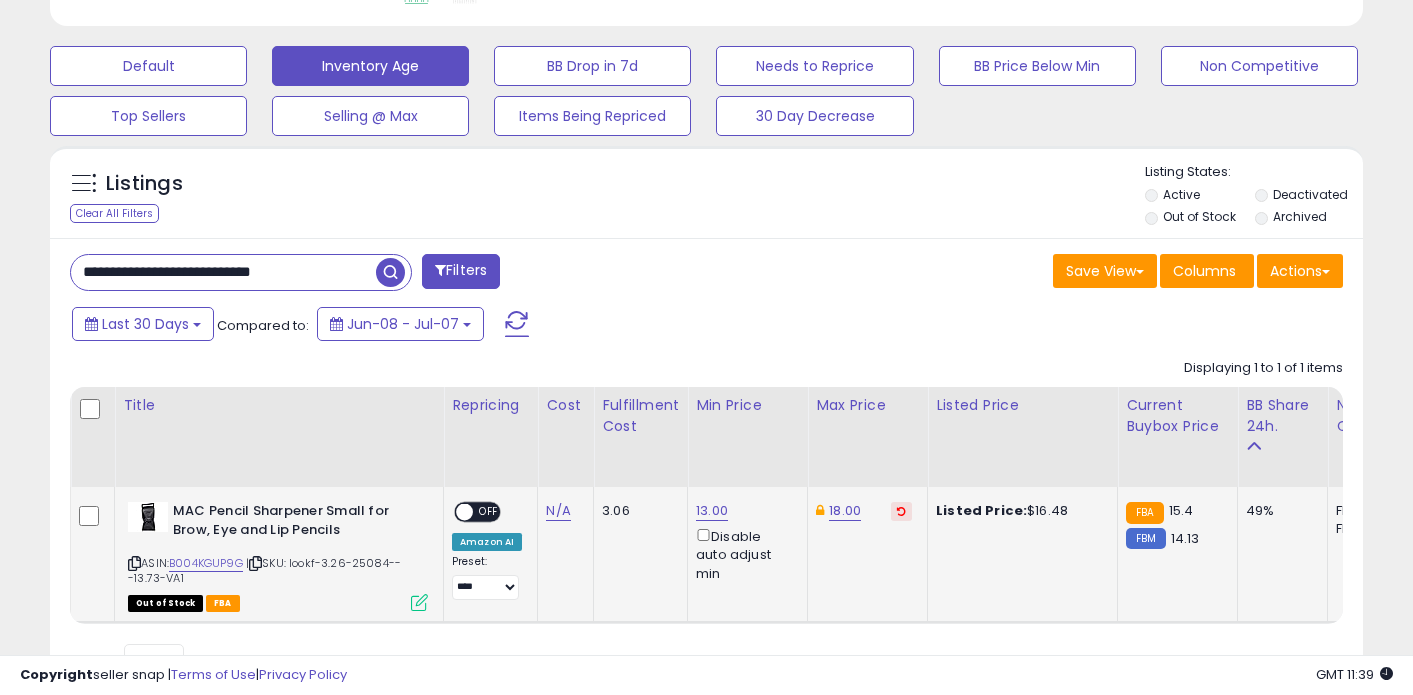 paste 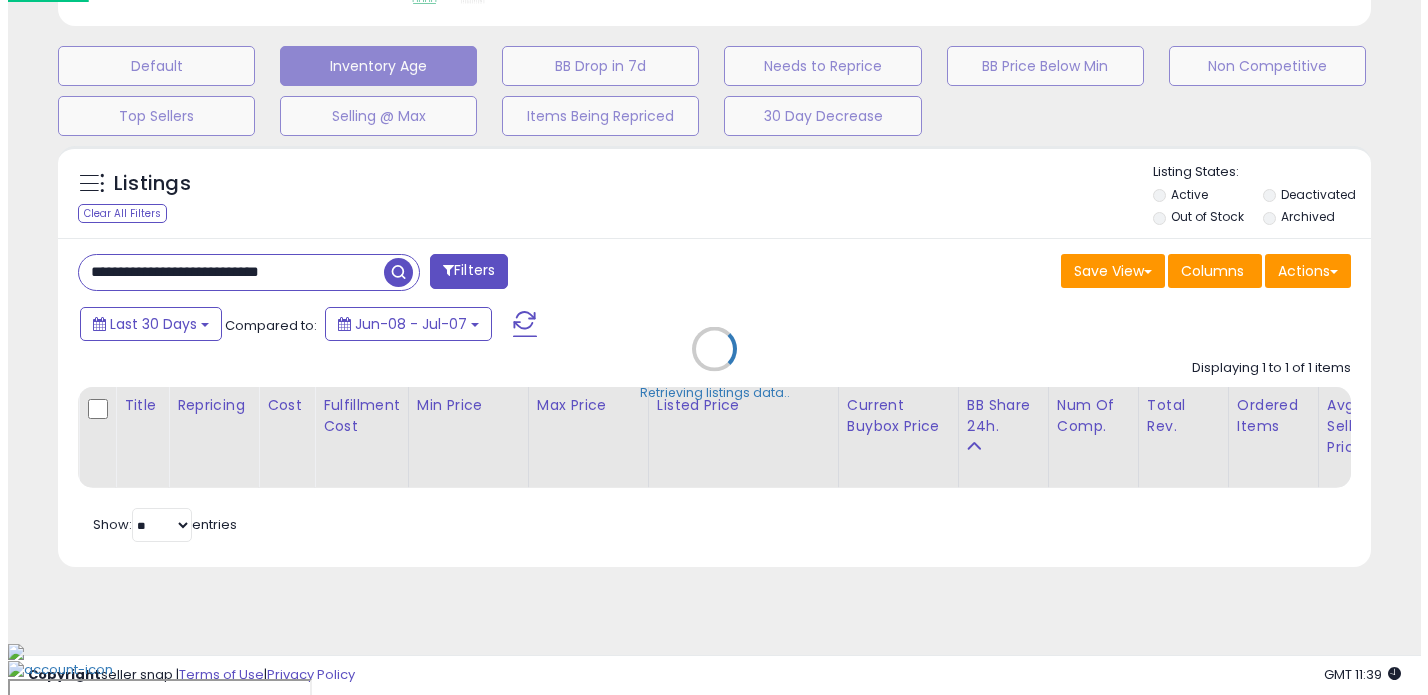 scroll, scrollTop: 546, scrollLeft: 0, axis: vertical 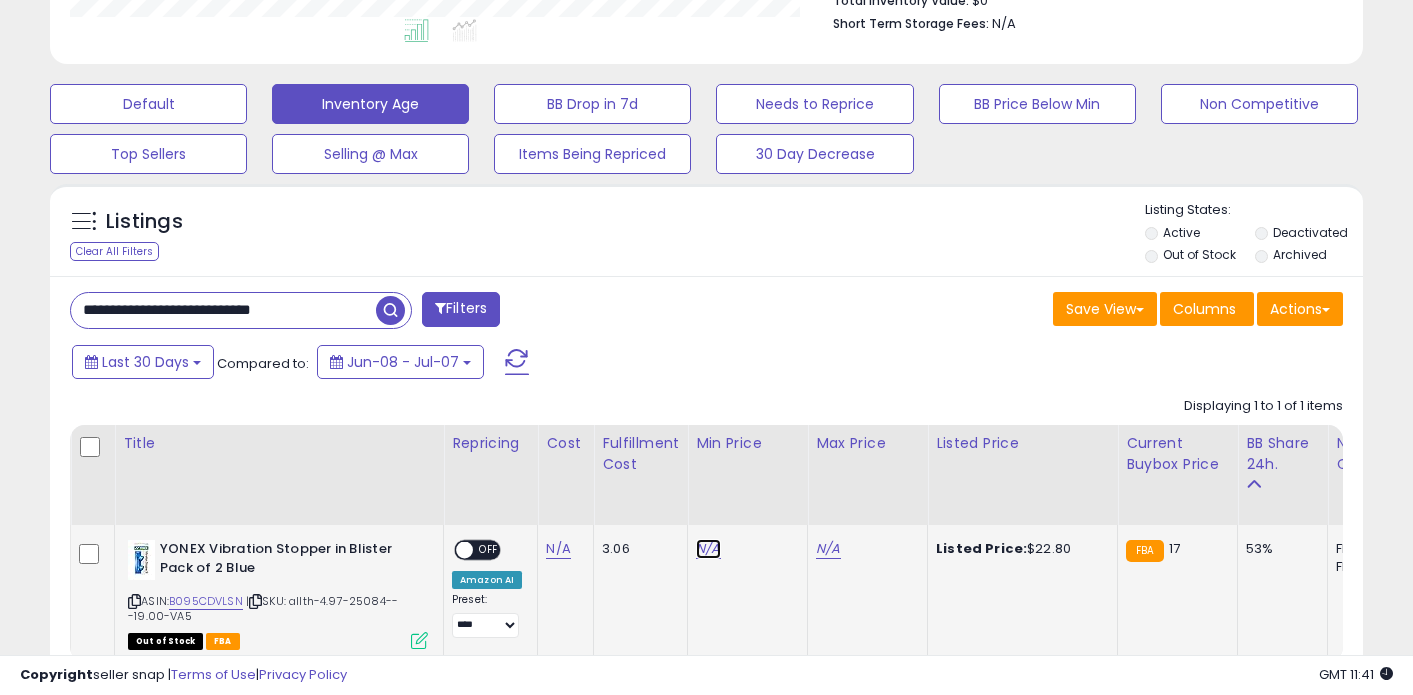 click on "N/A" at bounding box center (708, 549) 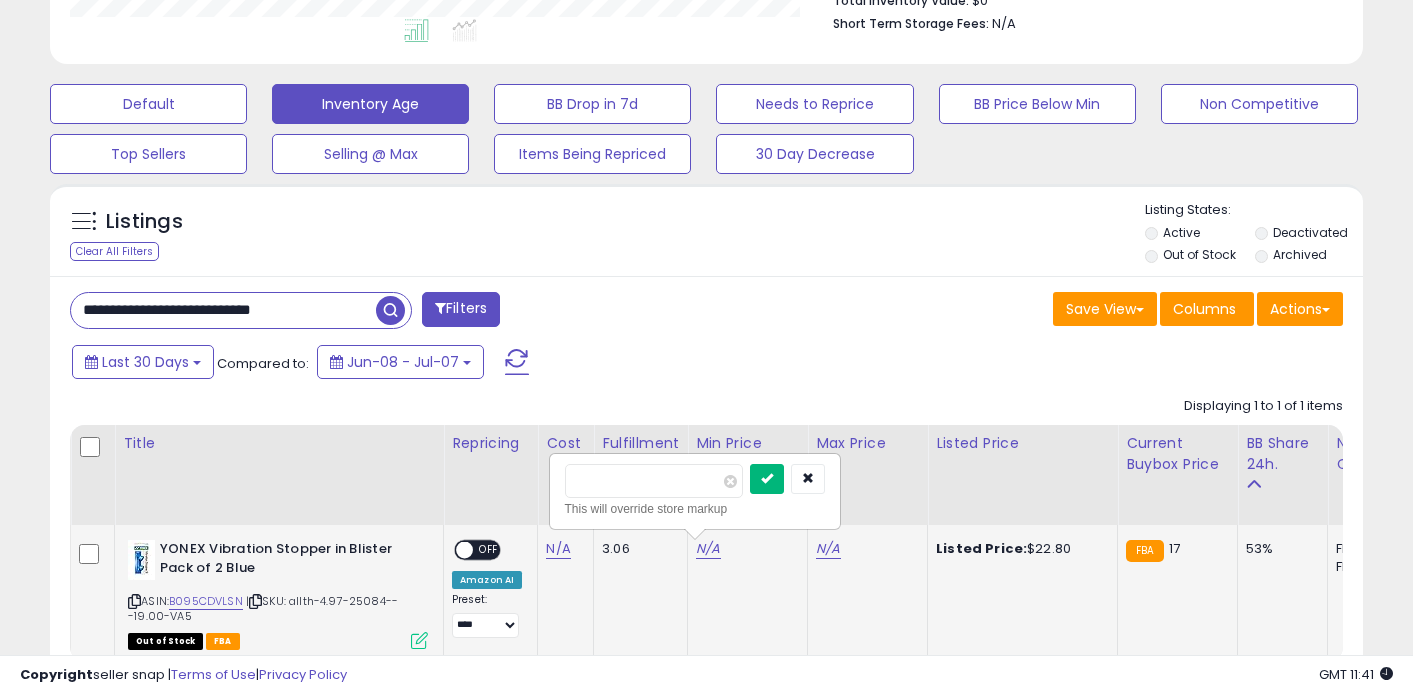 type on "**" 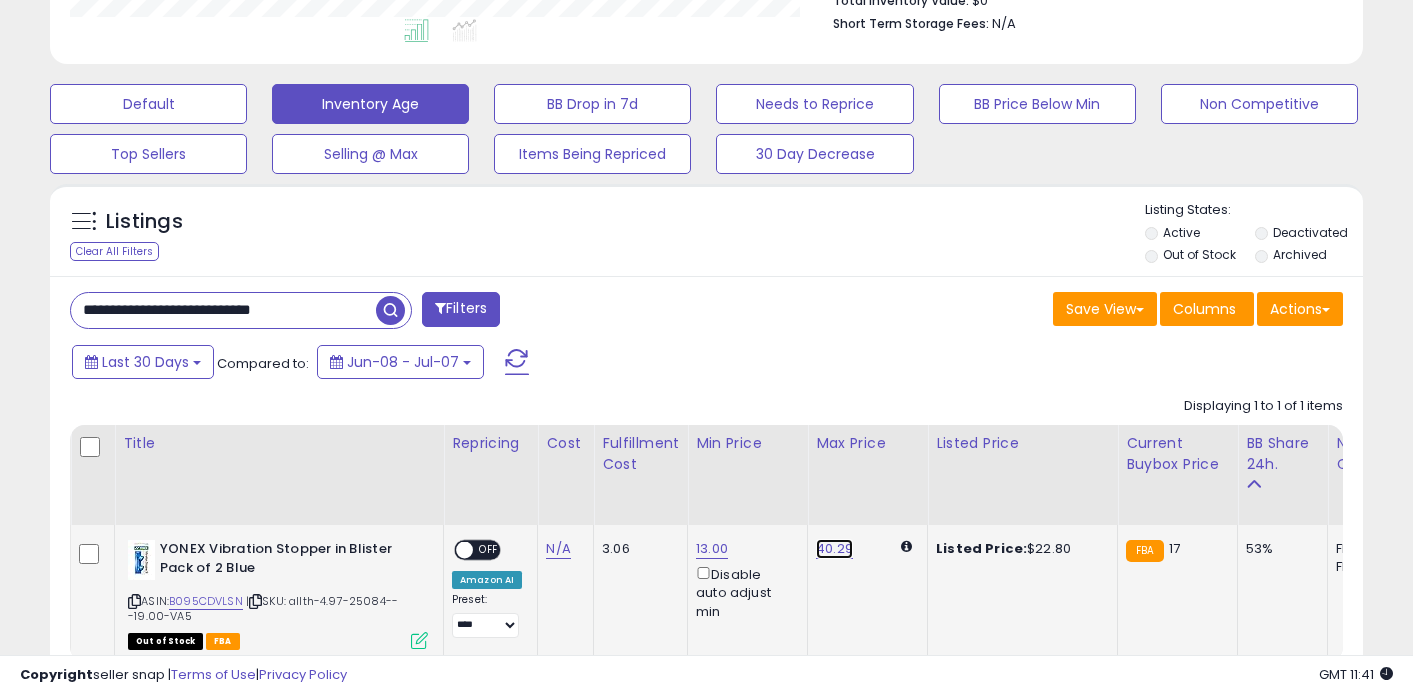 click on "40.29" at bounding box center [834, 549] 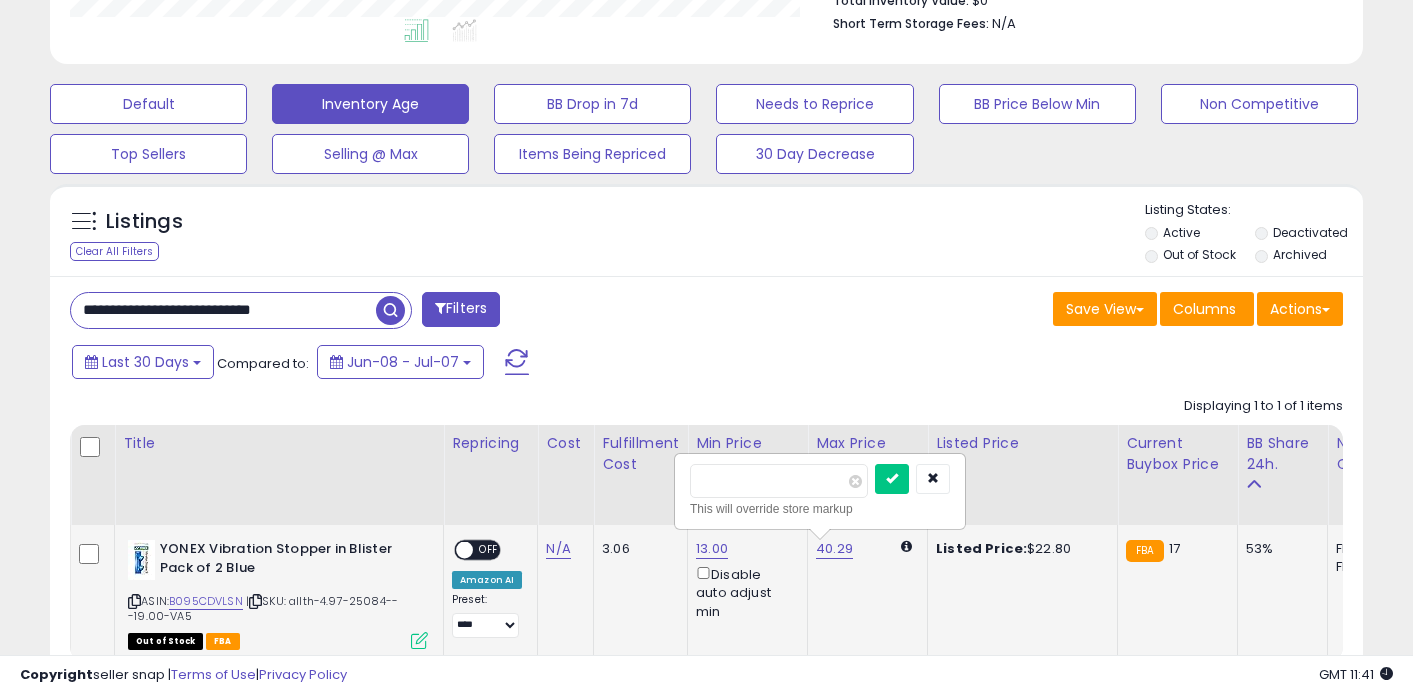 type on "*****" 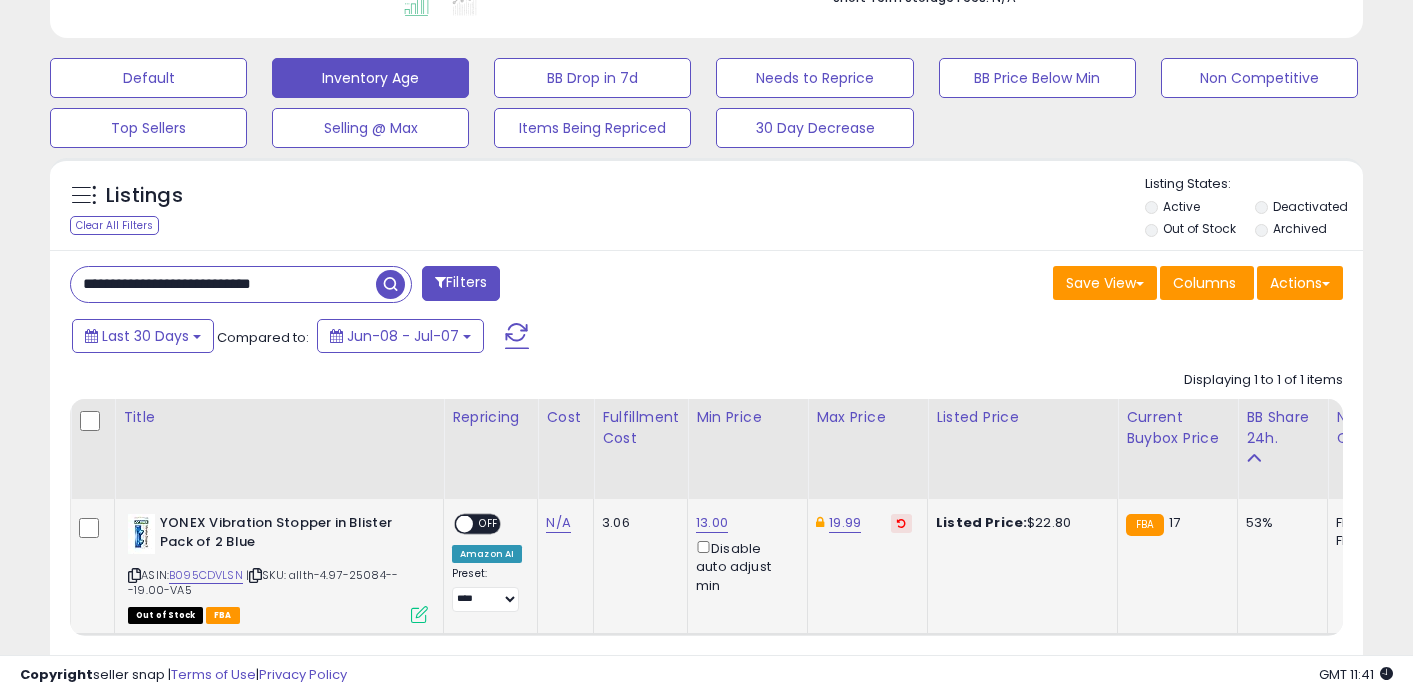 scroll, scrollTop: 585, scrollLeft: 0, axis: vertical 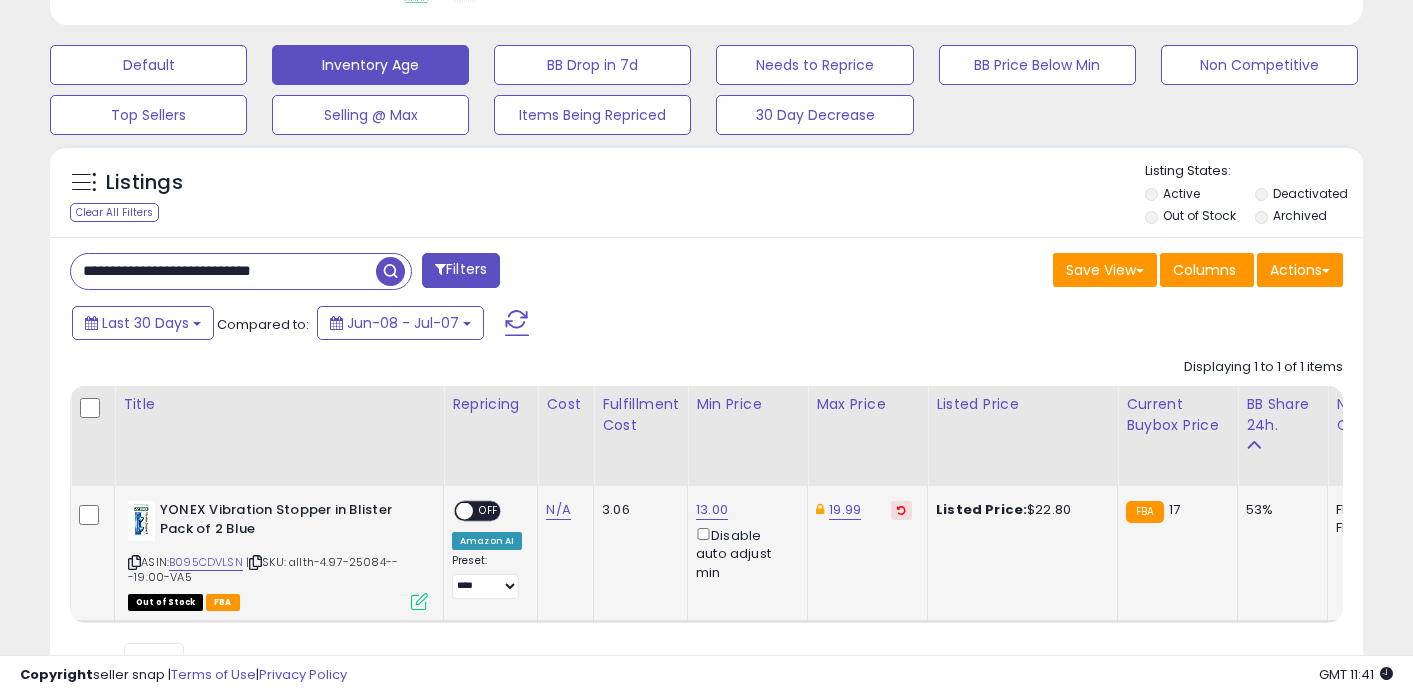 click on "**********" at bounding box center (223, 271) 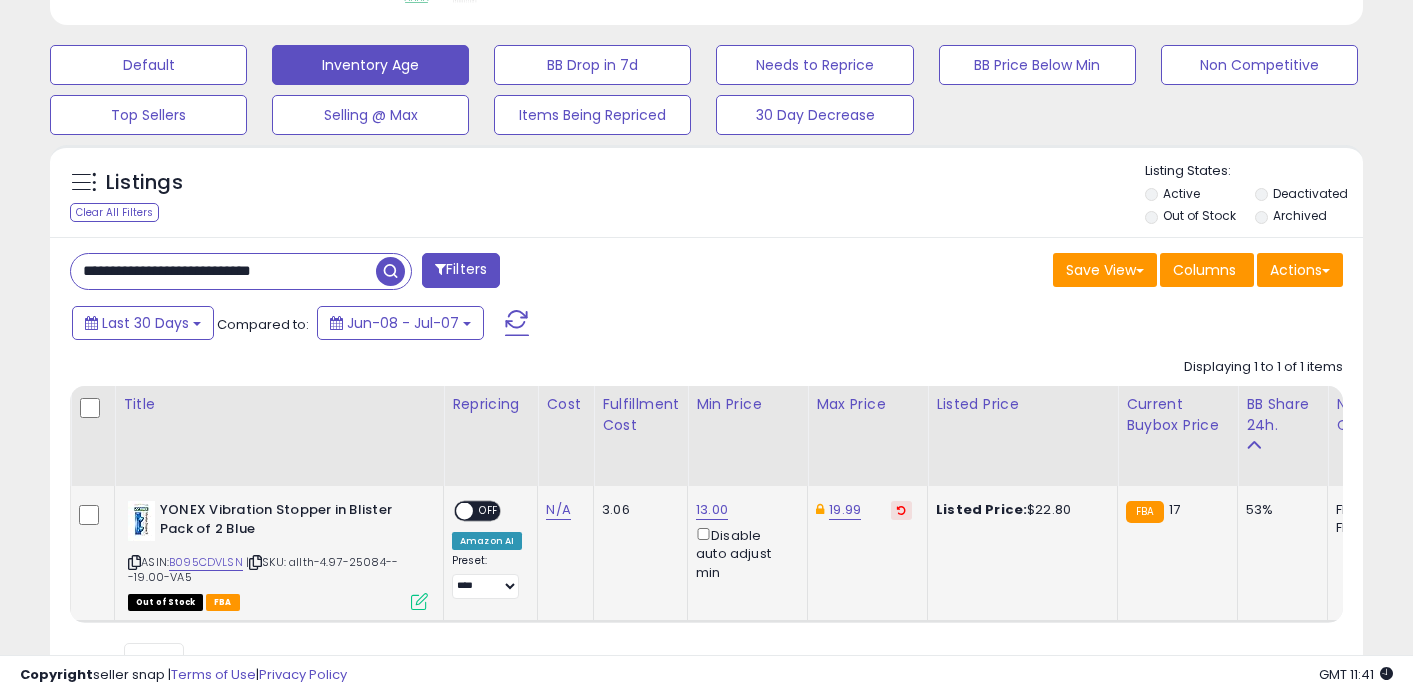paste on "*" 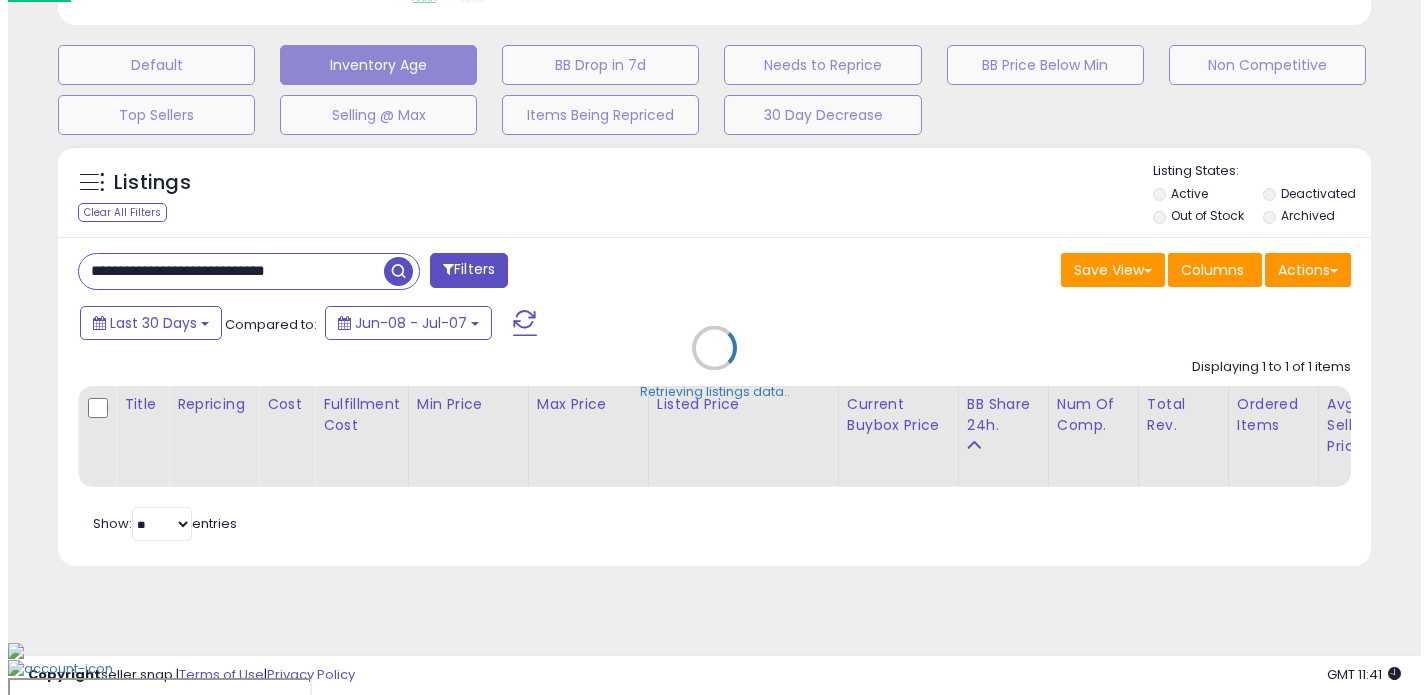 scroll, scrollTop: 546, scrollLeft: 0, axis: vertical 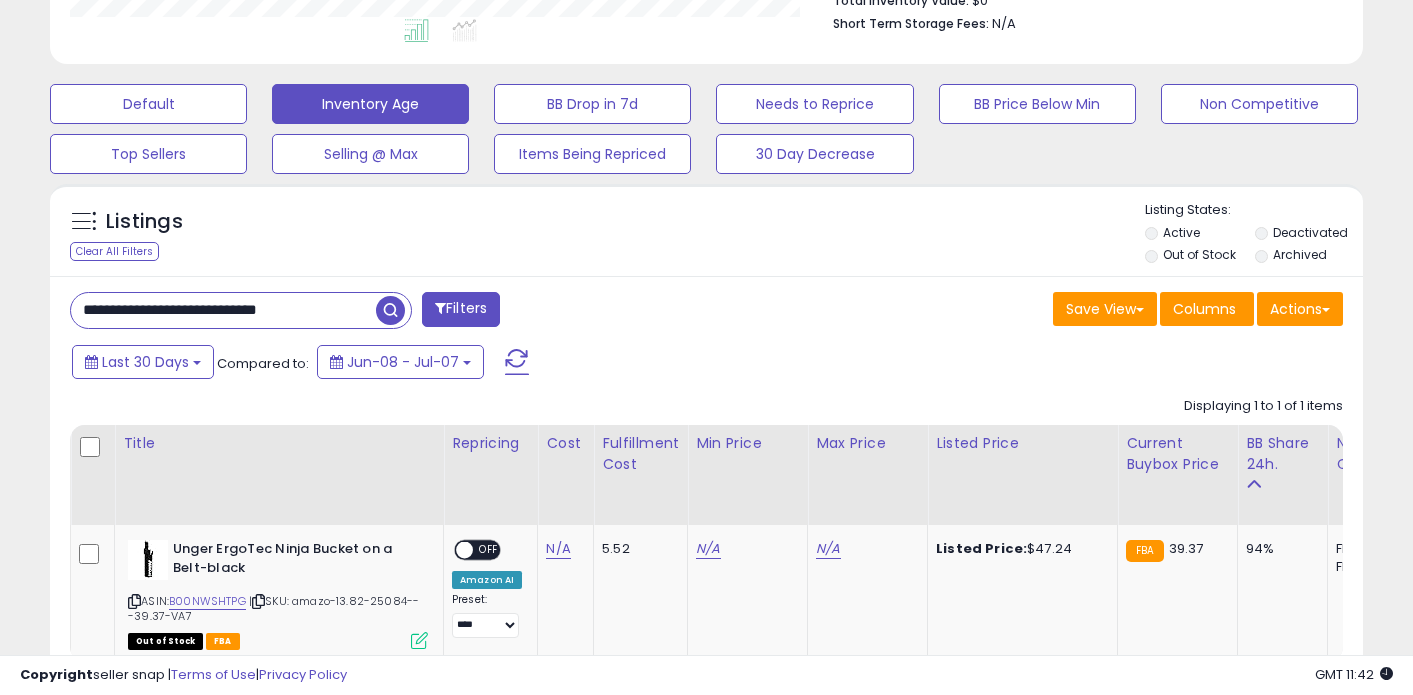 paste 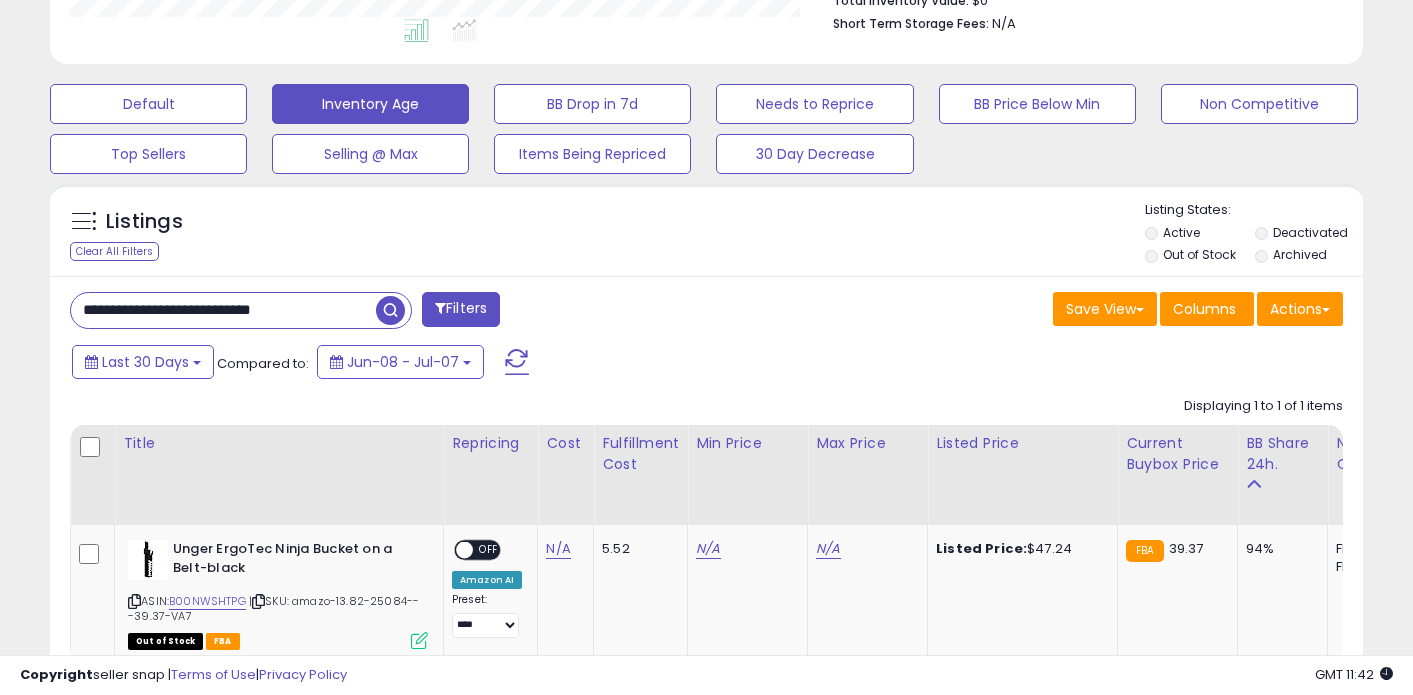 type on "**********" 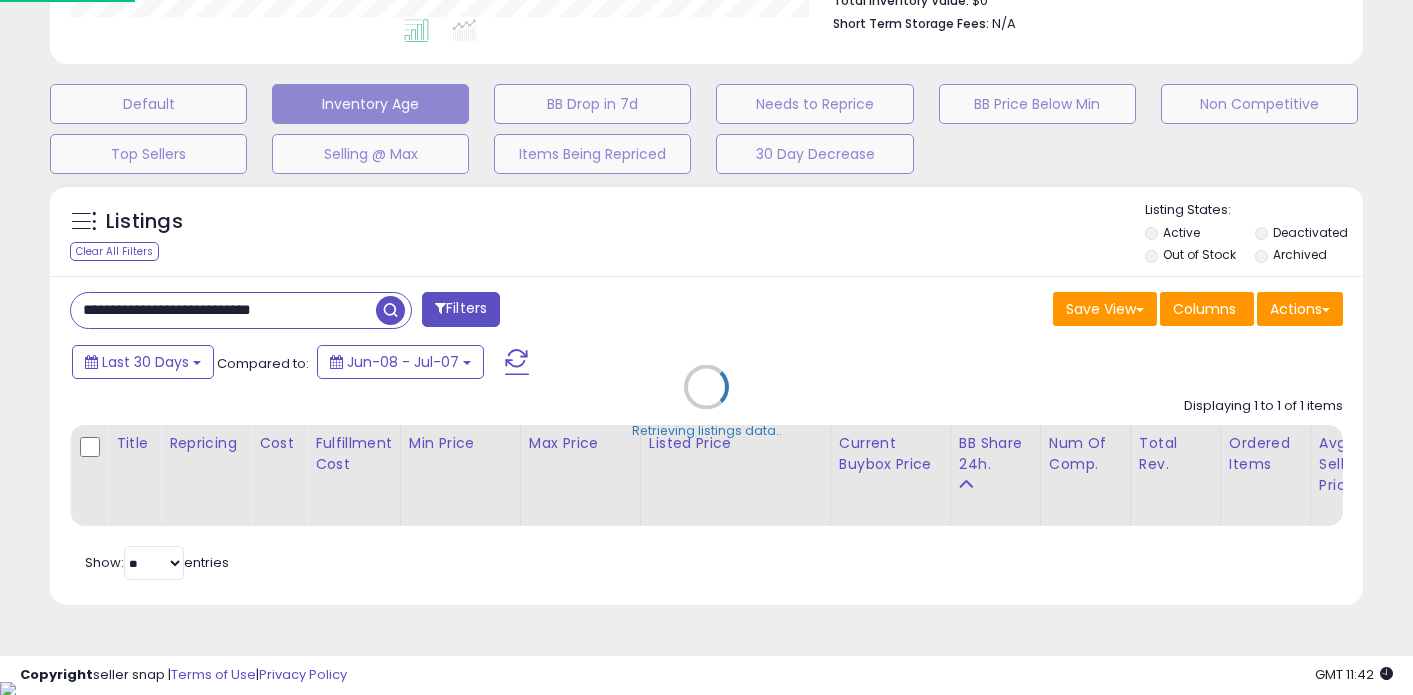 scroll, scrollTop: 999590, scrollLeft: 999231, axis: both 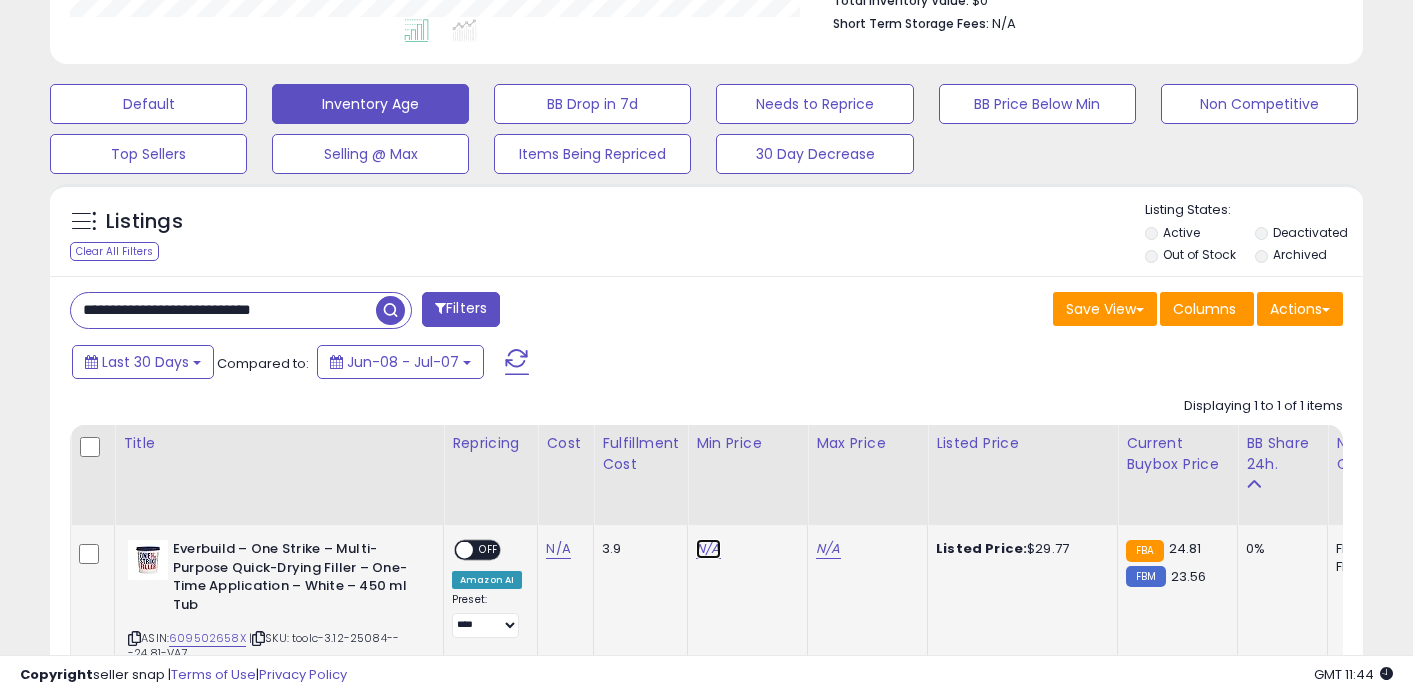 click on "N/A" at bounding box center (708, 549) 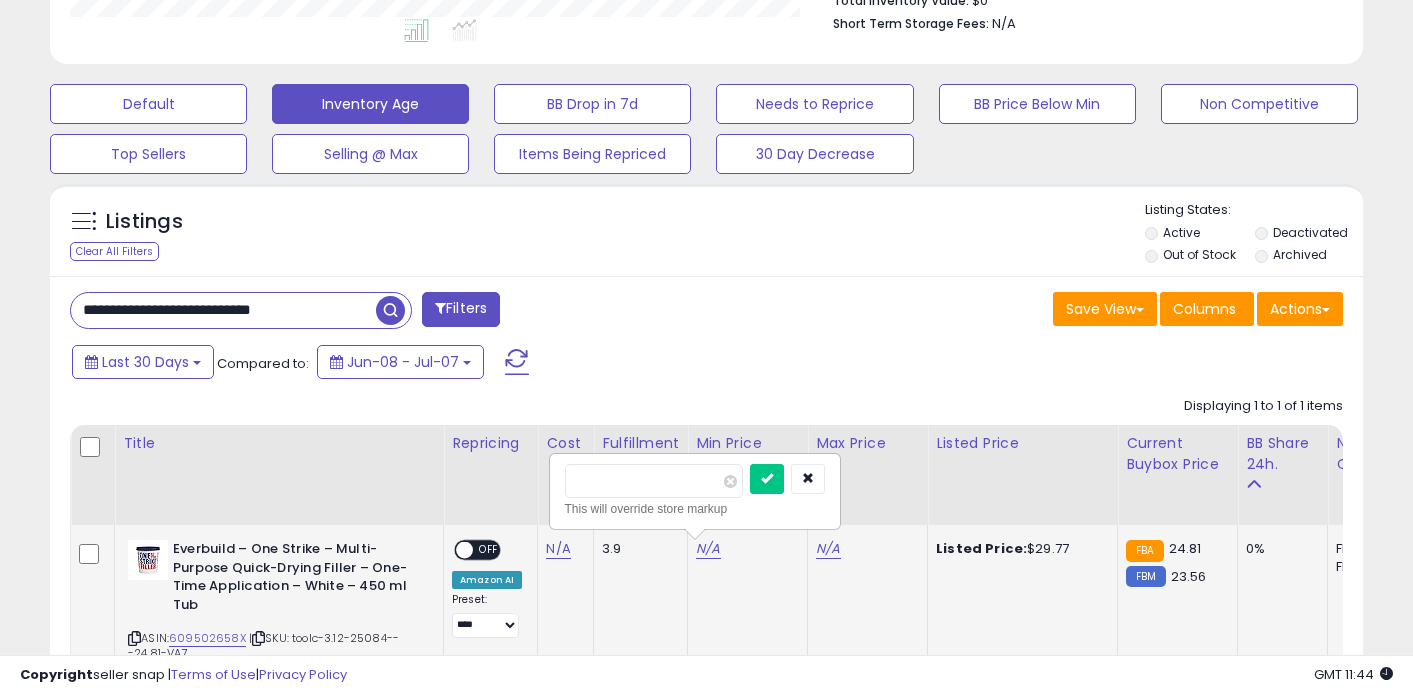 type on "**" 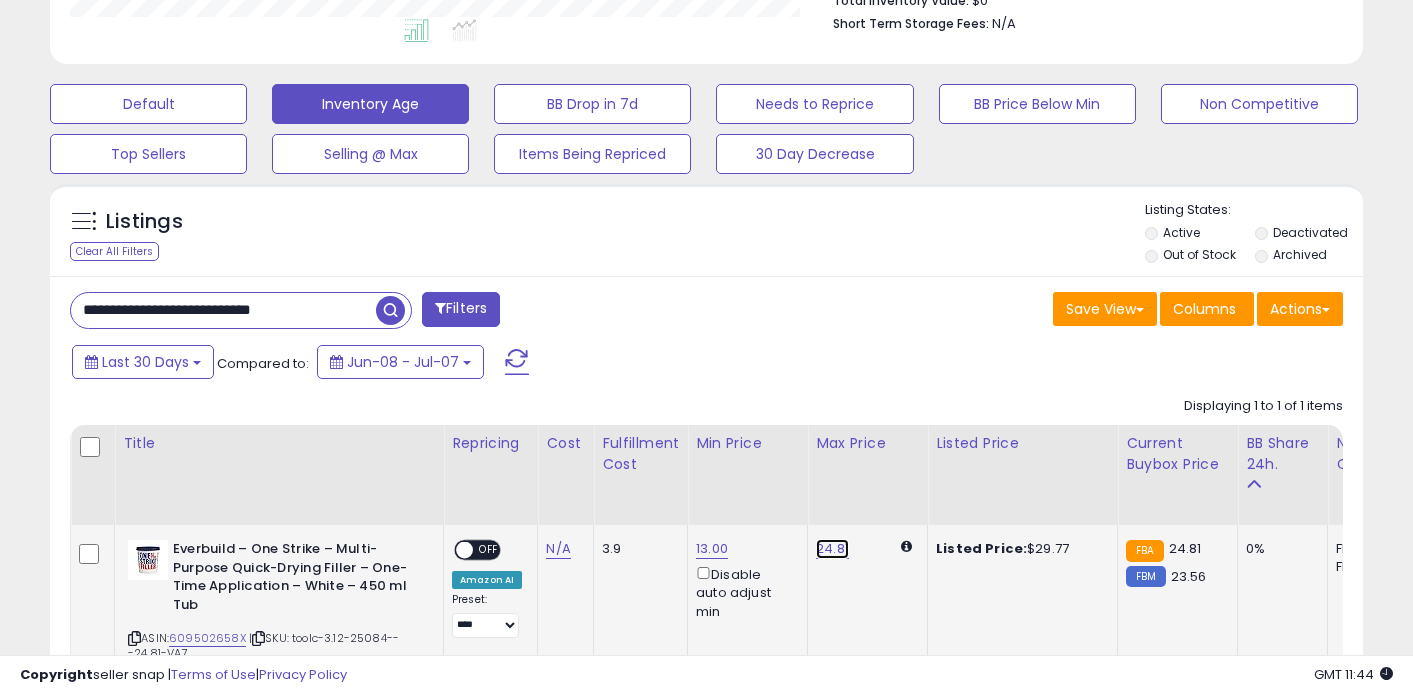click on "24.81" at bounding box center [832, 549] 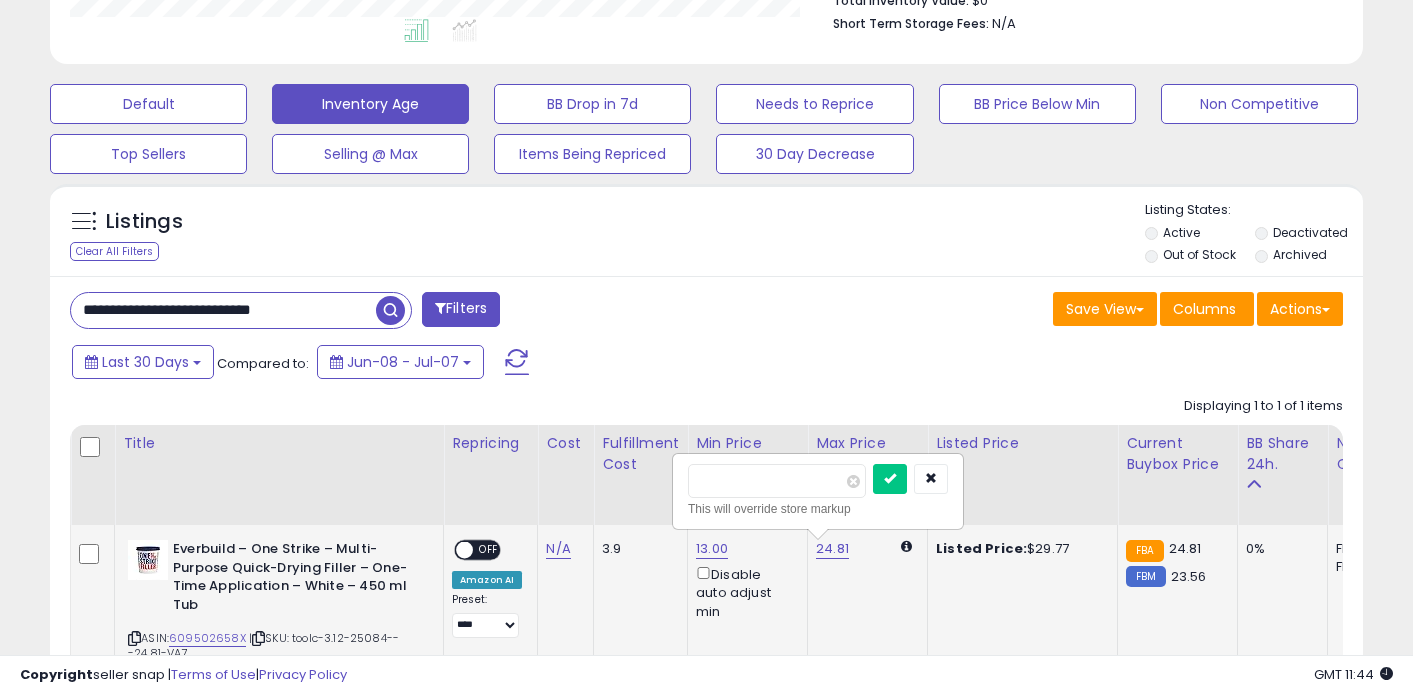 type on "*****" 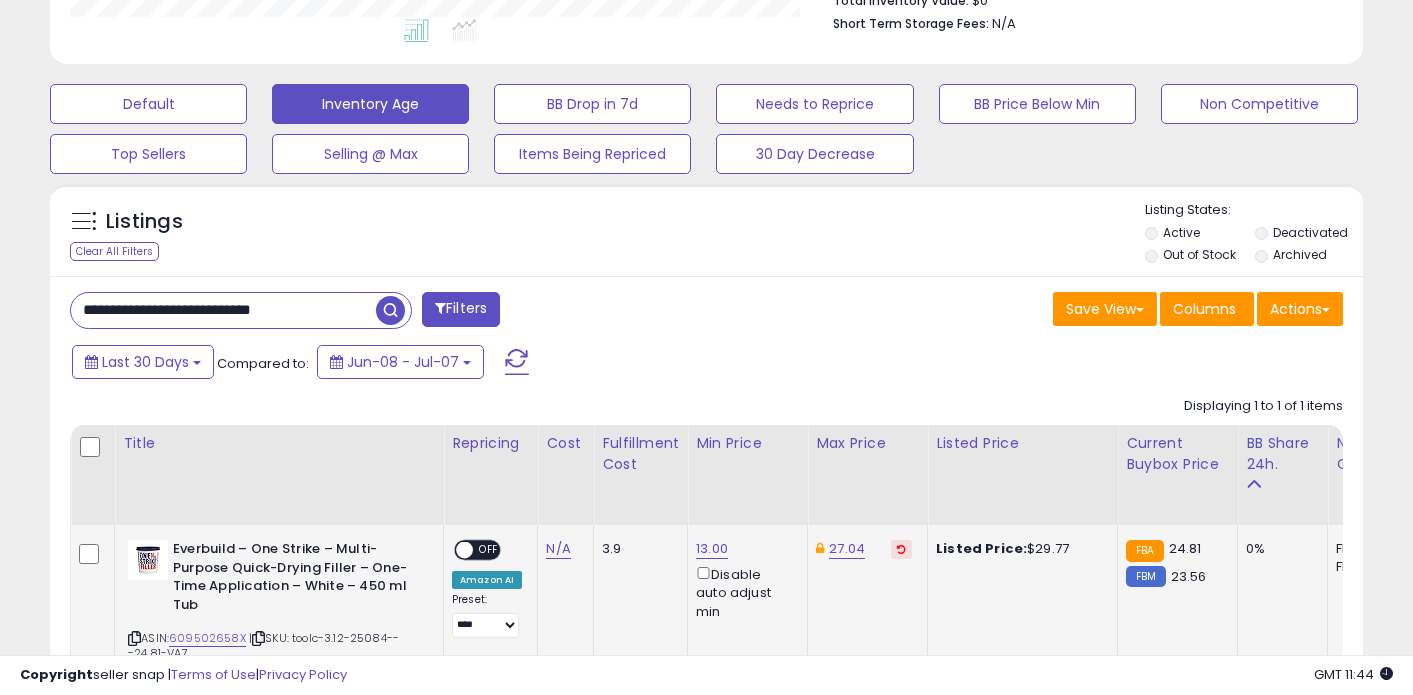 click on "**********" at bounding box center (223, 310) 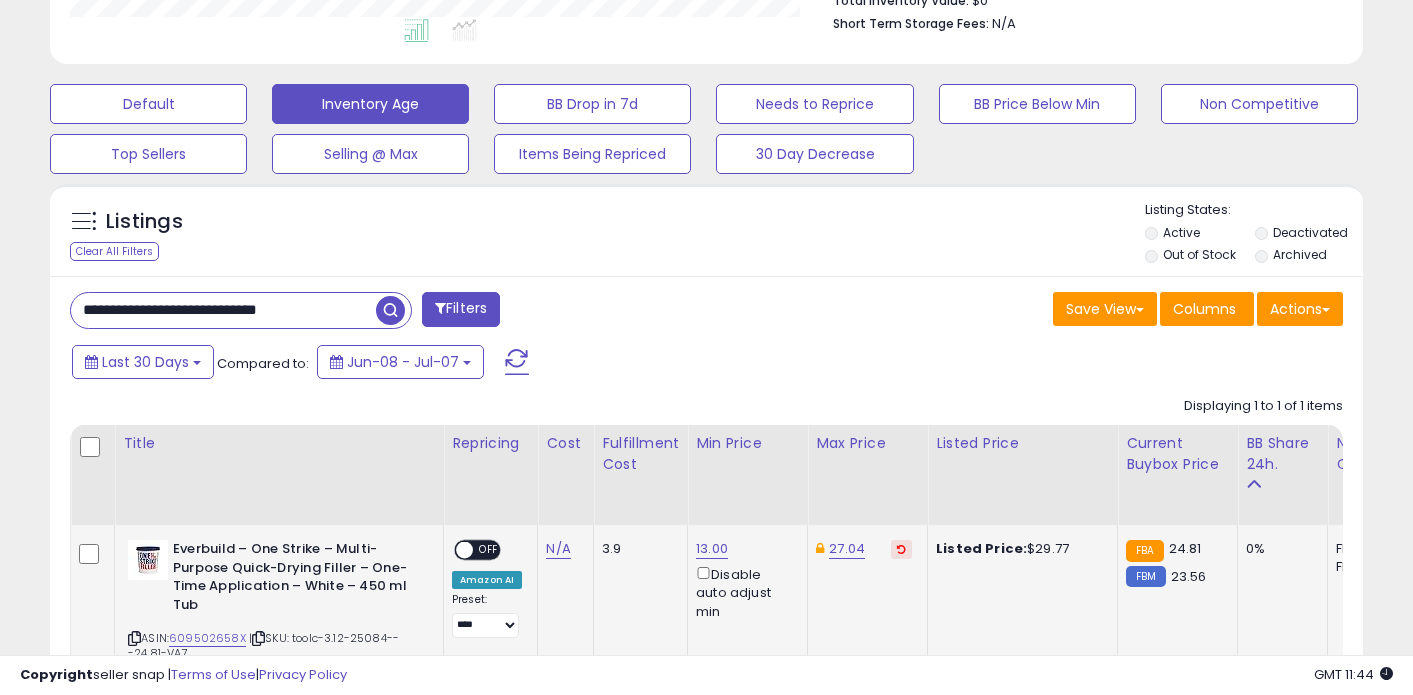 type on "**********" 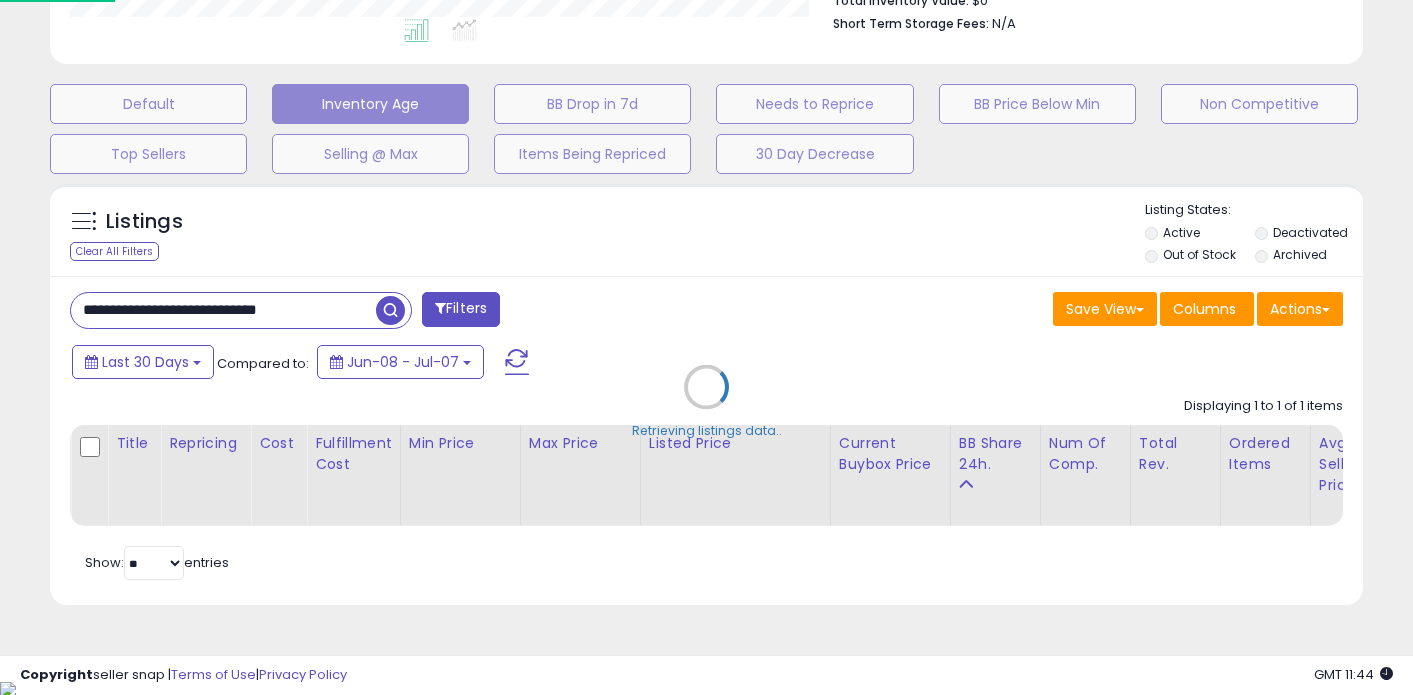scroll, scrollTop: 999590, scrollLeft: 999231, axis: both 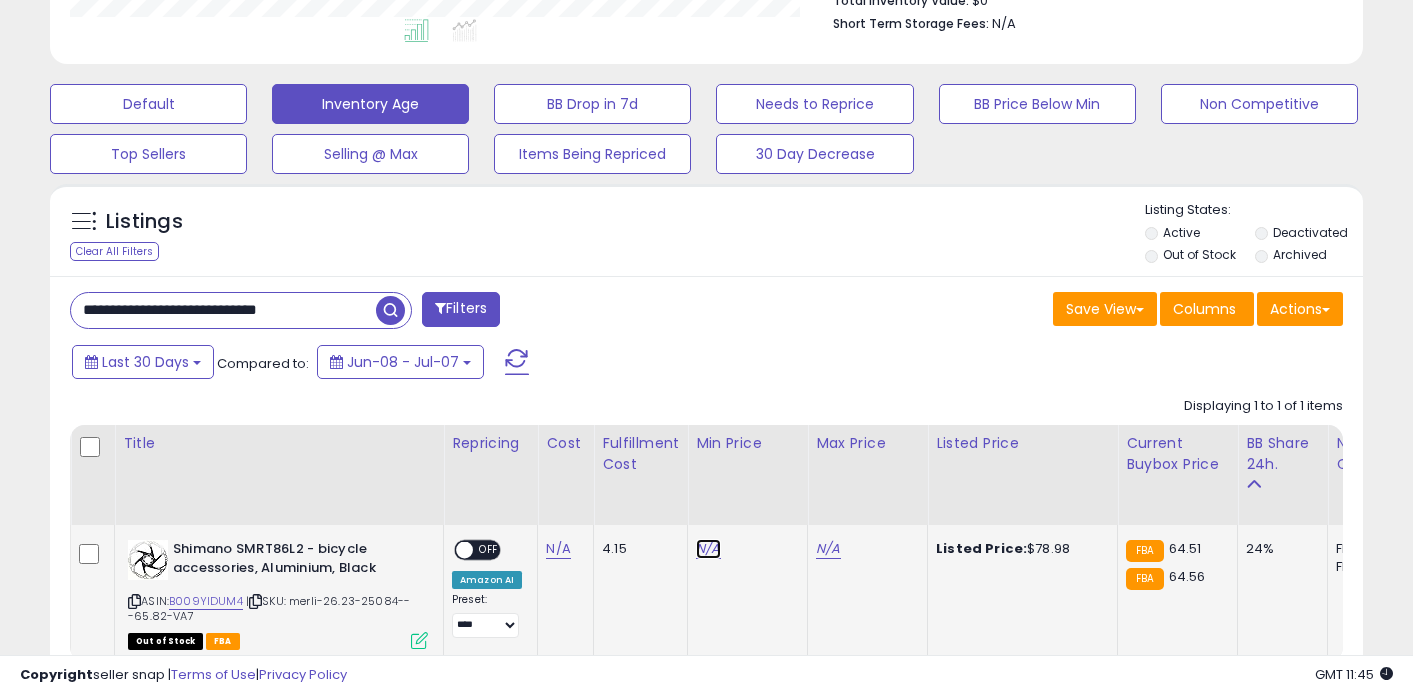click on "N/A" at bounding box center [708, 549] 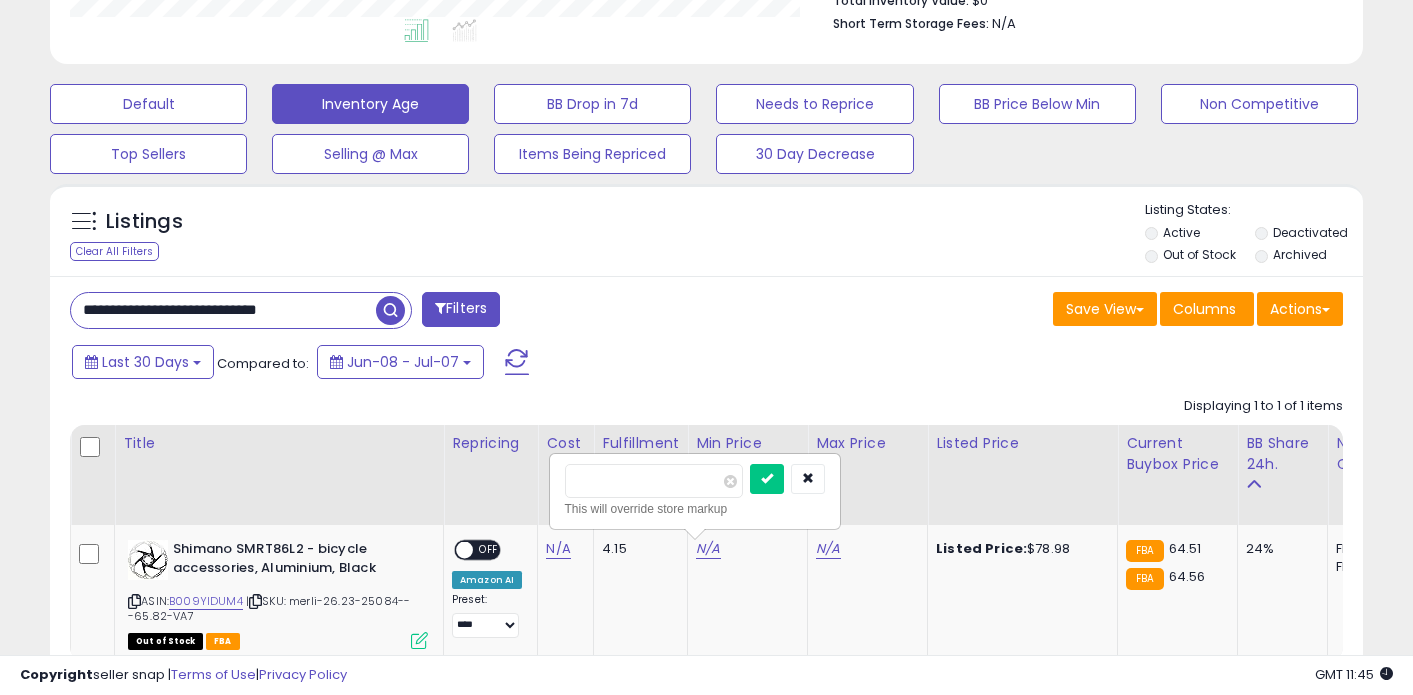 type on "**" 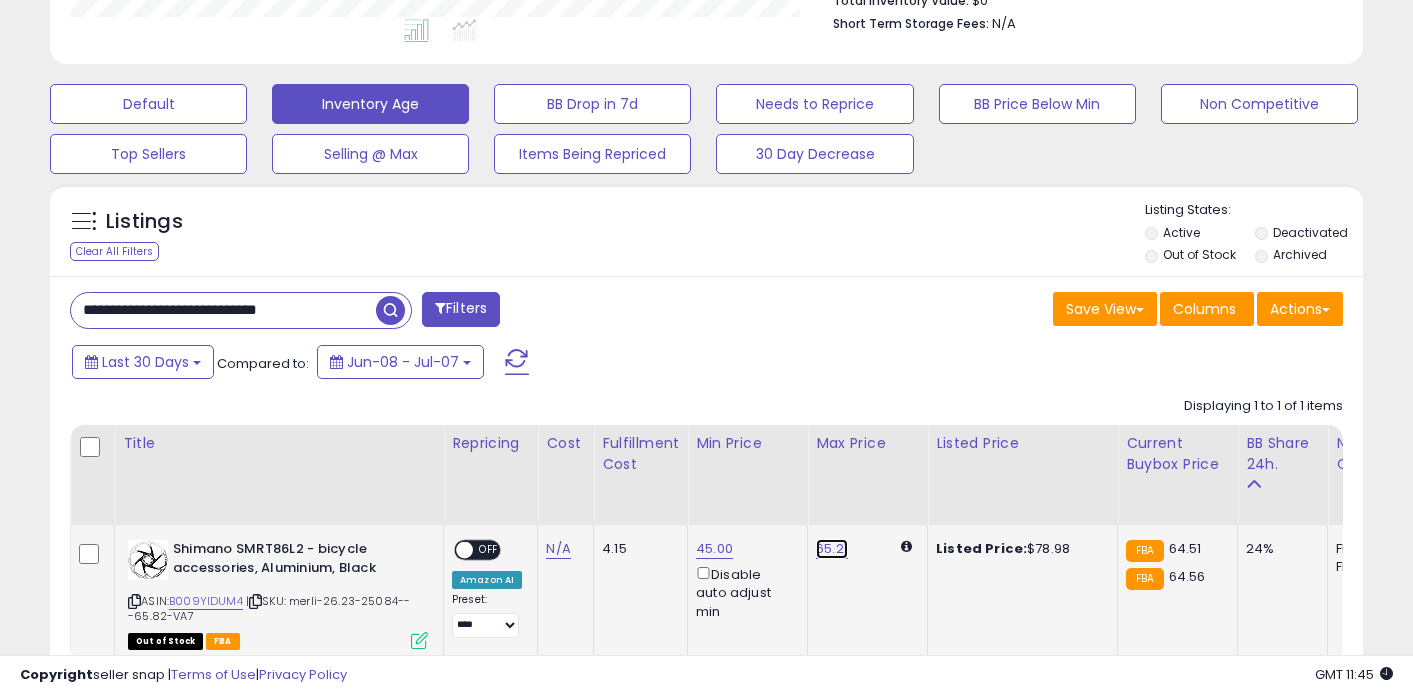 click on "65.21" at bounding box center [832, 549] 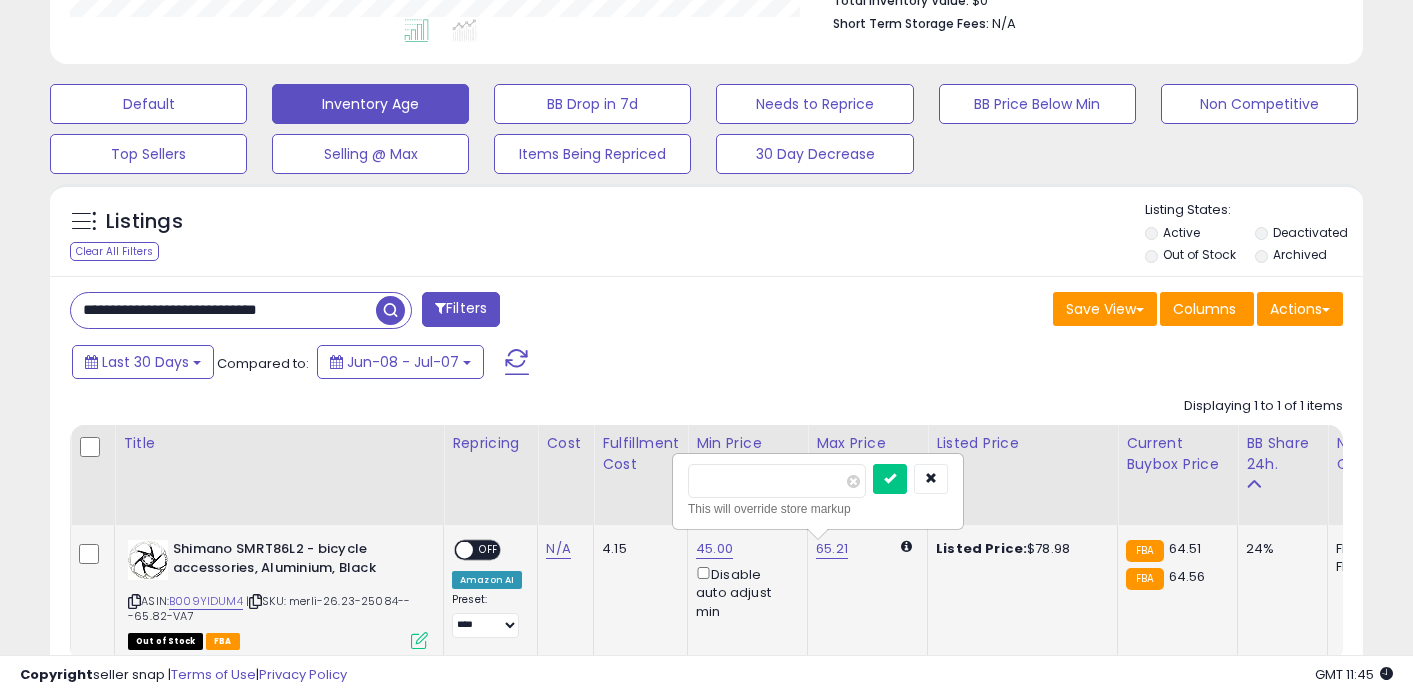 type on "**" 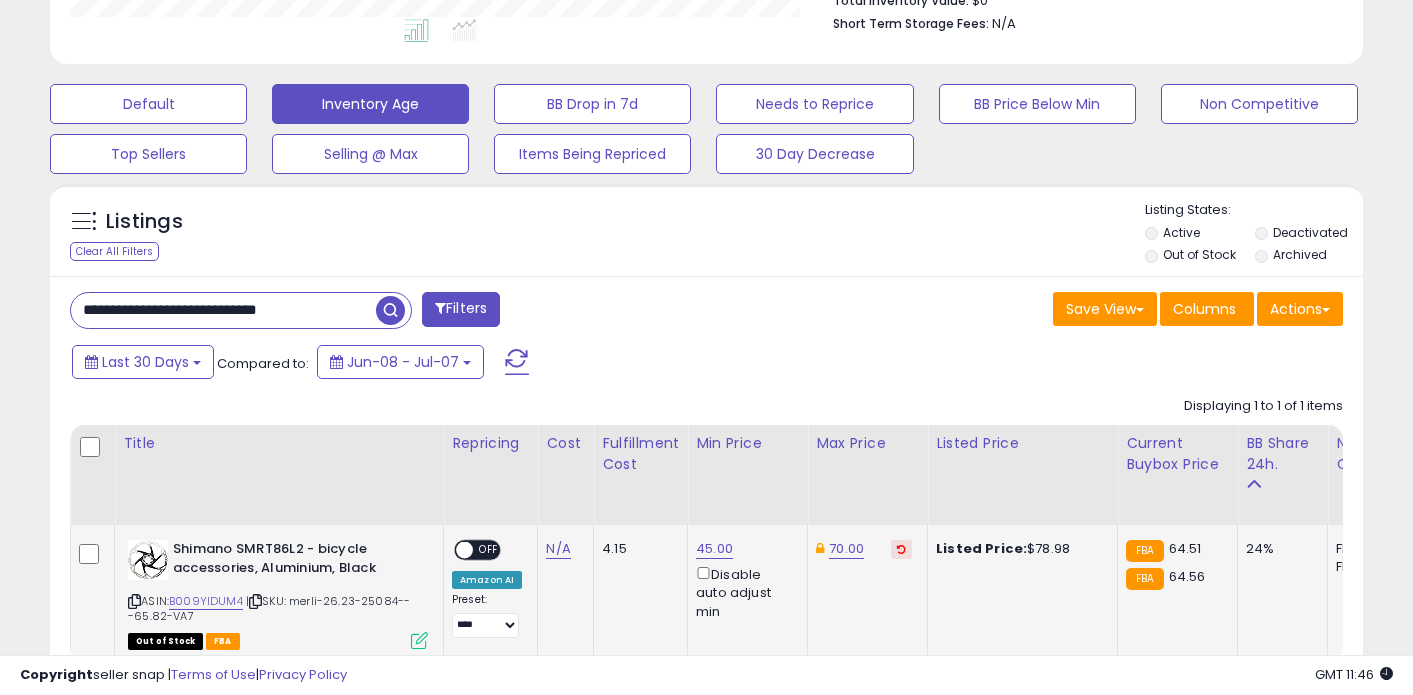 scroll, scrollTop: 558, scrollLeft: 0, axis: vertical 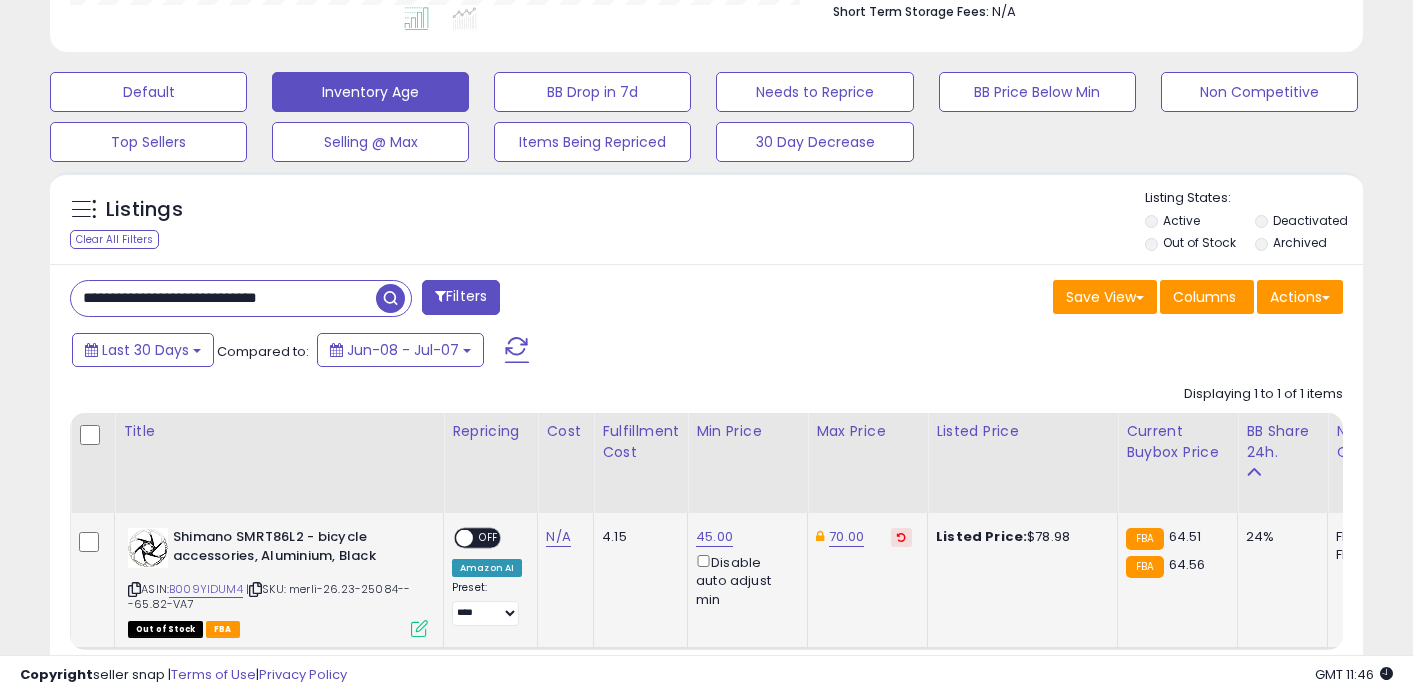 click on "**********" at bounding box center [223, 298] 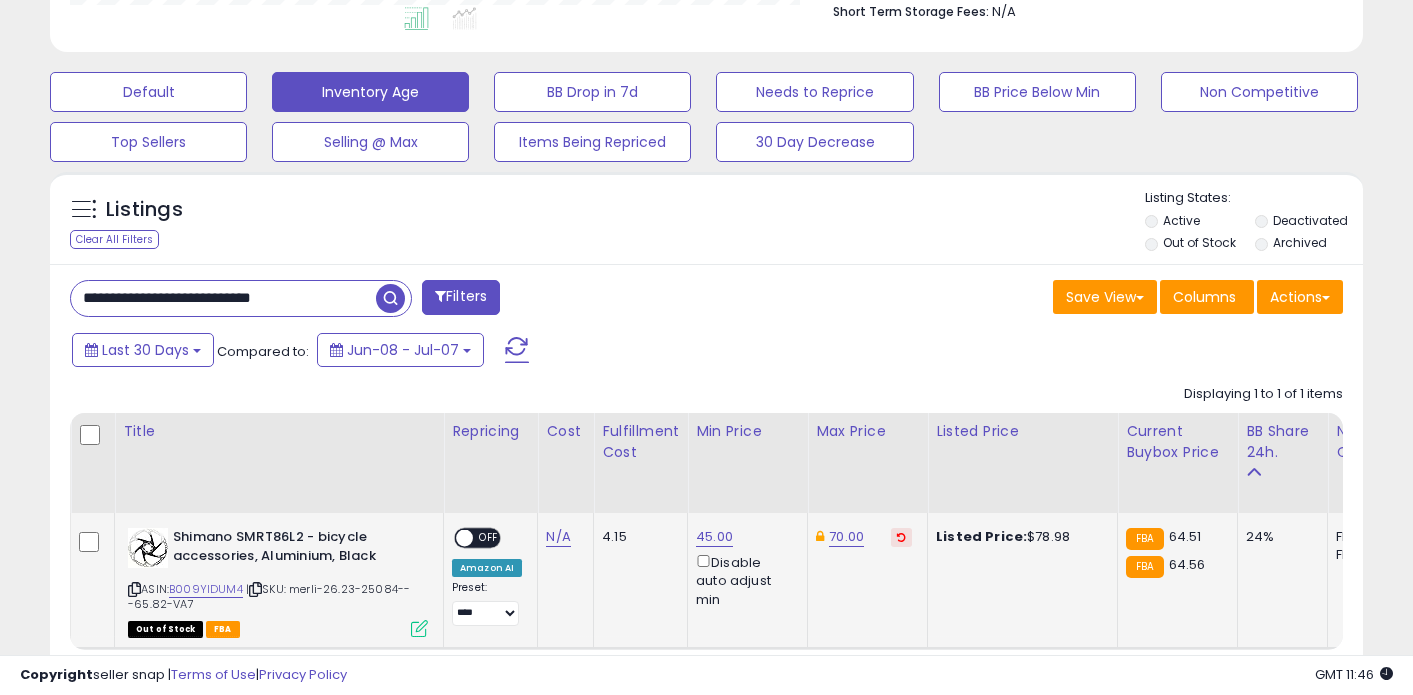 type on "**********" 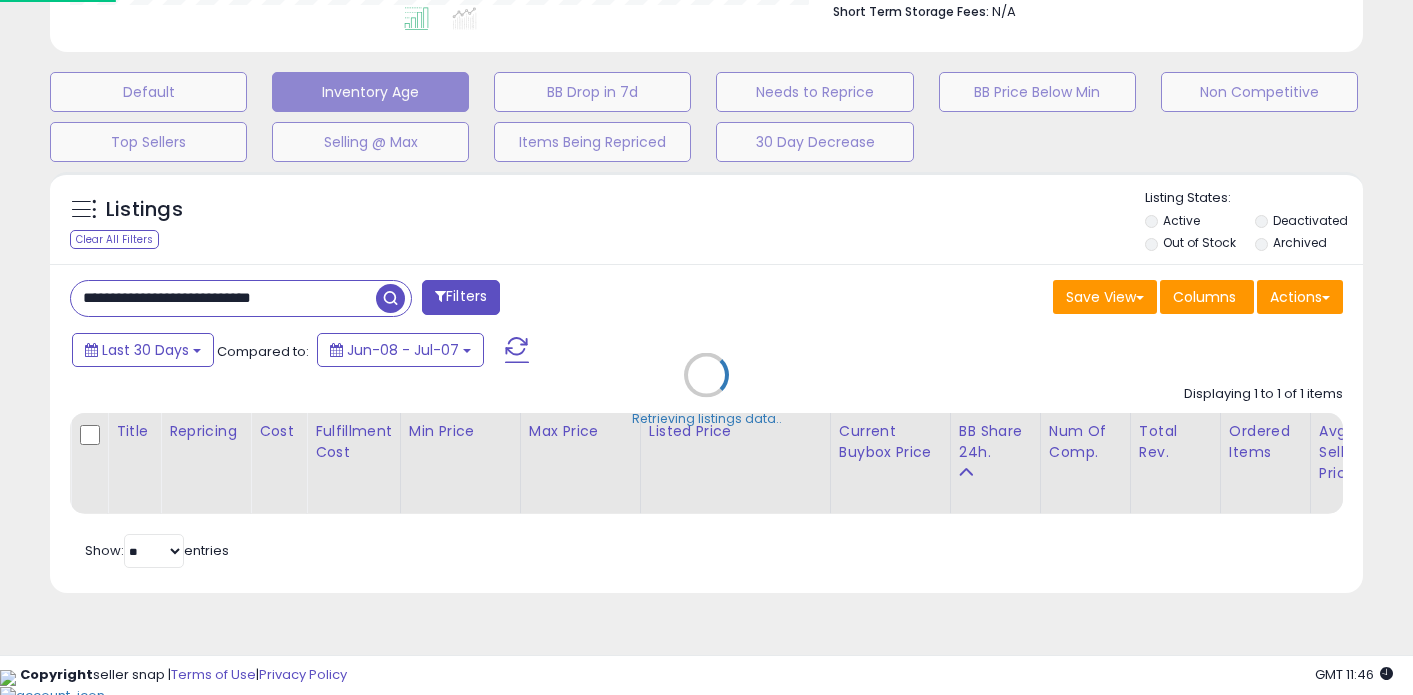 scroll, scrollTop: 999590, scrollLeft: 999231, axis: both 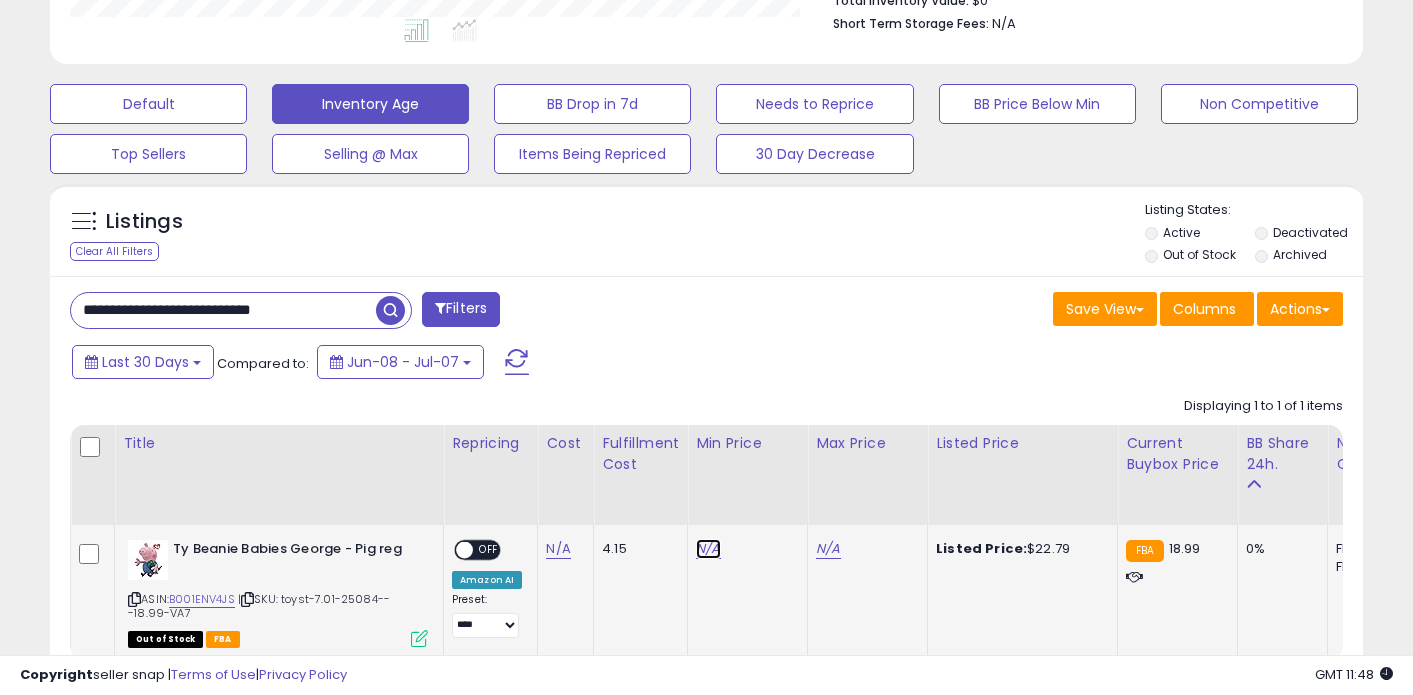 click on "N/A" at bounding box center [708, 549] 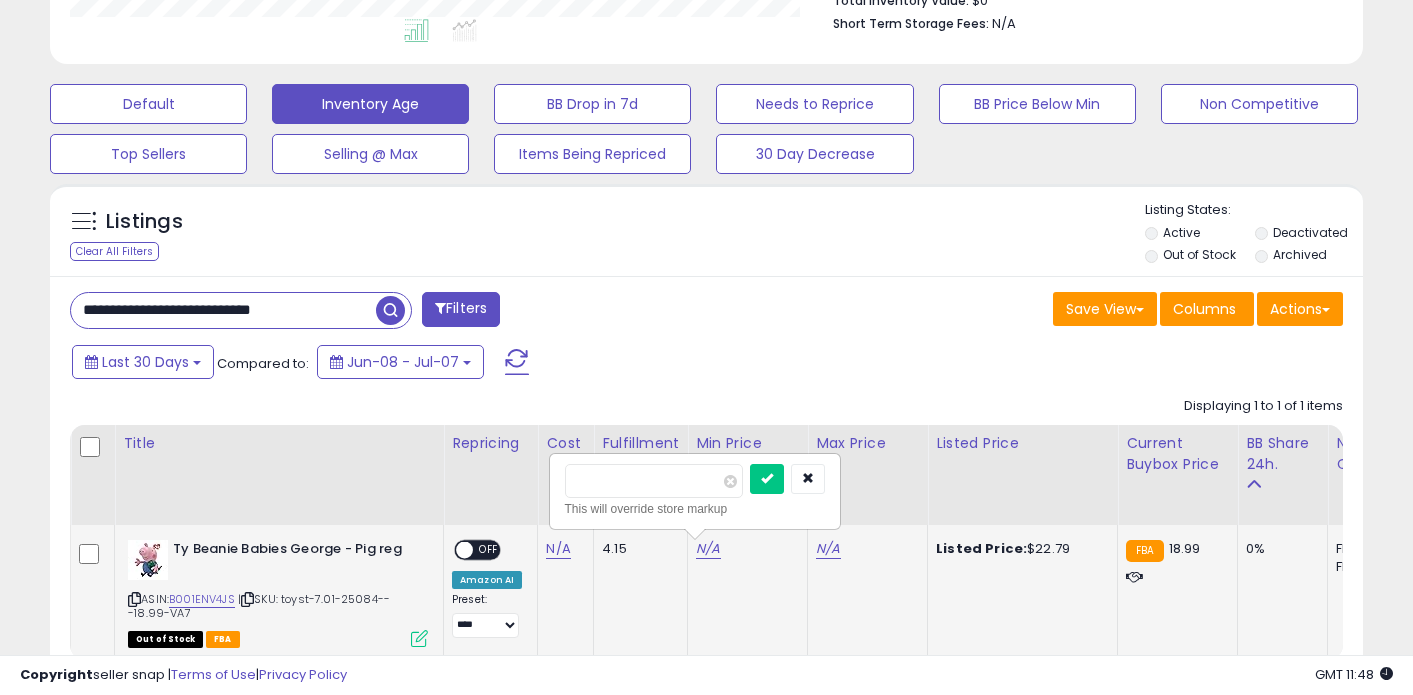 type on "*****" 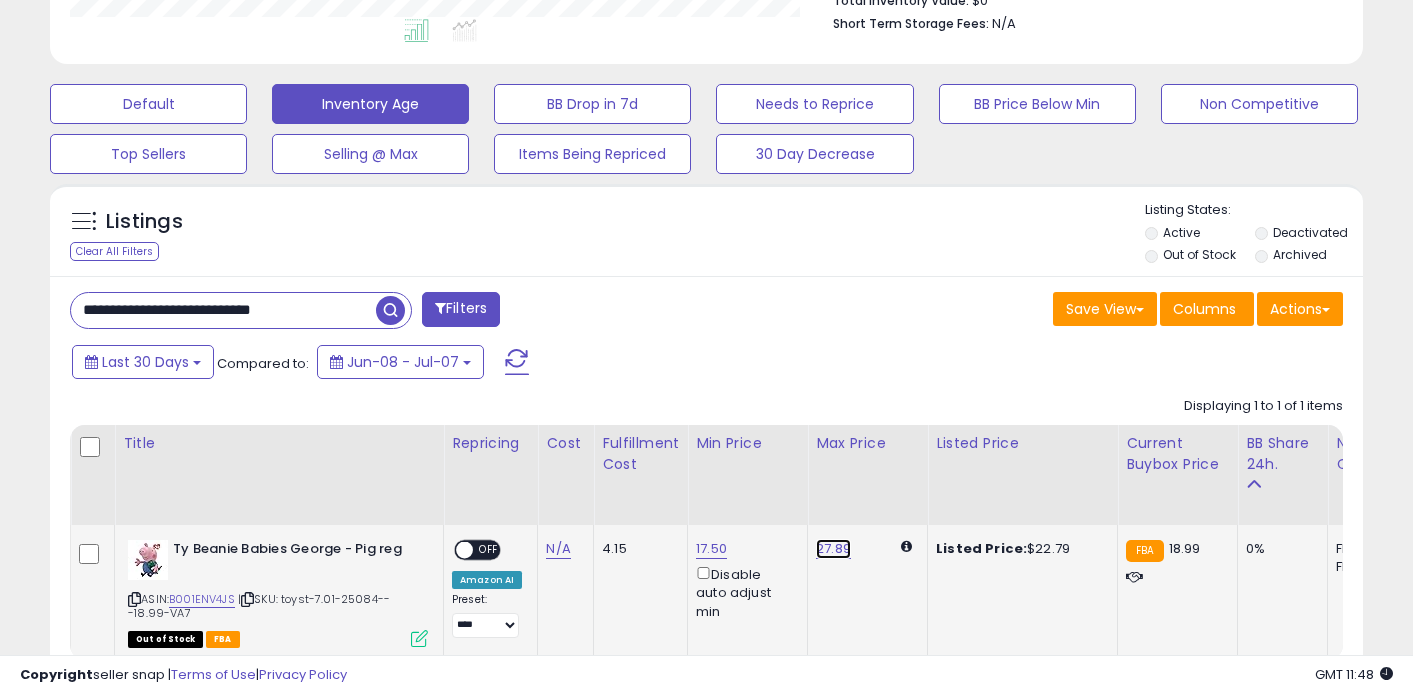 click on "27.89" at bounding box center (833, 549) 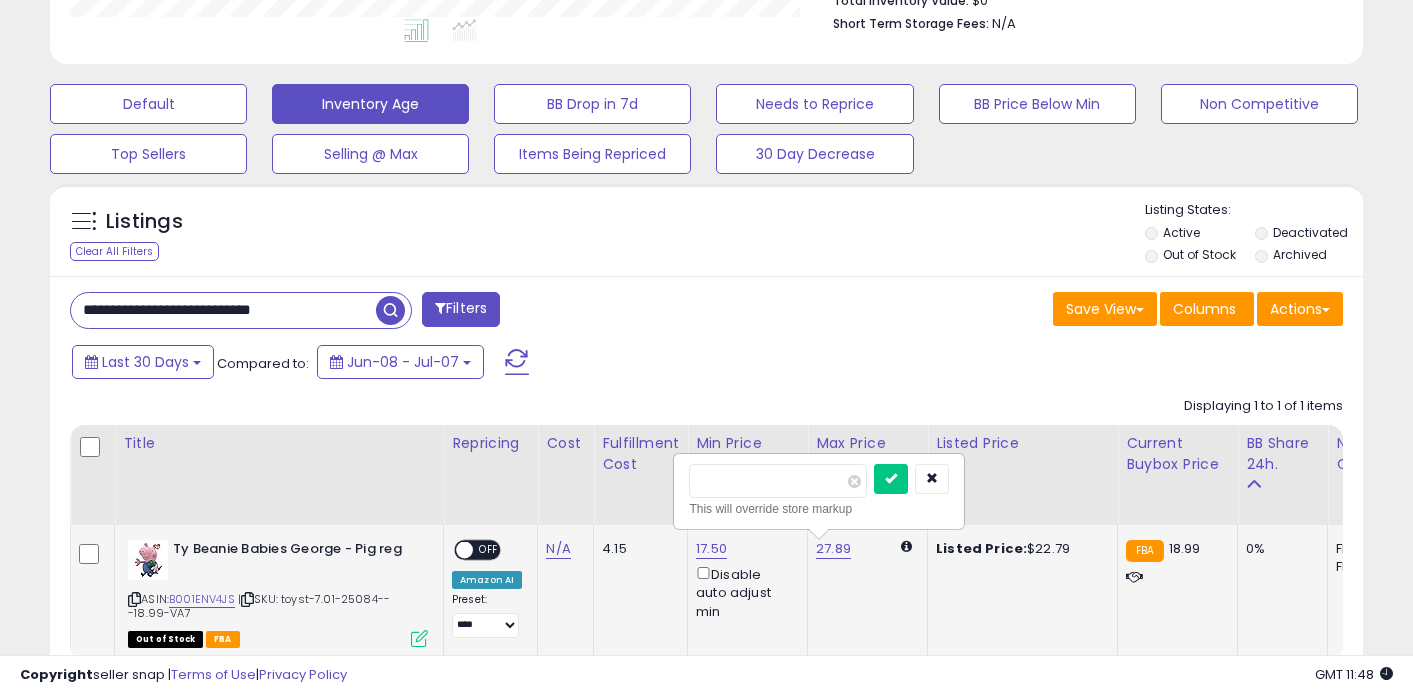 type on "**" 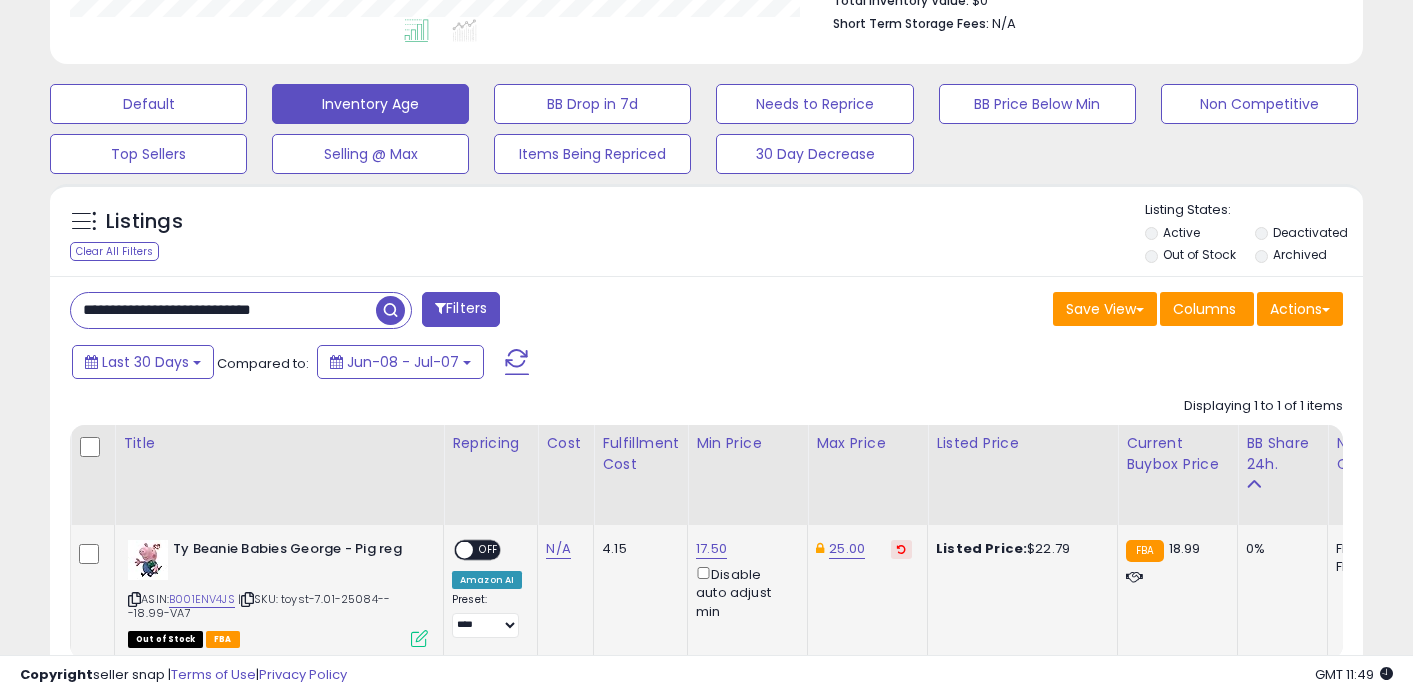 click on "**********" at bounding box center [223, 310] 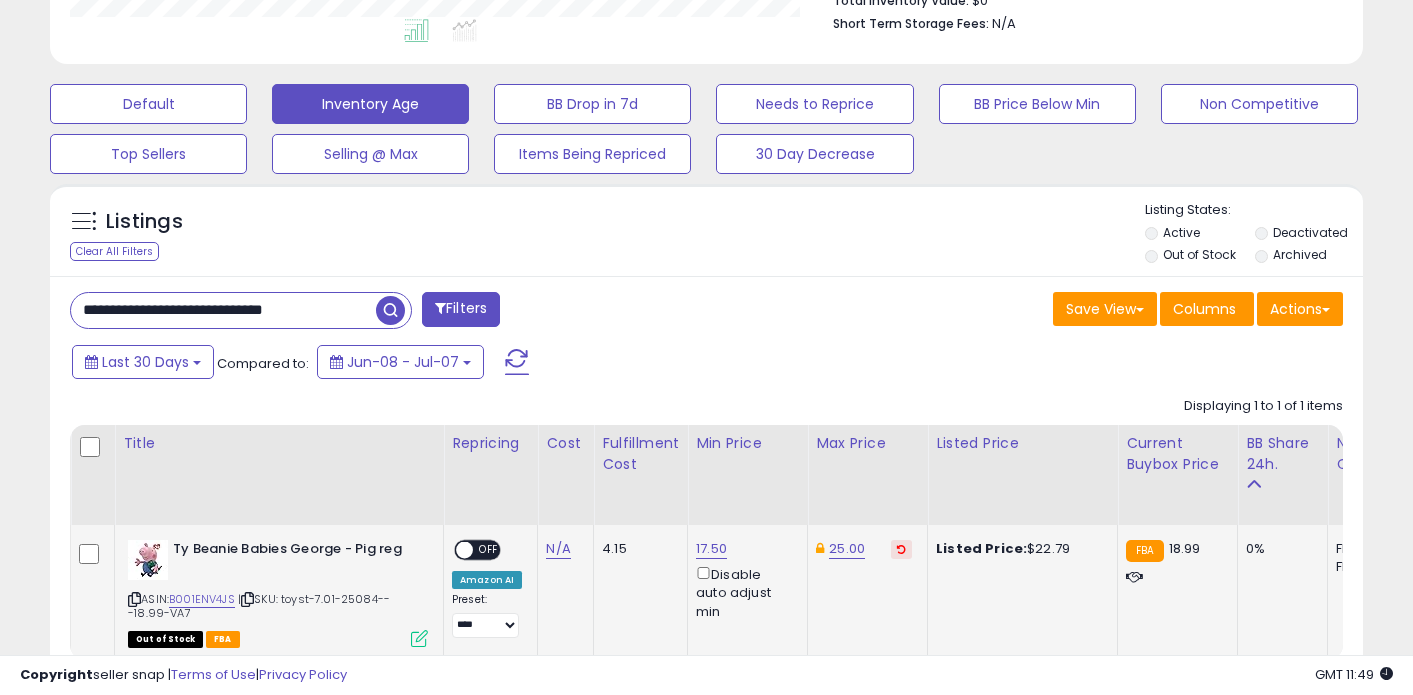 type on "**********" 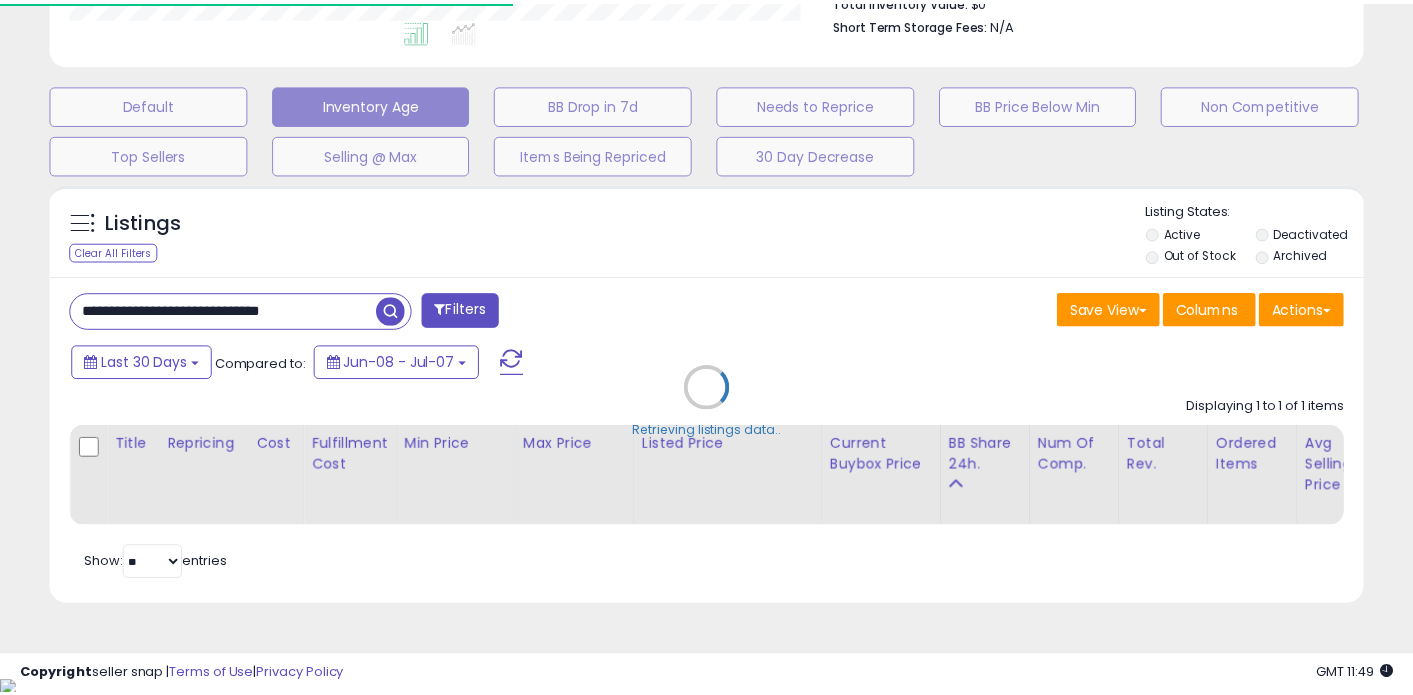 scroll, scrollTop: 410, scrollLeft: 760, axis: both 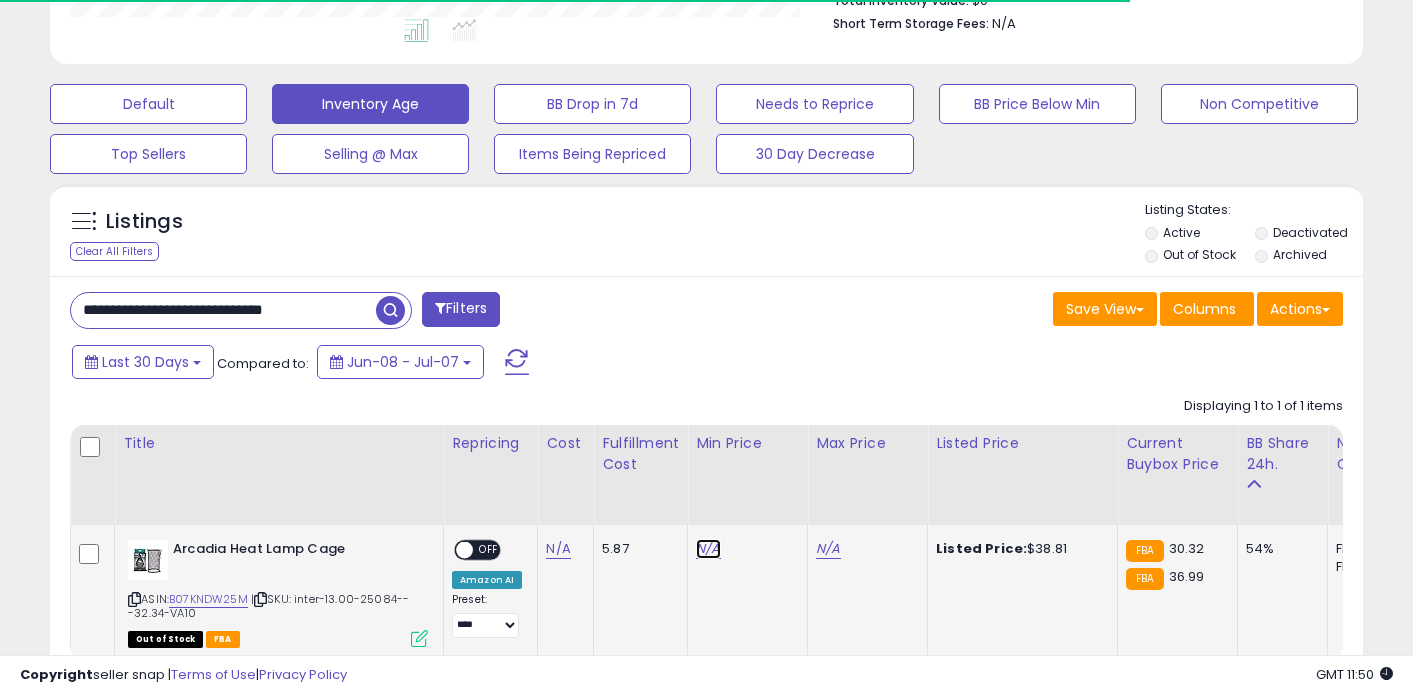 click on "N/A" at bounding box center [708, 549] 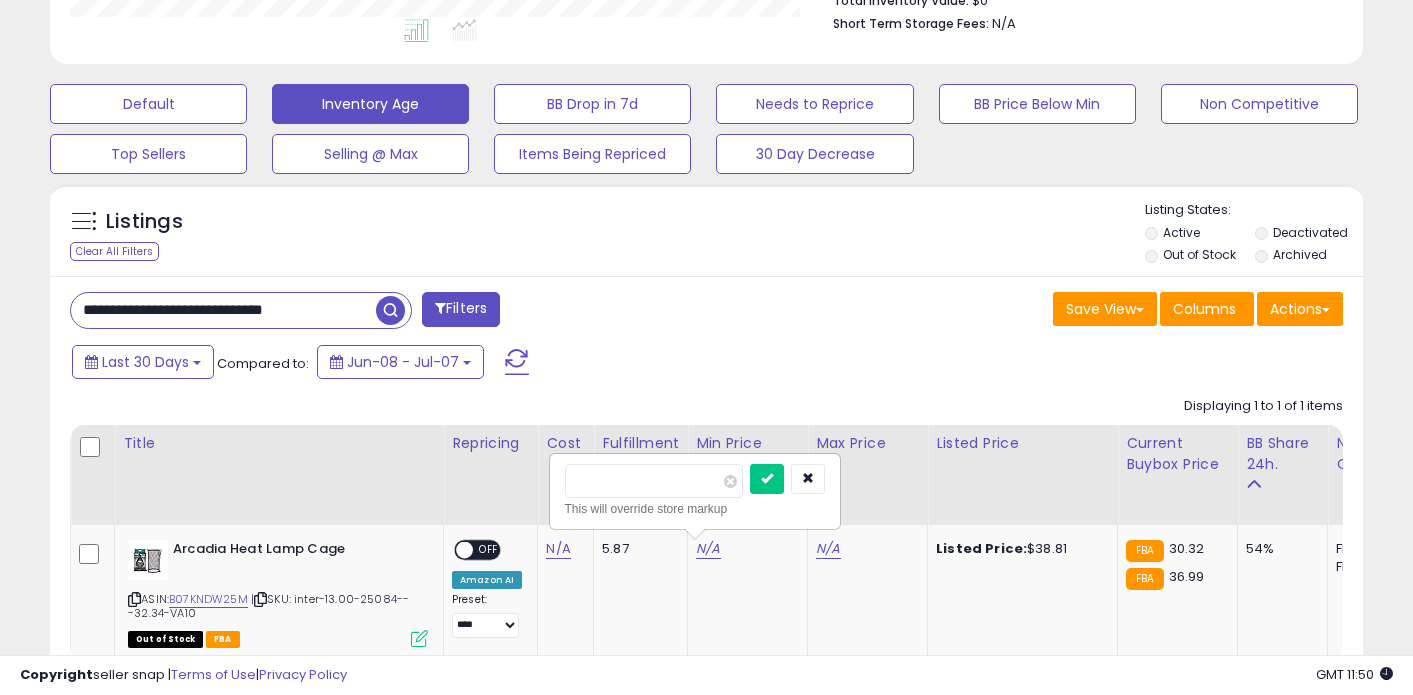 type on "**" 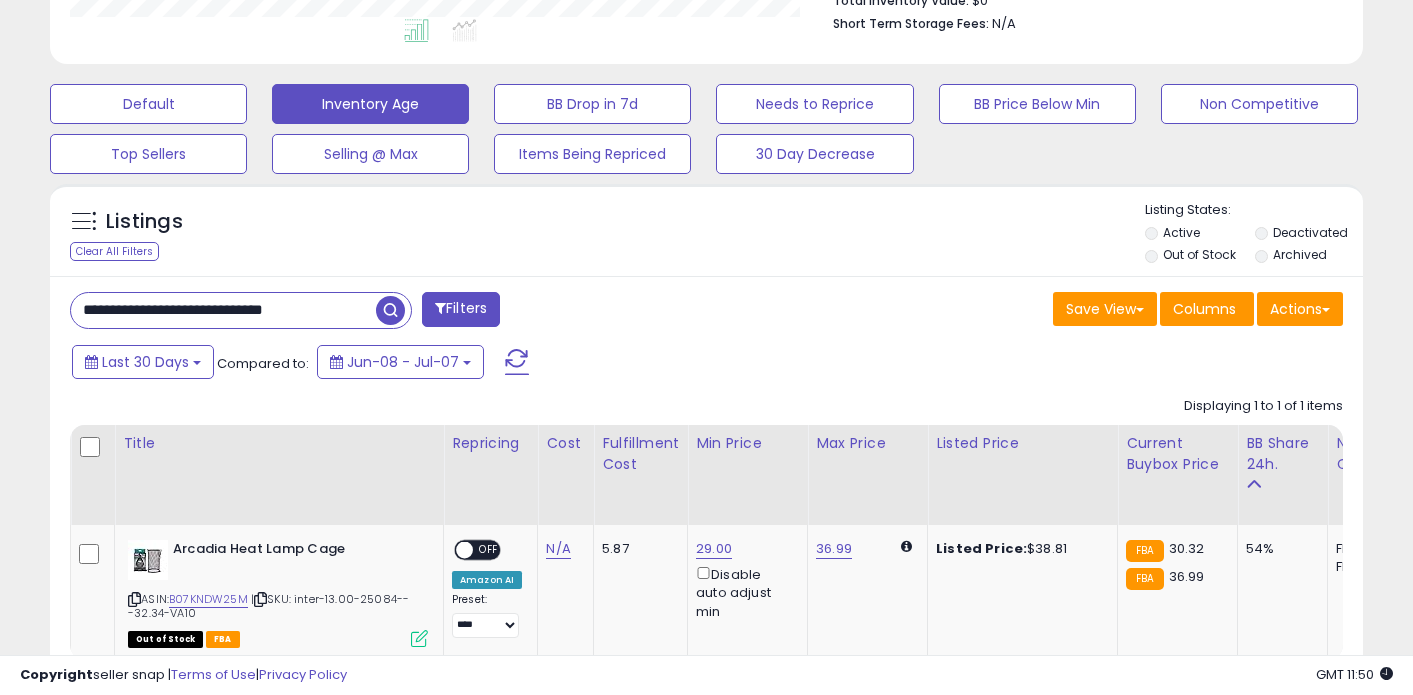 click on "**********" at bounding box center [223, 310] 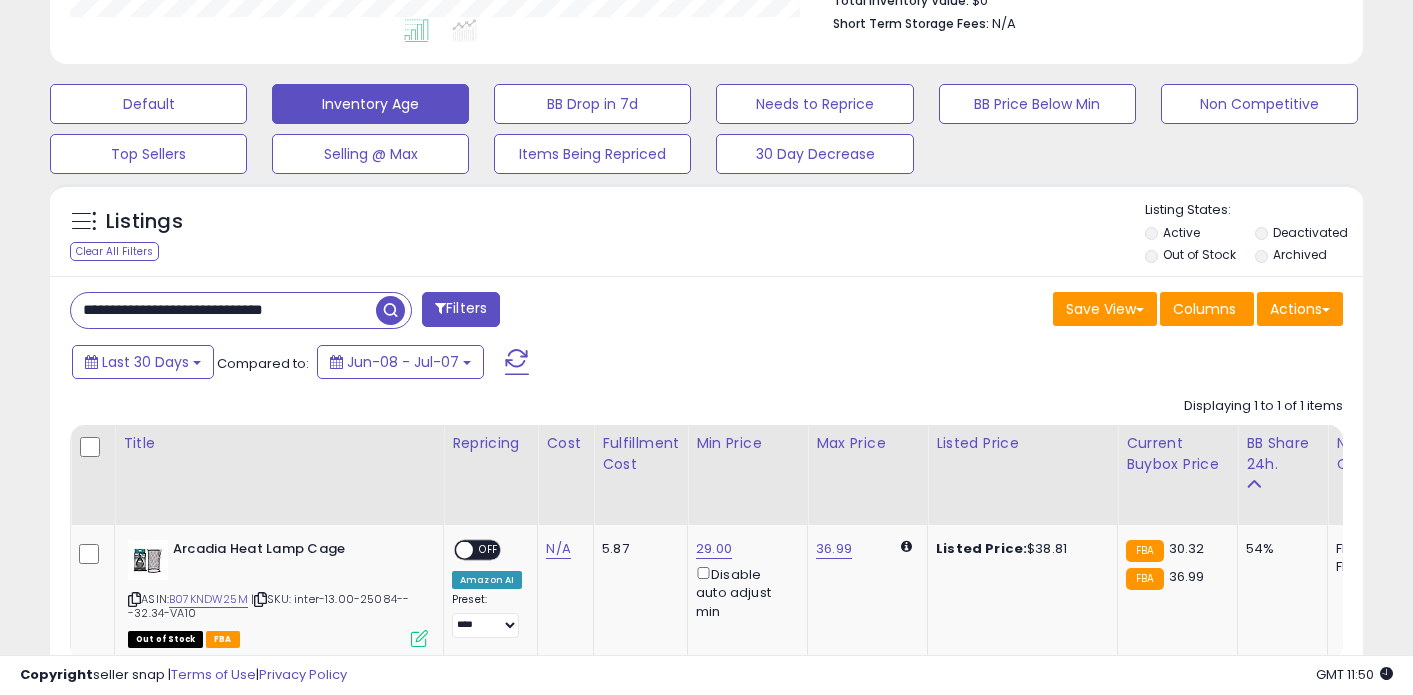 paste on "**" 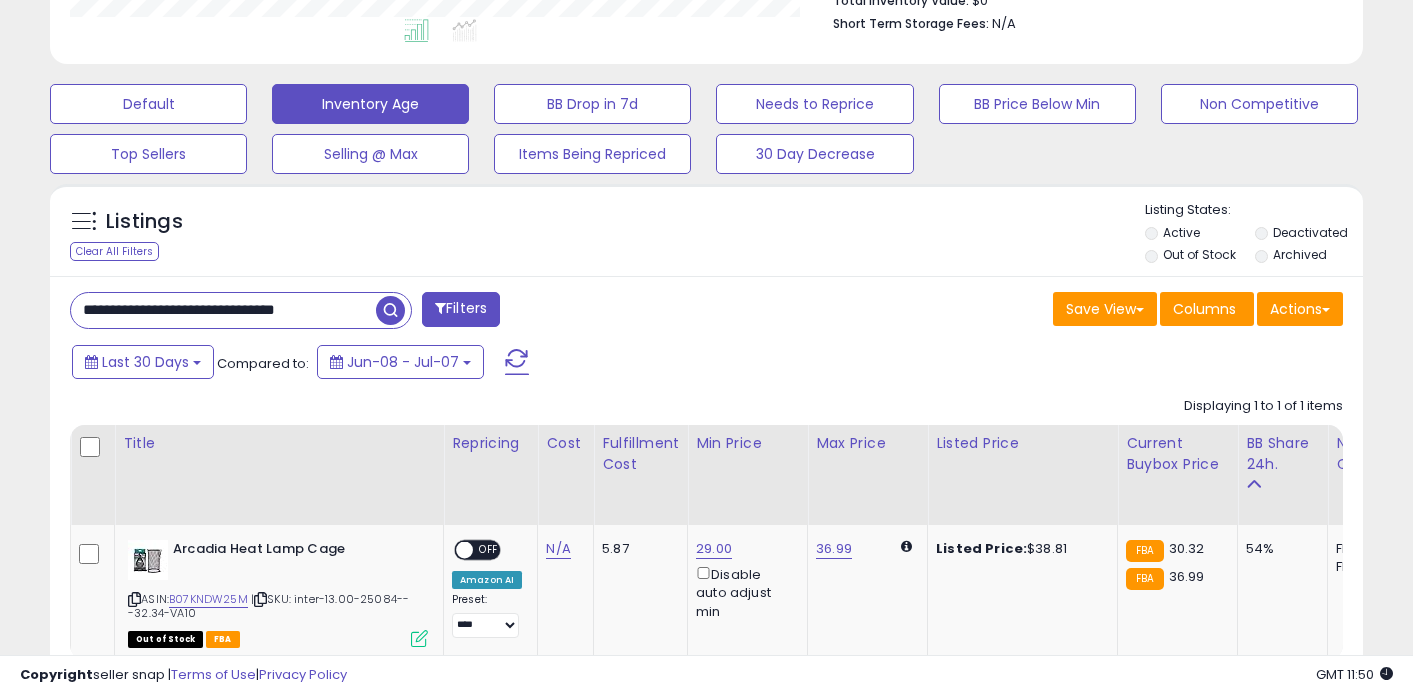 type on "**********" 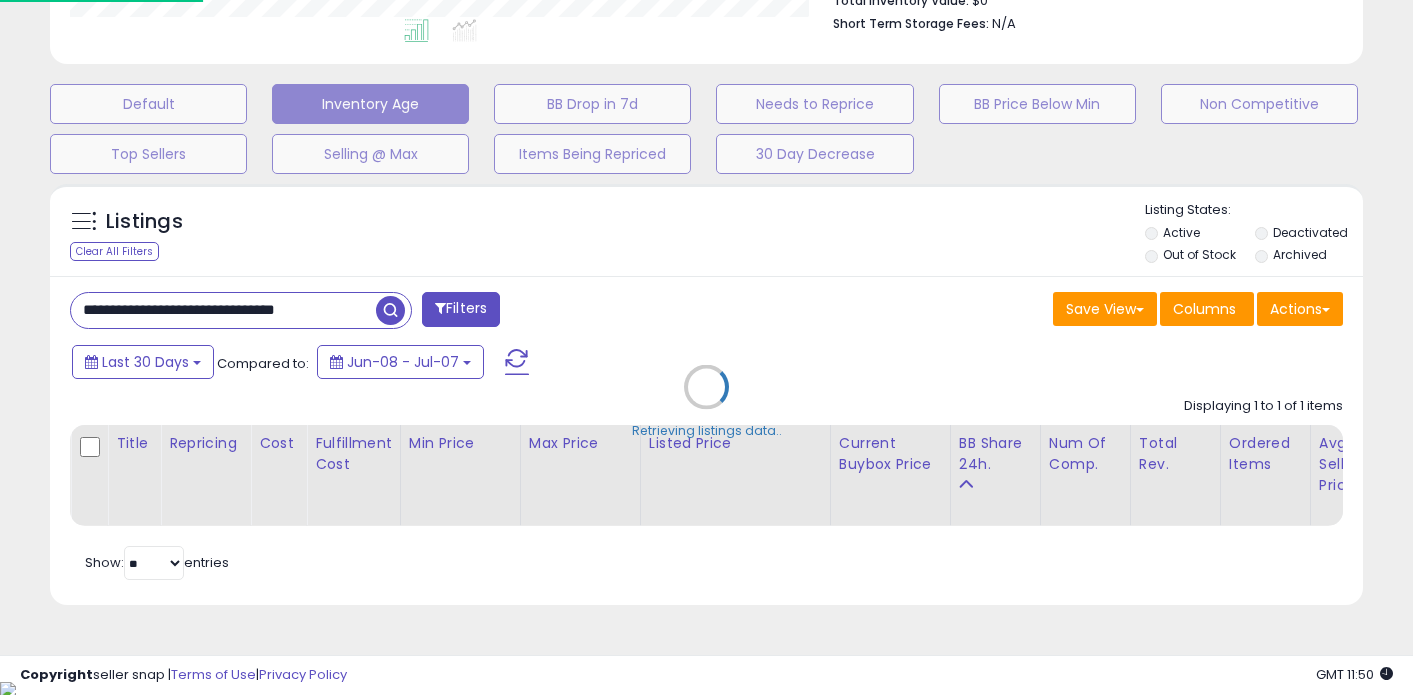 scroll, scrollTop: 999590, scrollLeft: 999231, axis: both 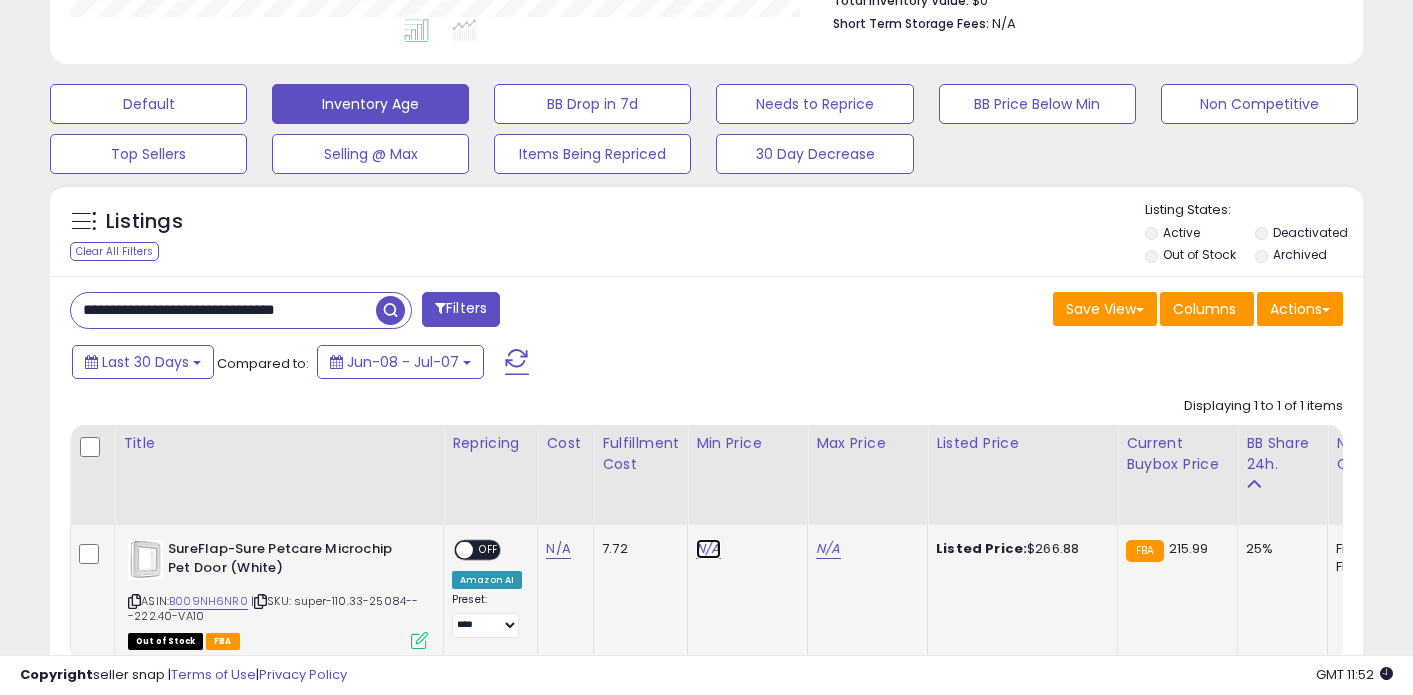 click on "N/A" at bounding box center [708, 549] 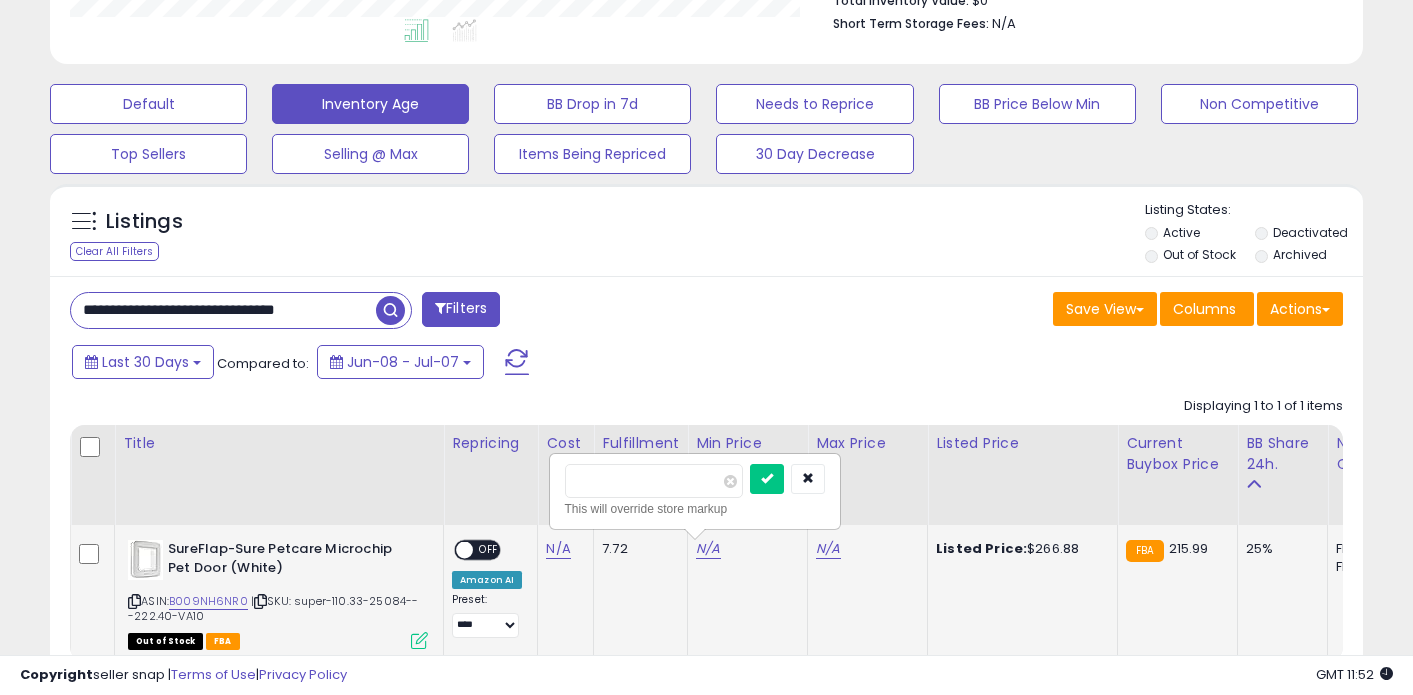 type on "***" 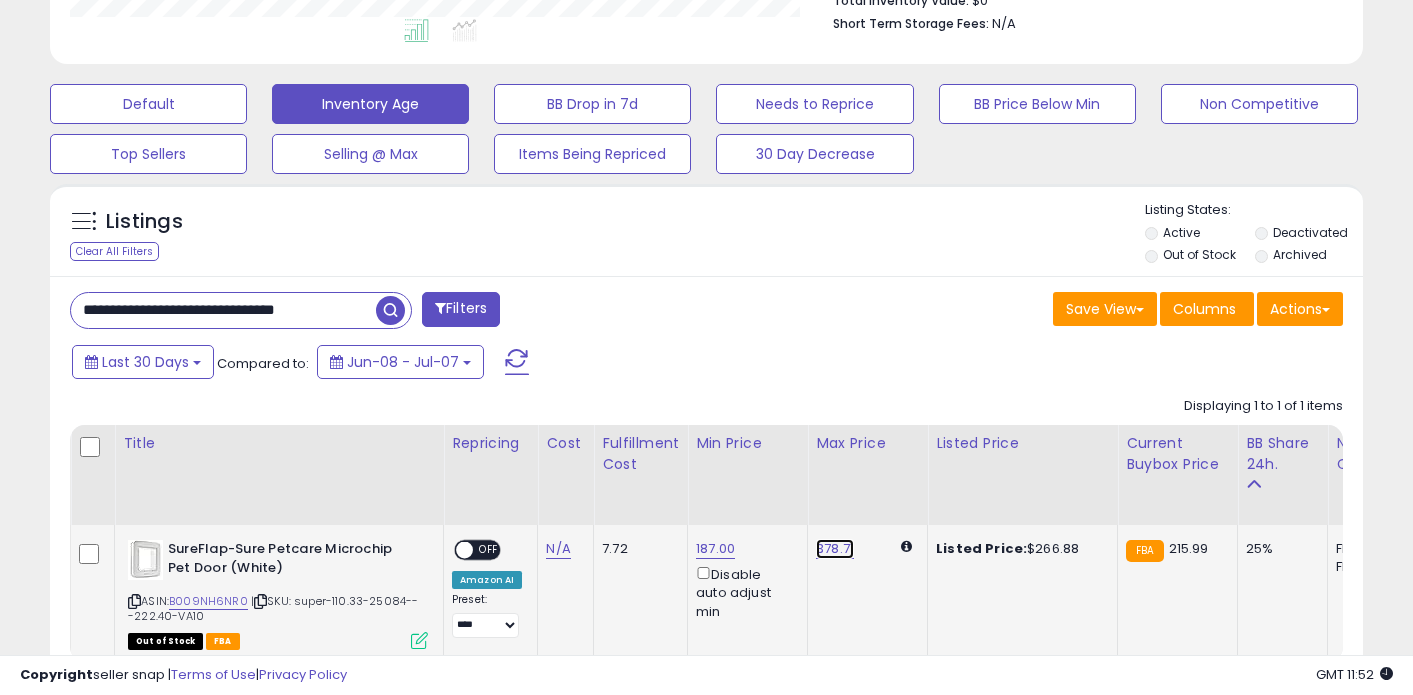 click on "378.71" at bounding box center (835, 549) 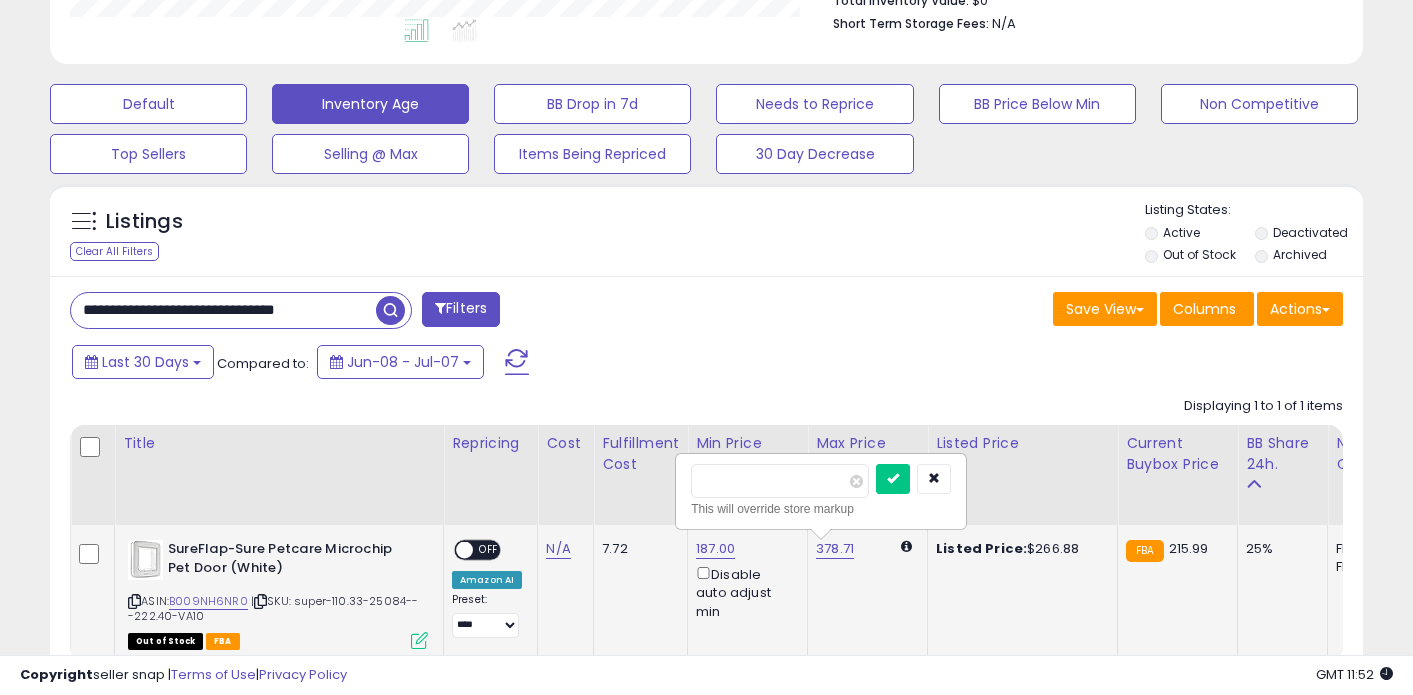 type on "***" 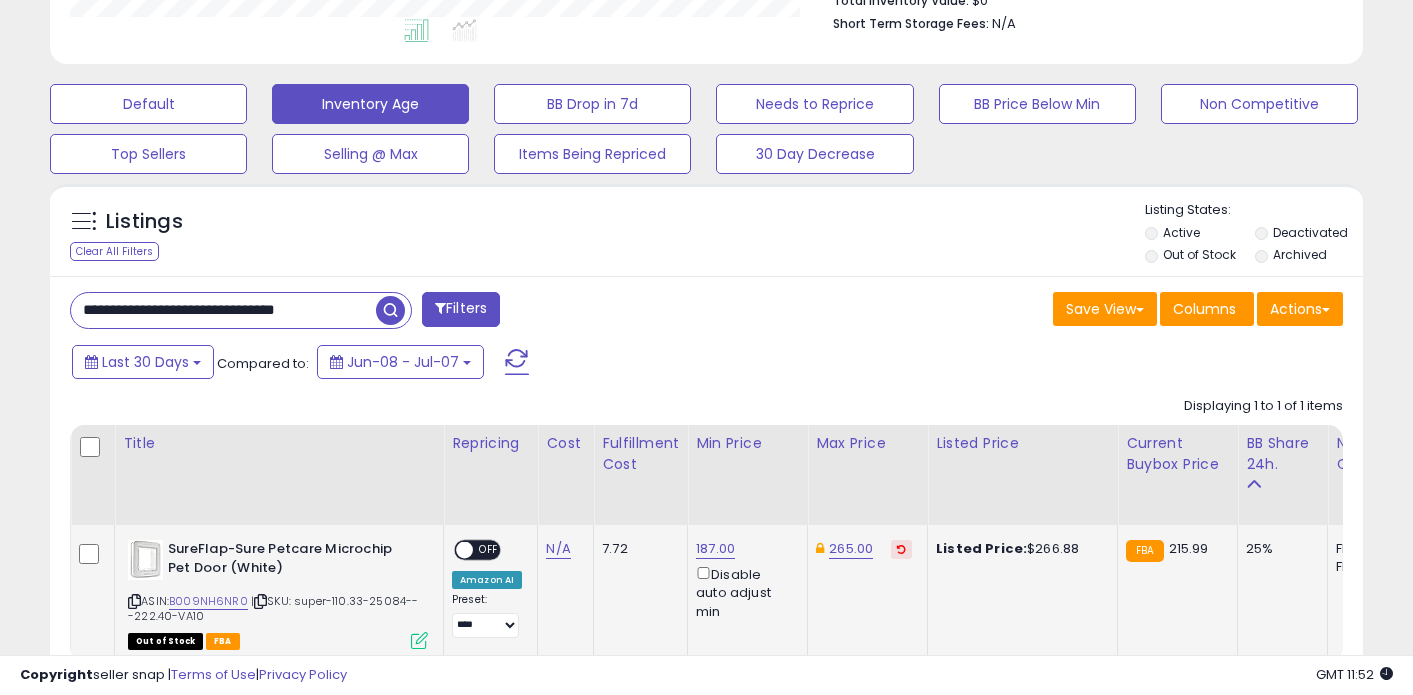 click on "**********" at bounding box center (223, 310) 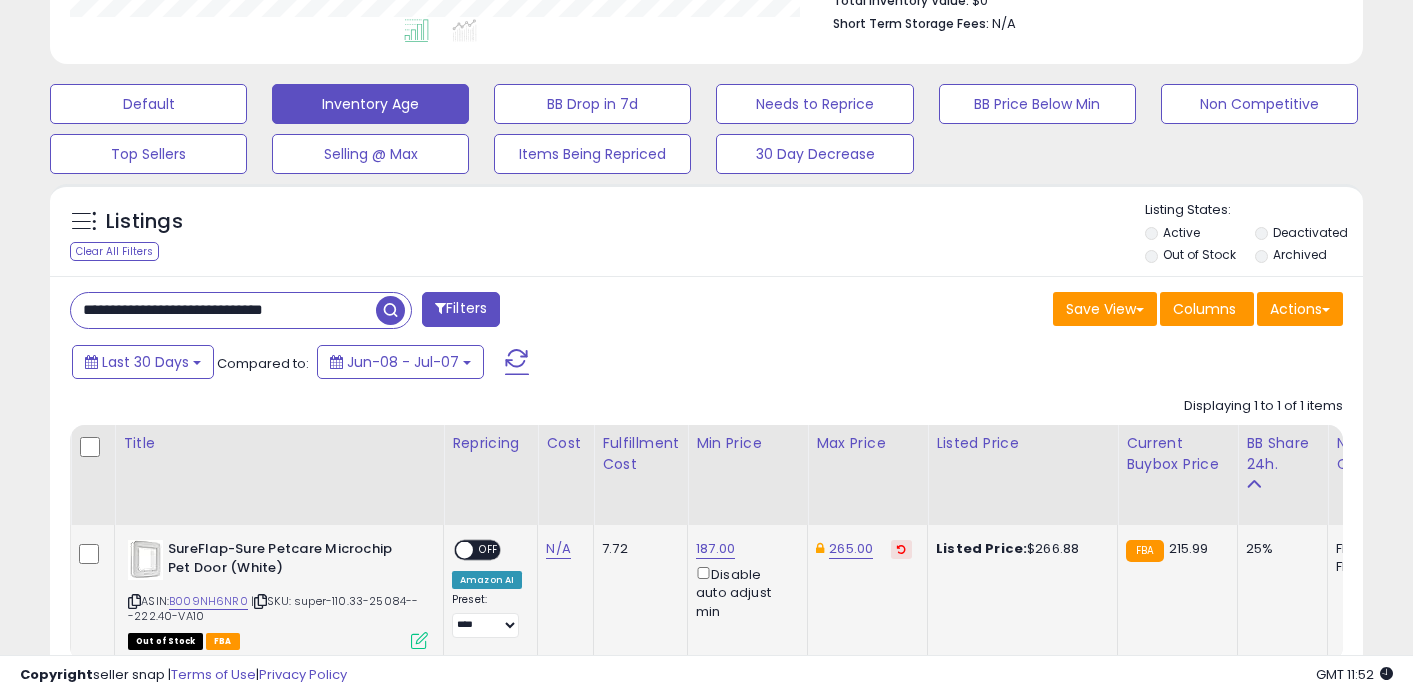 type on "**********" 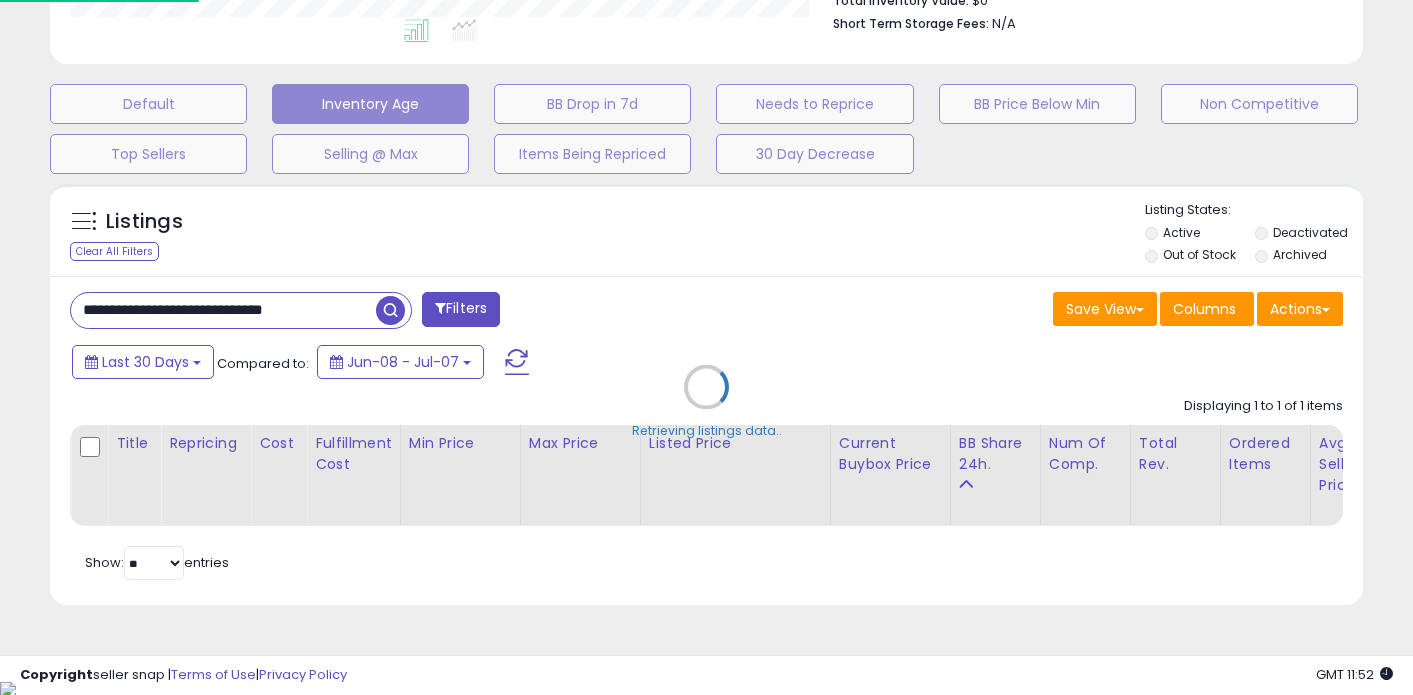 scroll, scrollTop: 999590, scrollLeft: 999231, axis: both 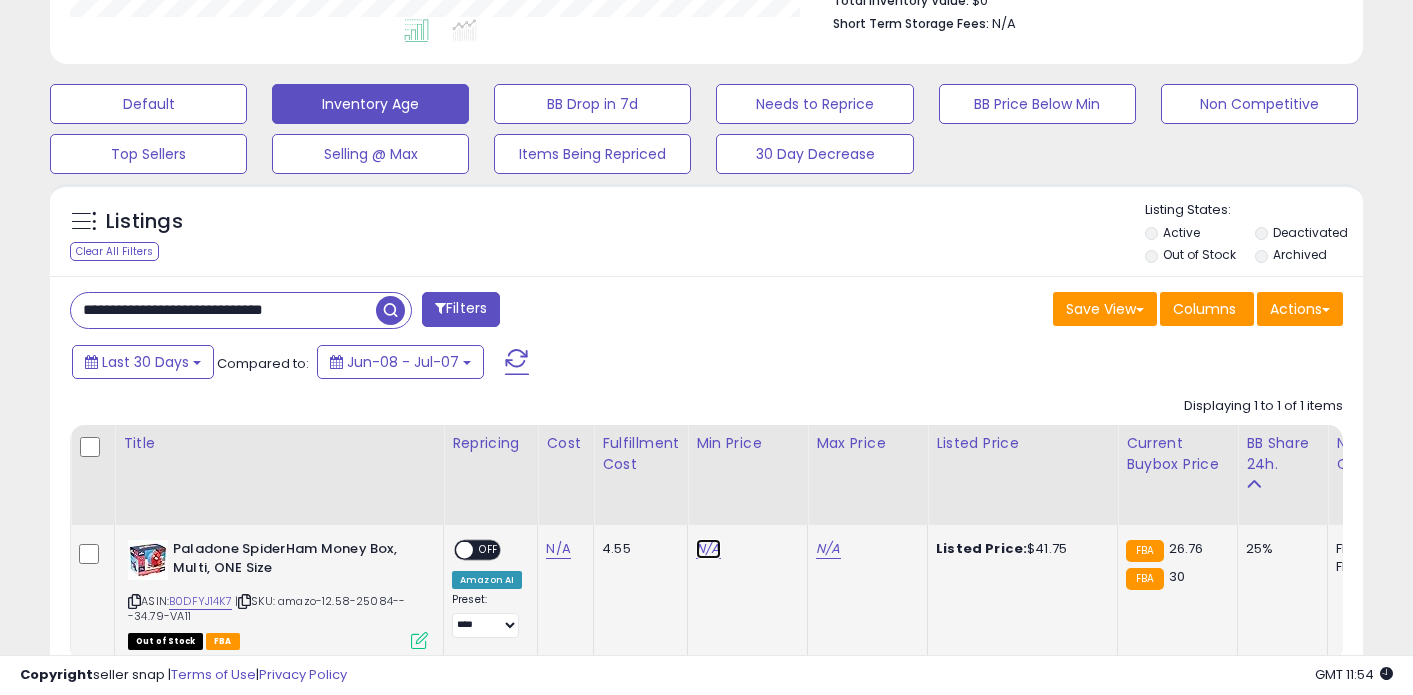 click on "N/A" at bounding box center (708, 549) 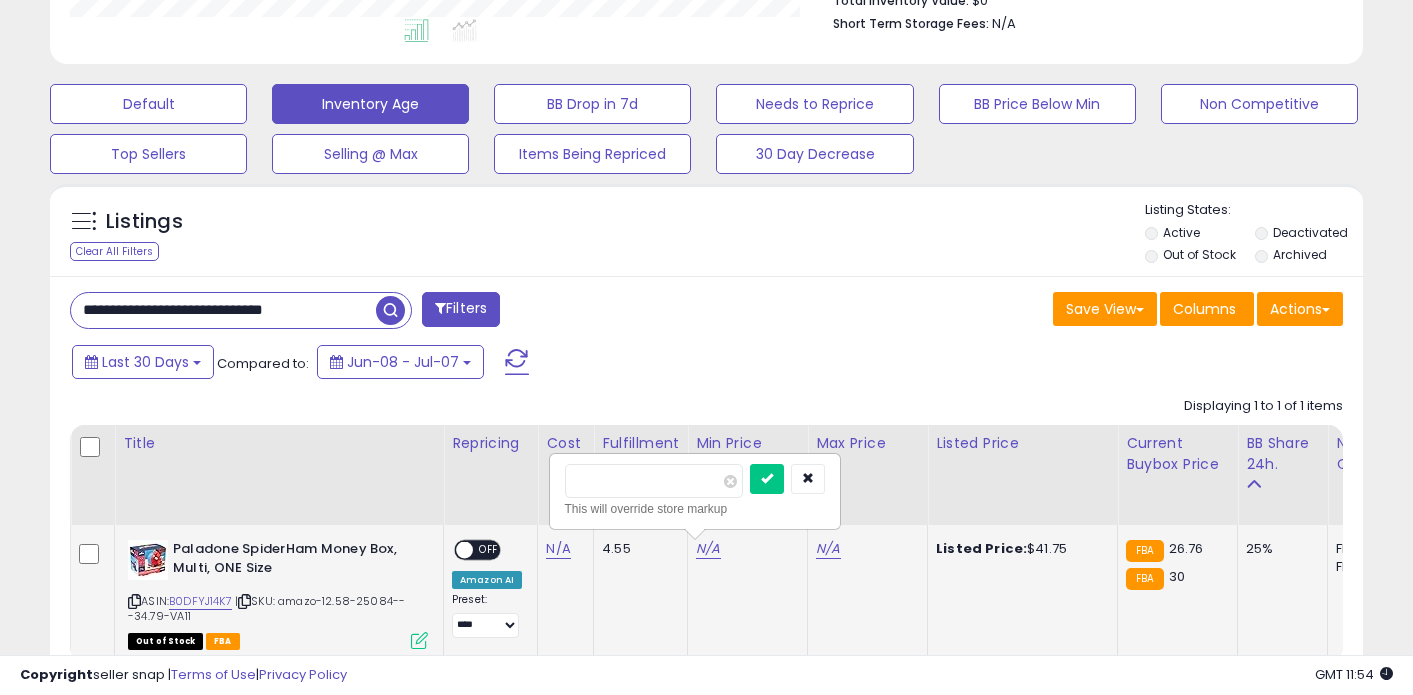 type on "*****" 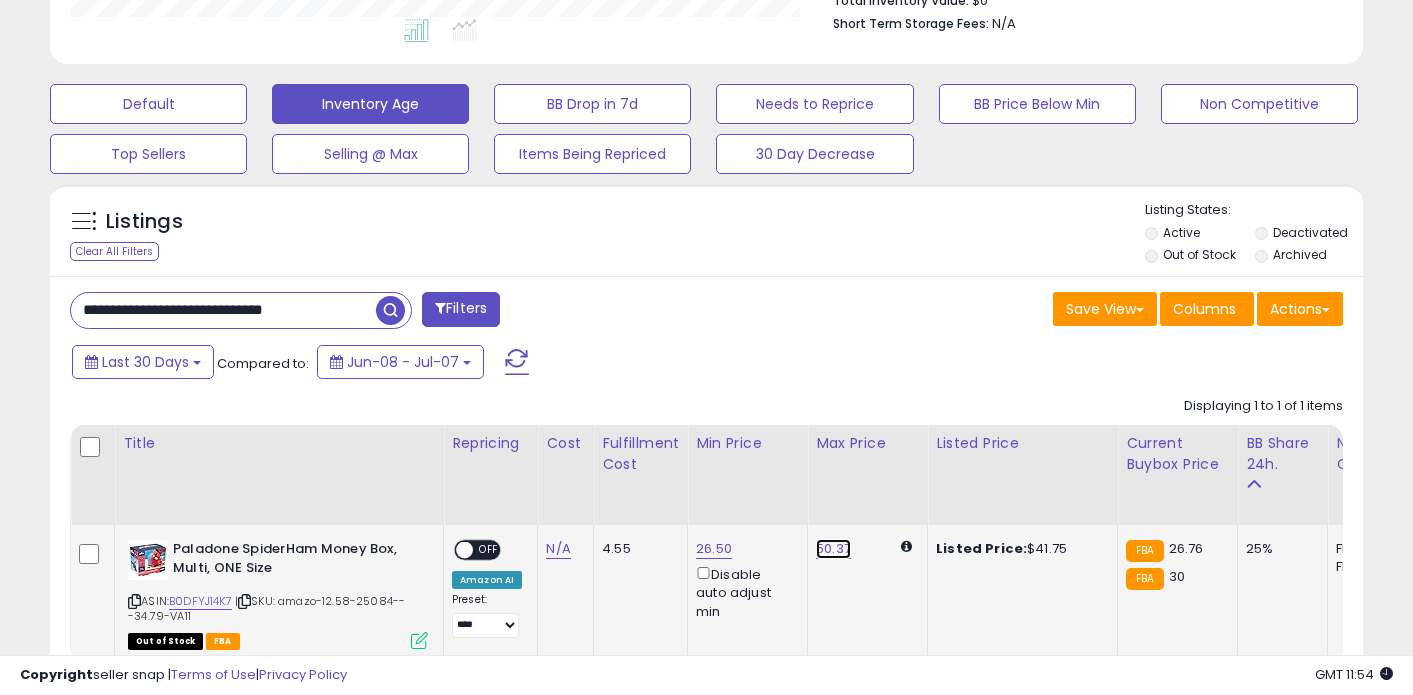 click on "50.37" at bounding box center [833, 549] 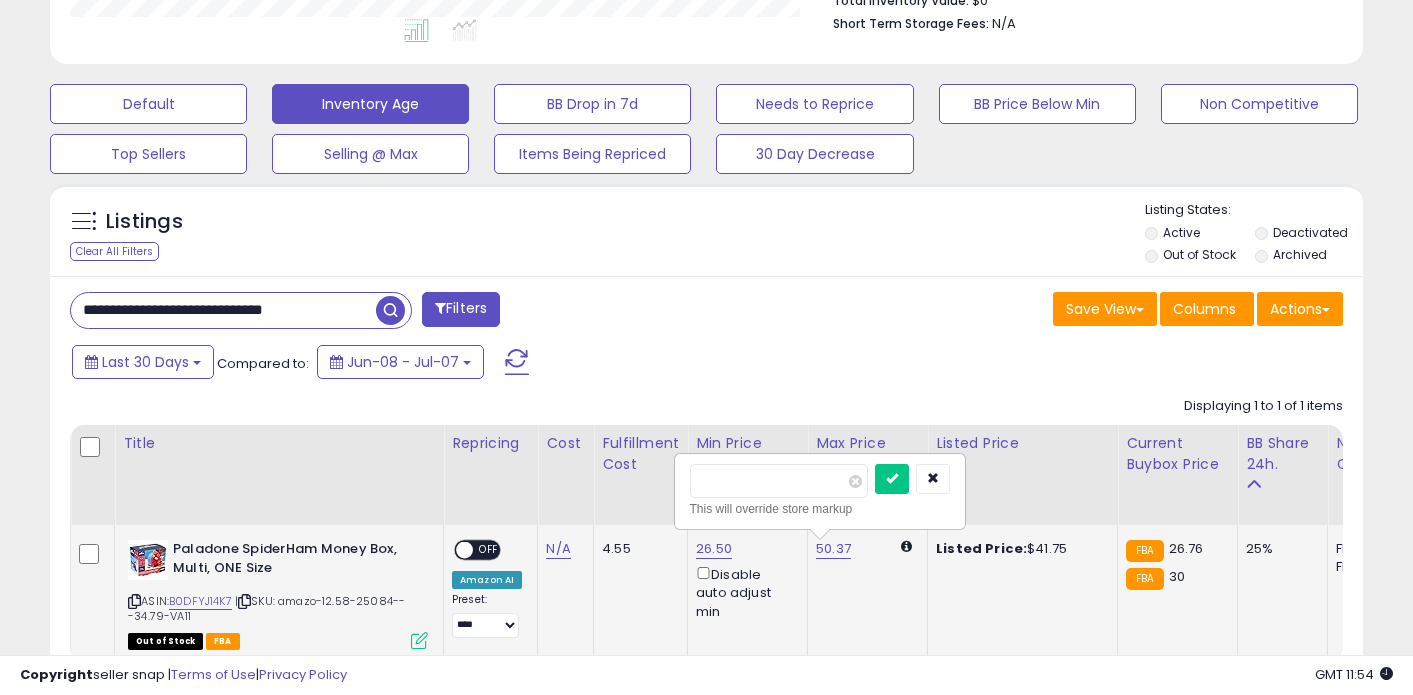 type on "*****" 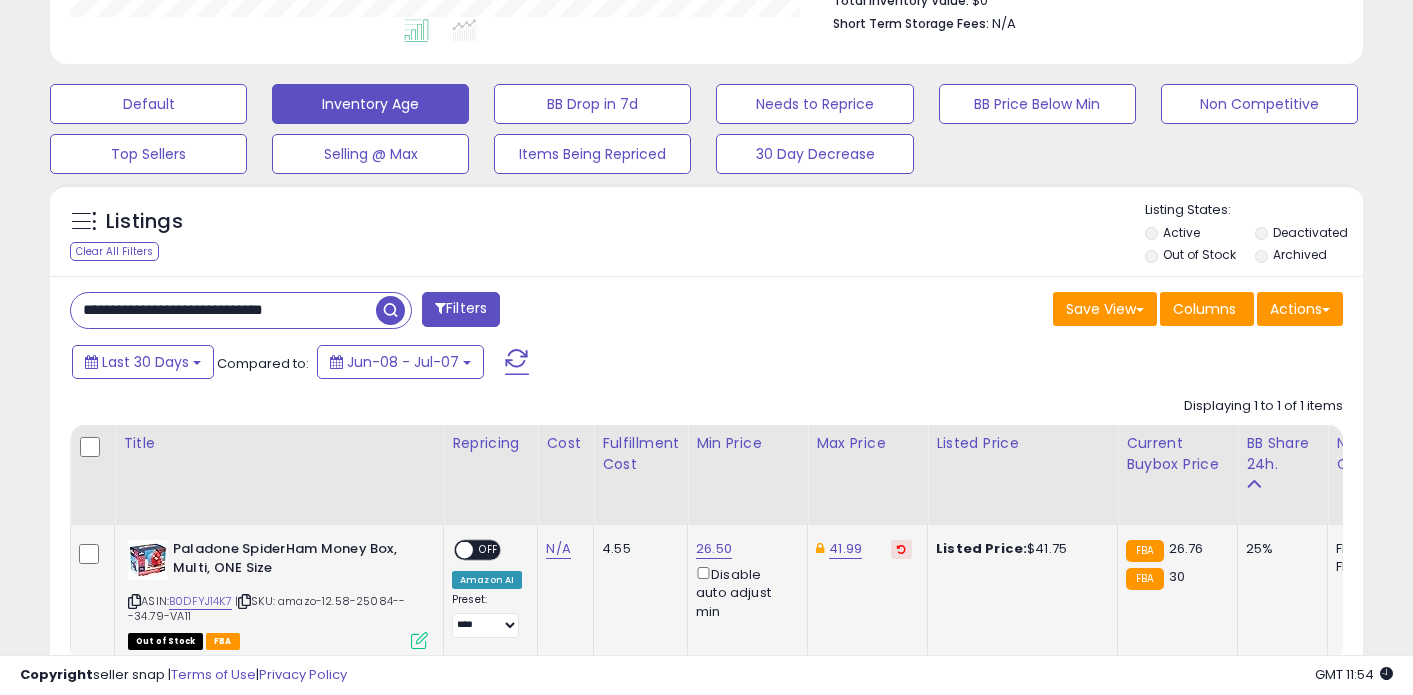 click on "**********" at bounding box center [223, 310] 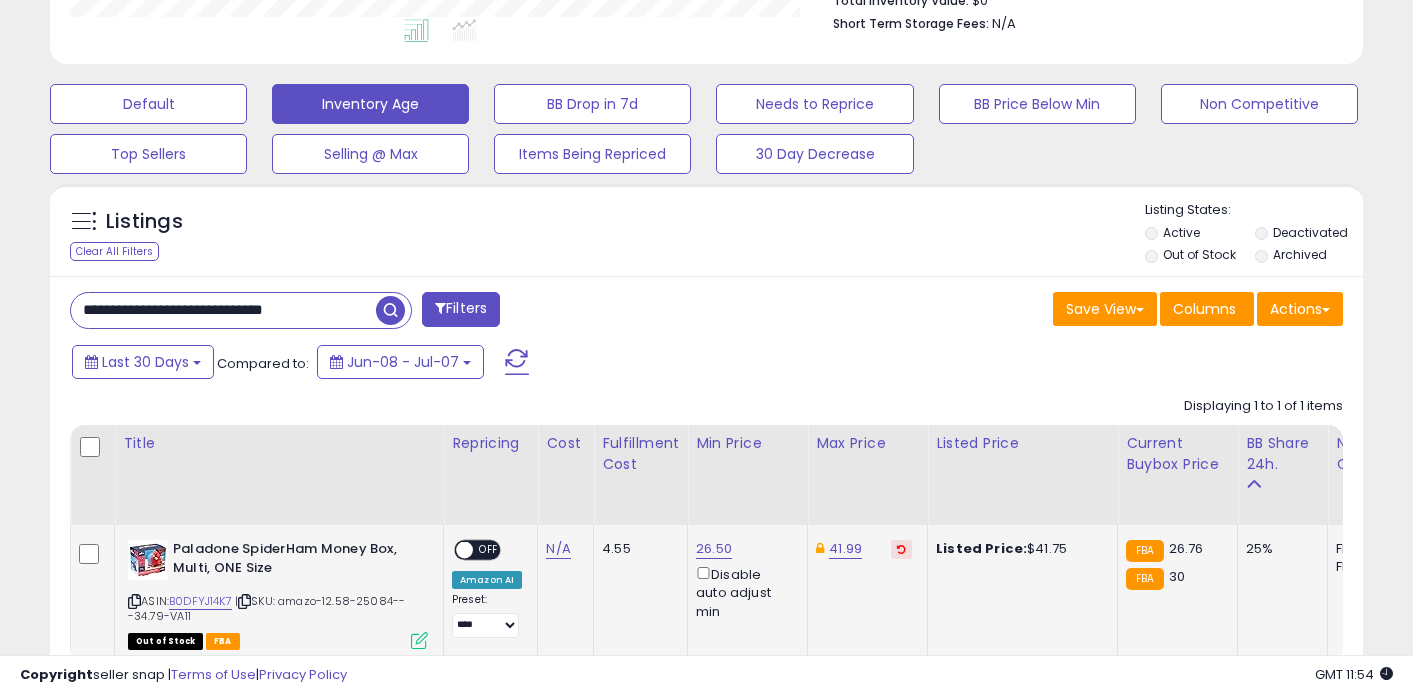 paste 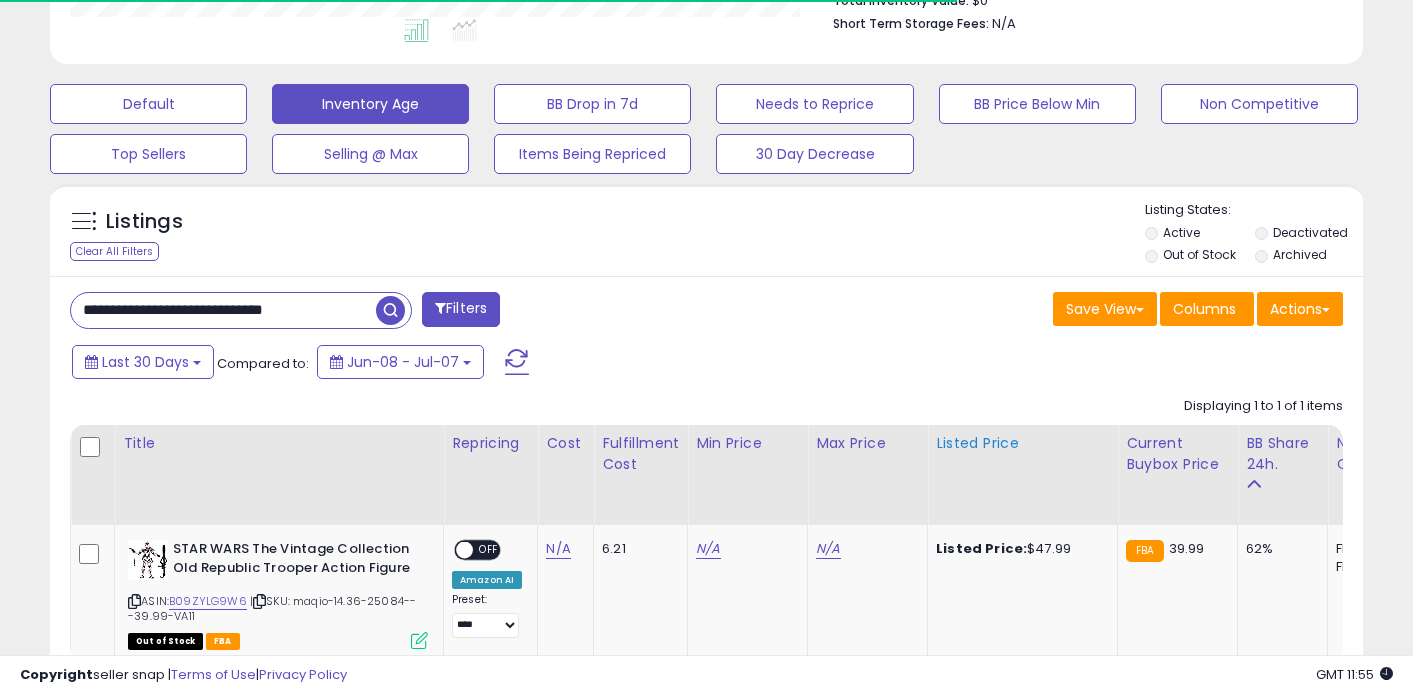 scroll, scrollTop: 999590, scrollLeft: 999240, axis: both 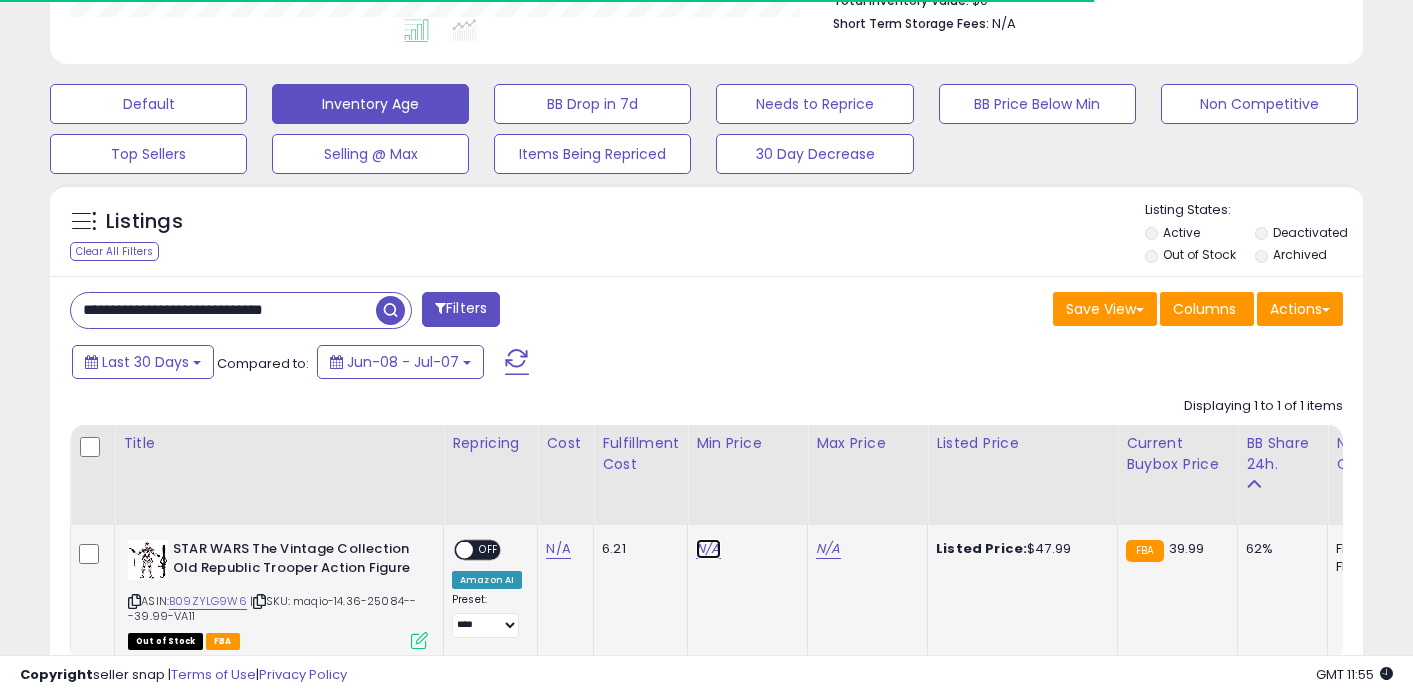 click on "N/A" at bounding box center (708, 549) 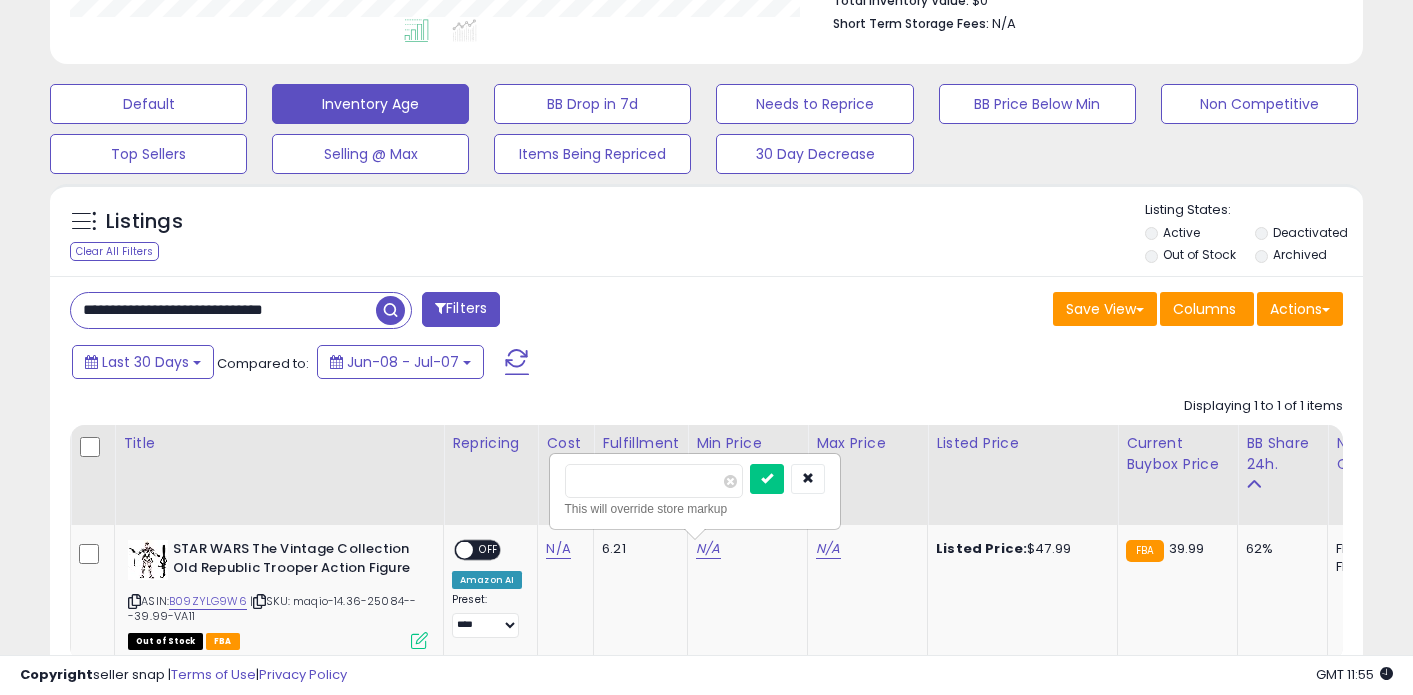 type on "*****" 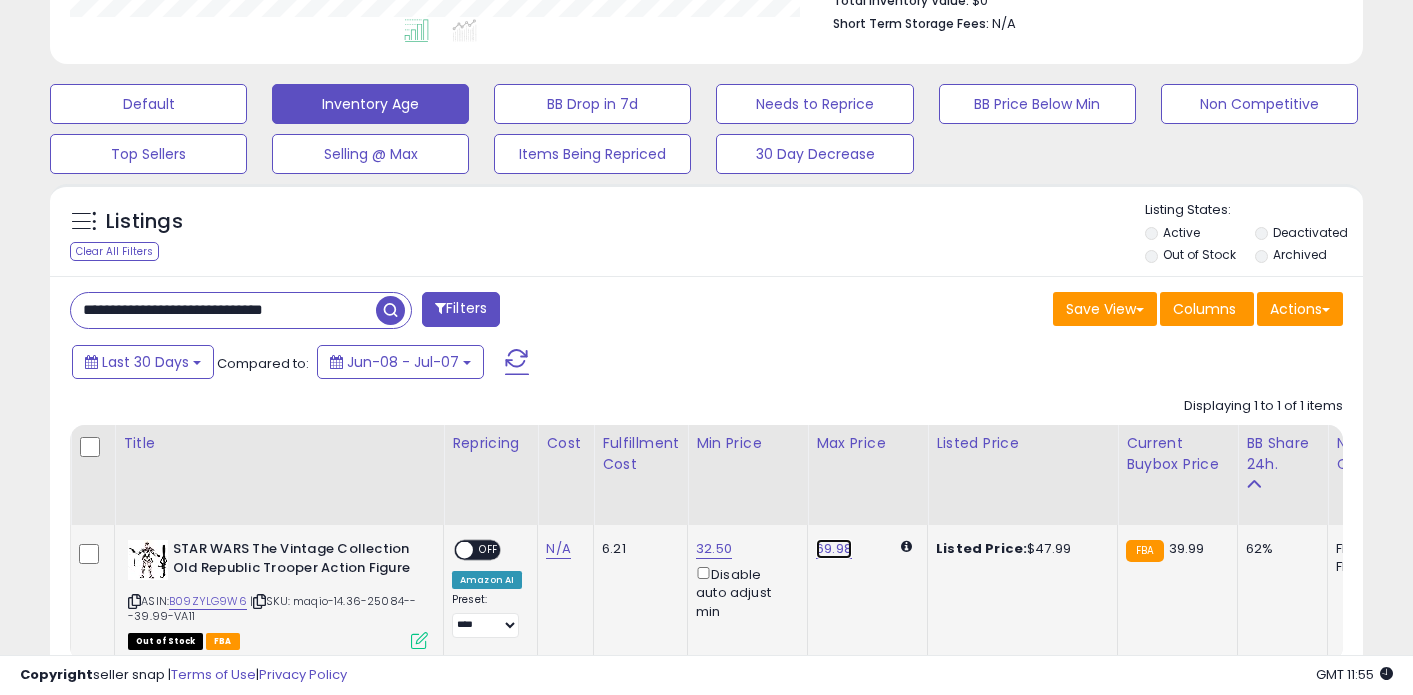 click on "69.98" at bounding box center [834, 549] 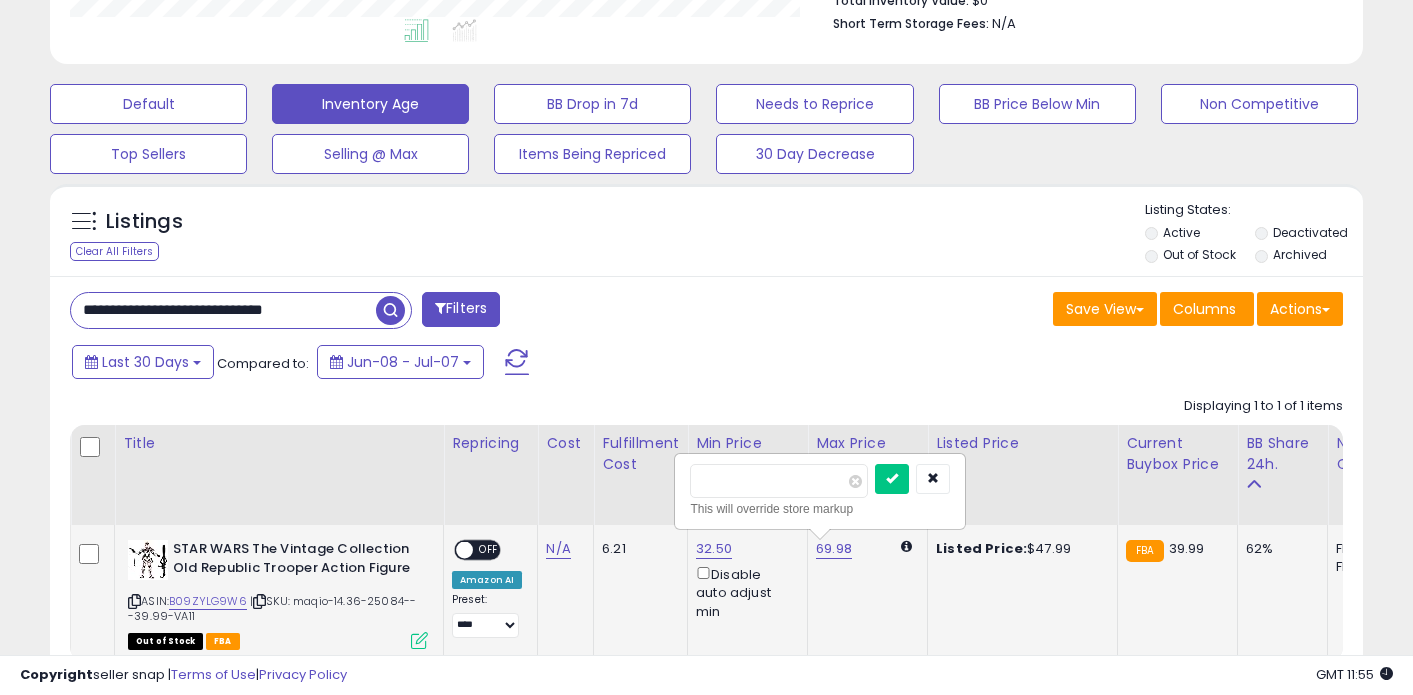 type on "**" 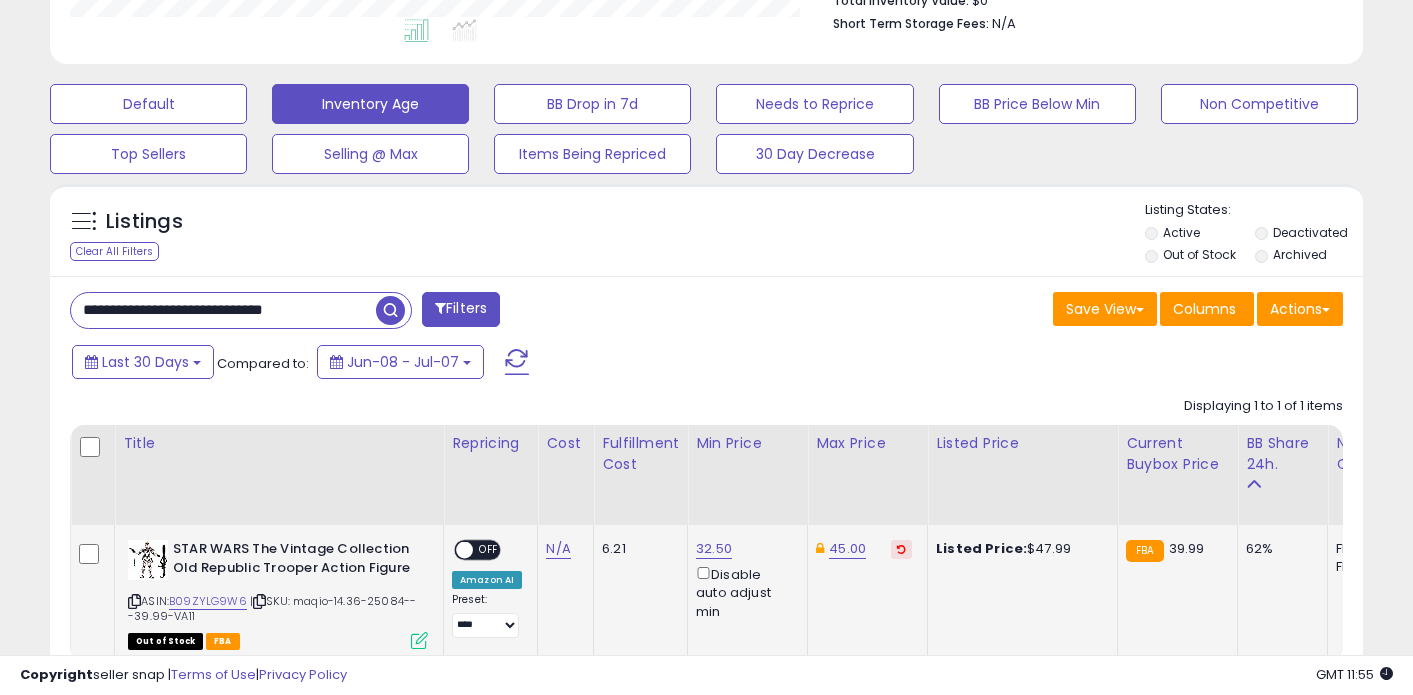 click on "**********" at bounding box center [223, 310] 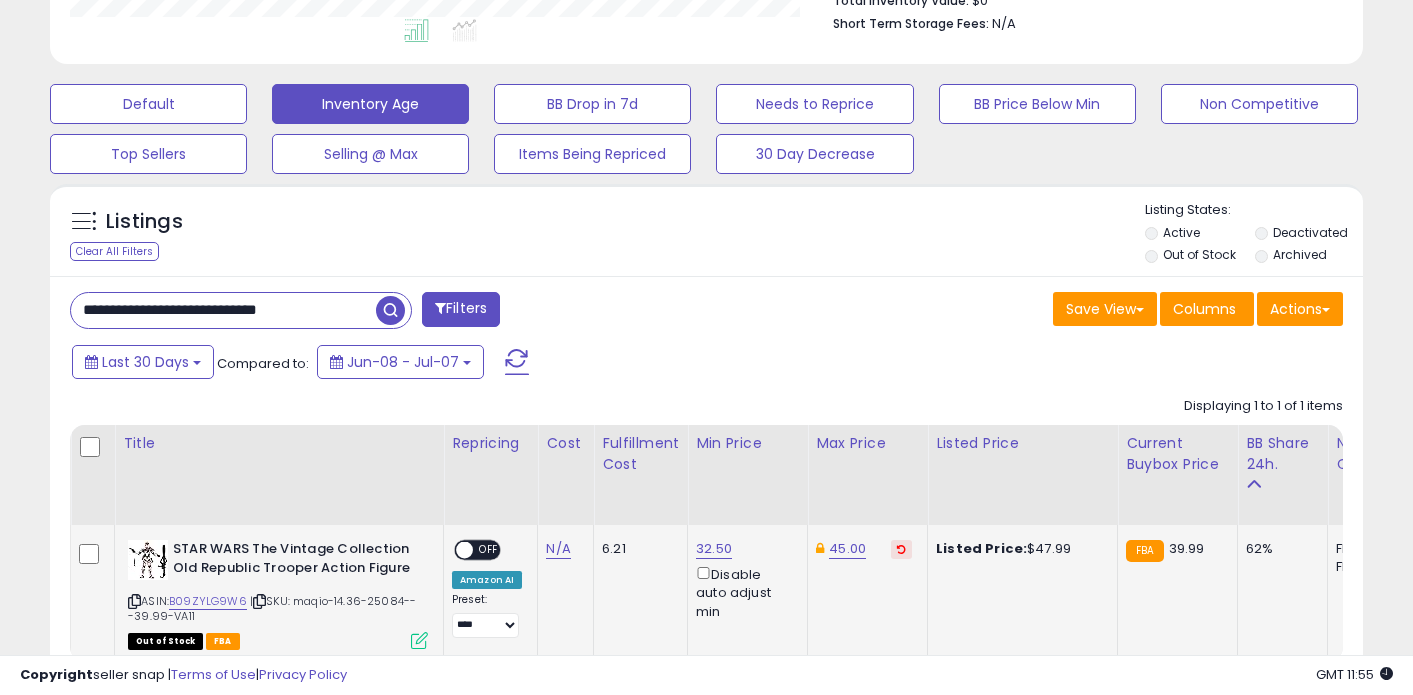 type on "**********" 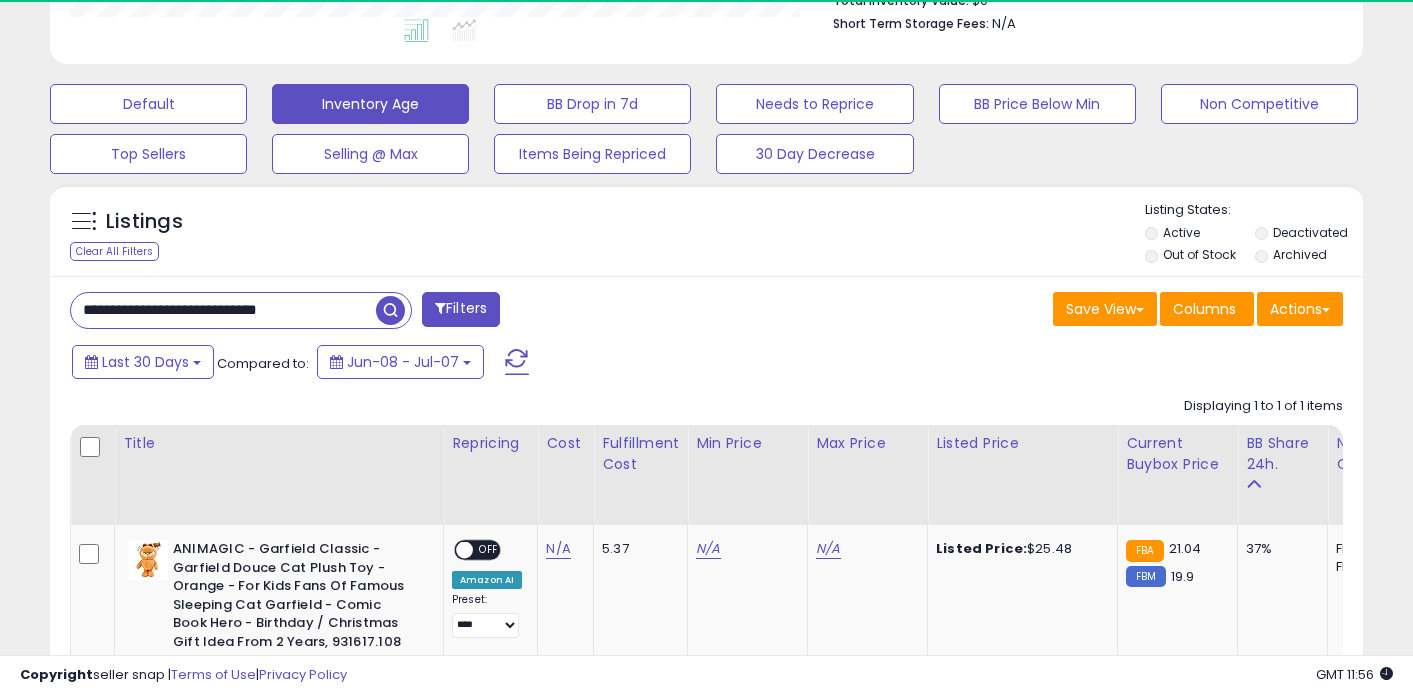scroll, scrollTop: 999590, scrollLeft: 999240, axis: both 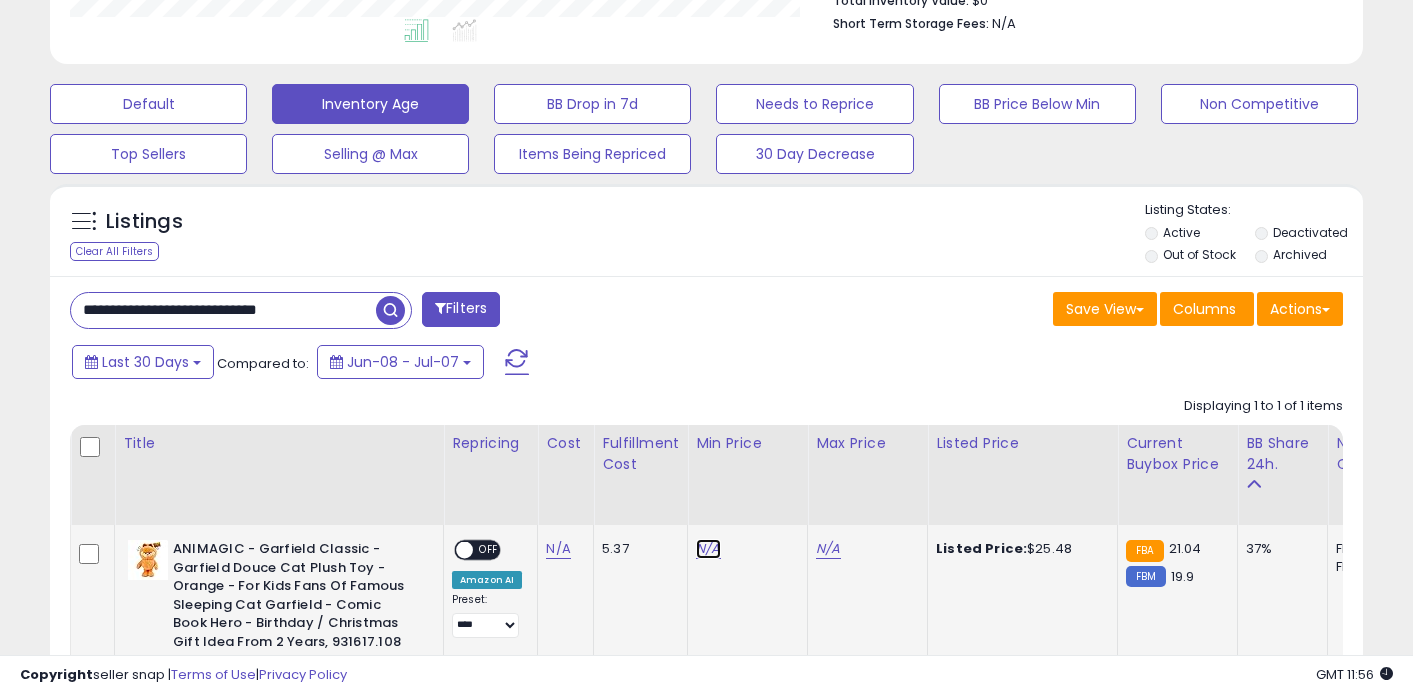 click on "N/A" at bounding box center (708, 549) 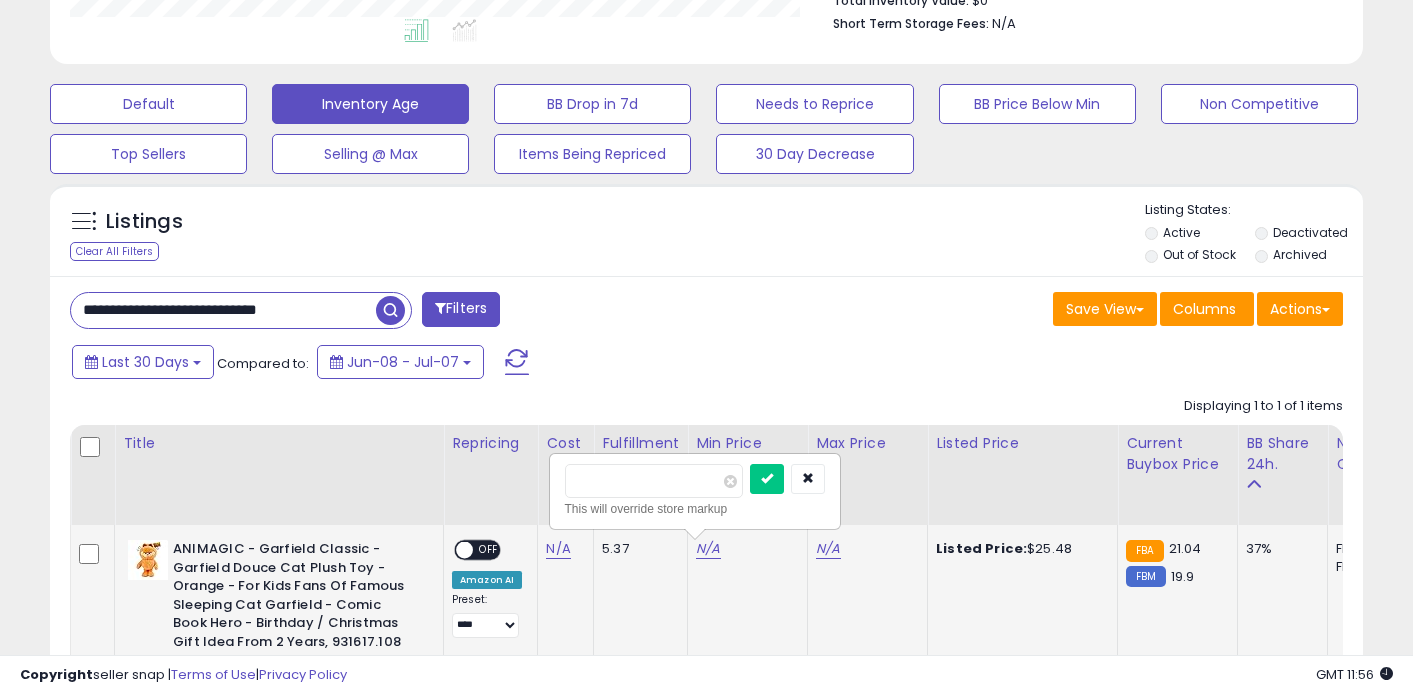 type on "**" 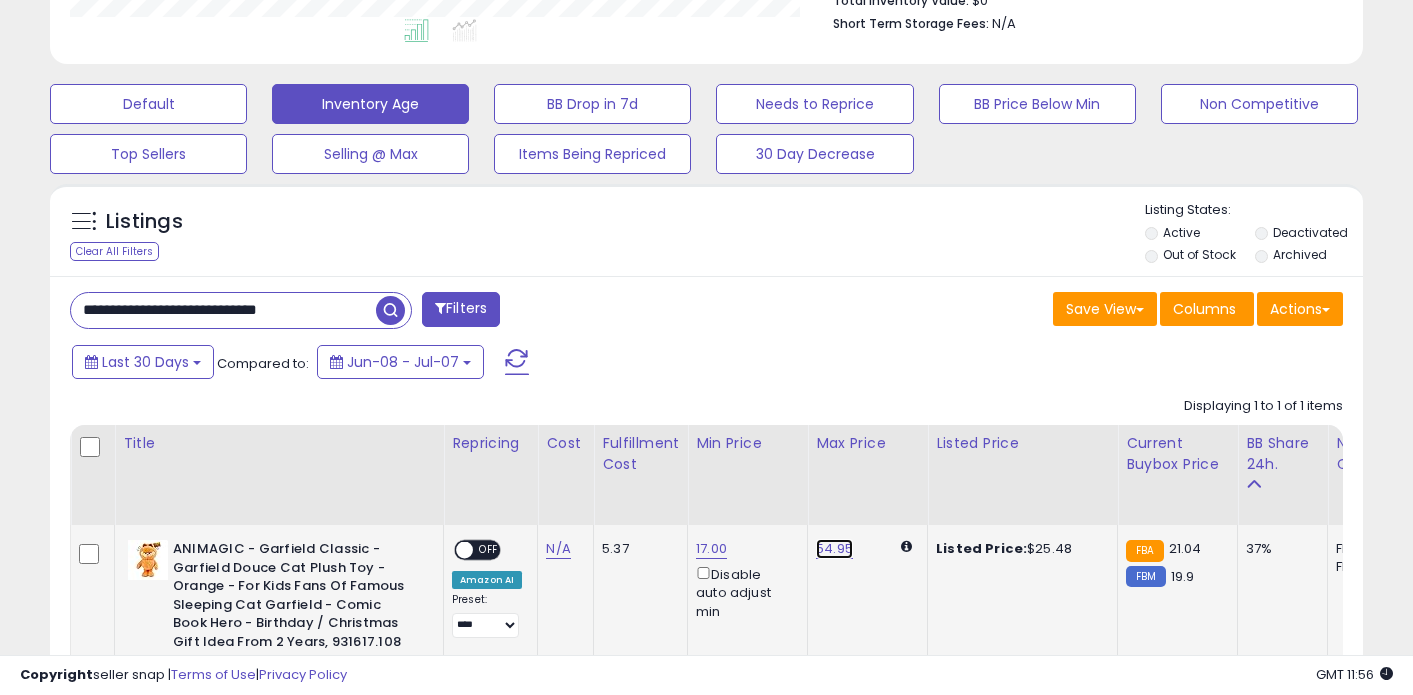 click on "54.95" at bounding box center (834, 549) 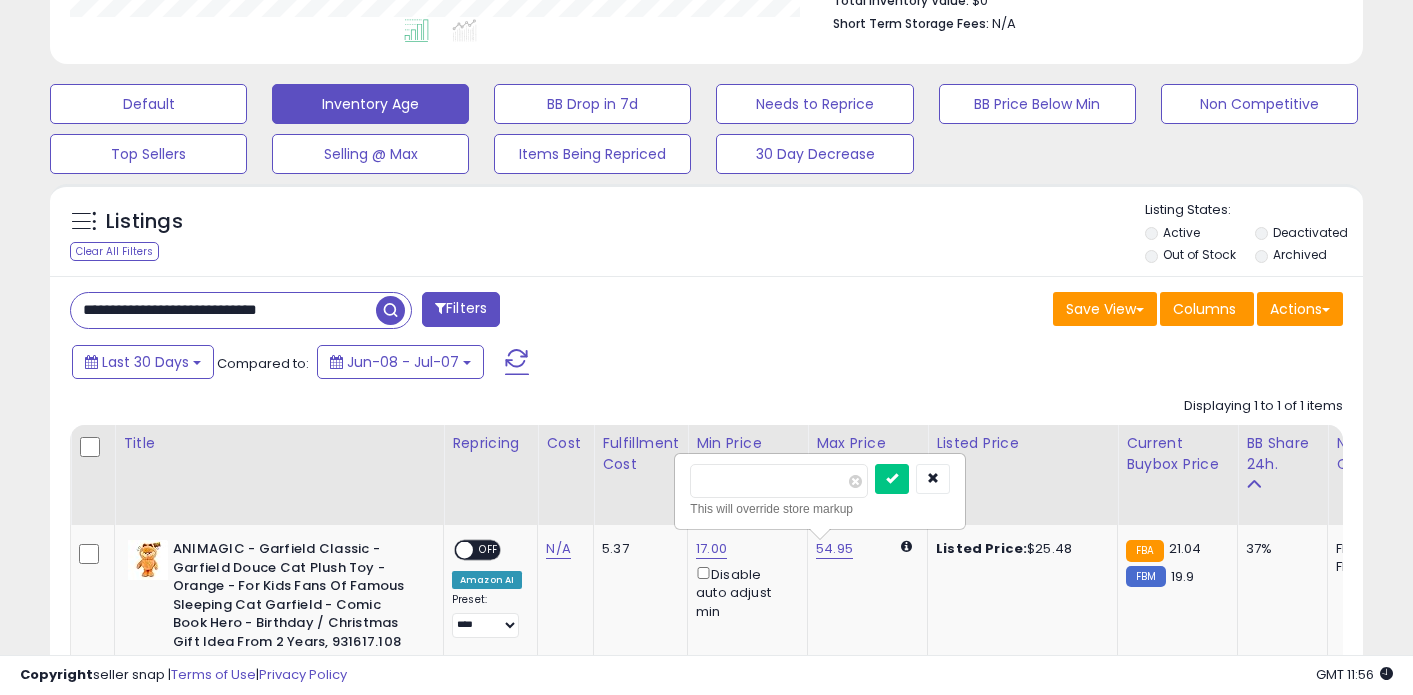 type on "**" 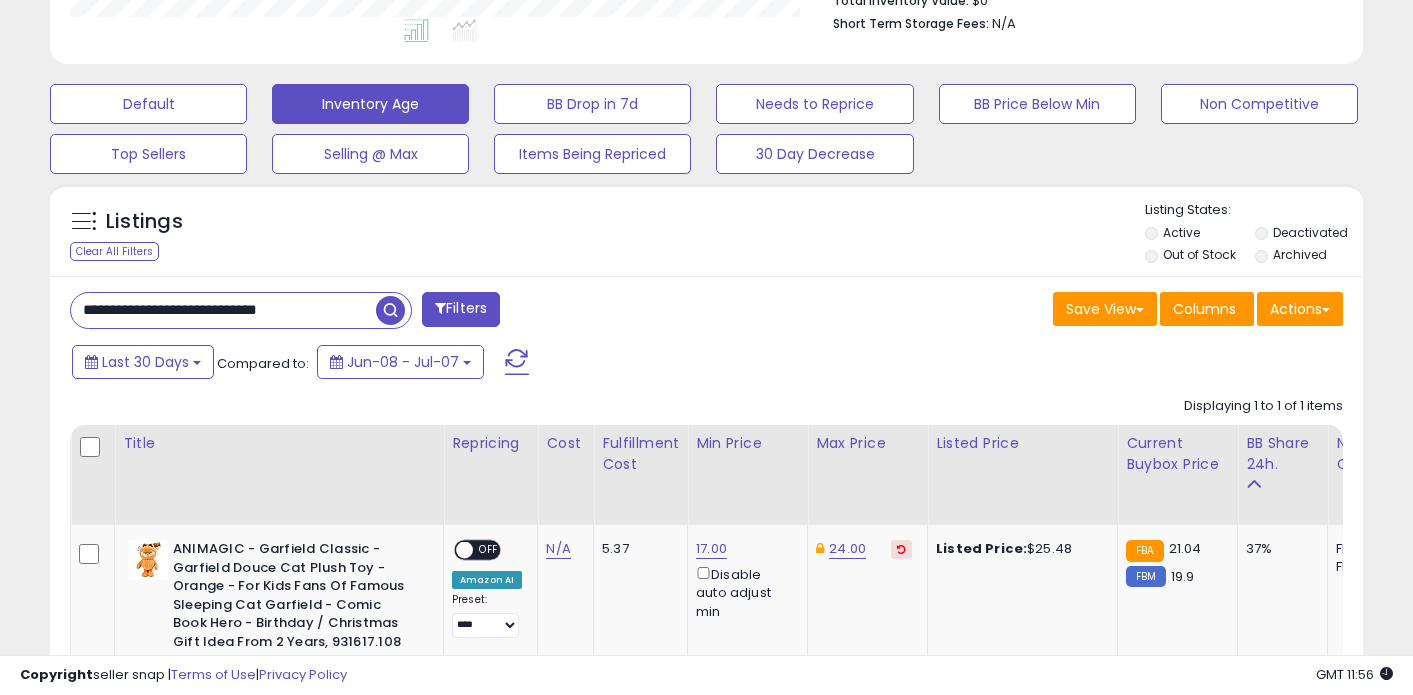 click on "**********" at bounding box center [223, 310] 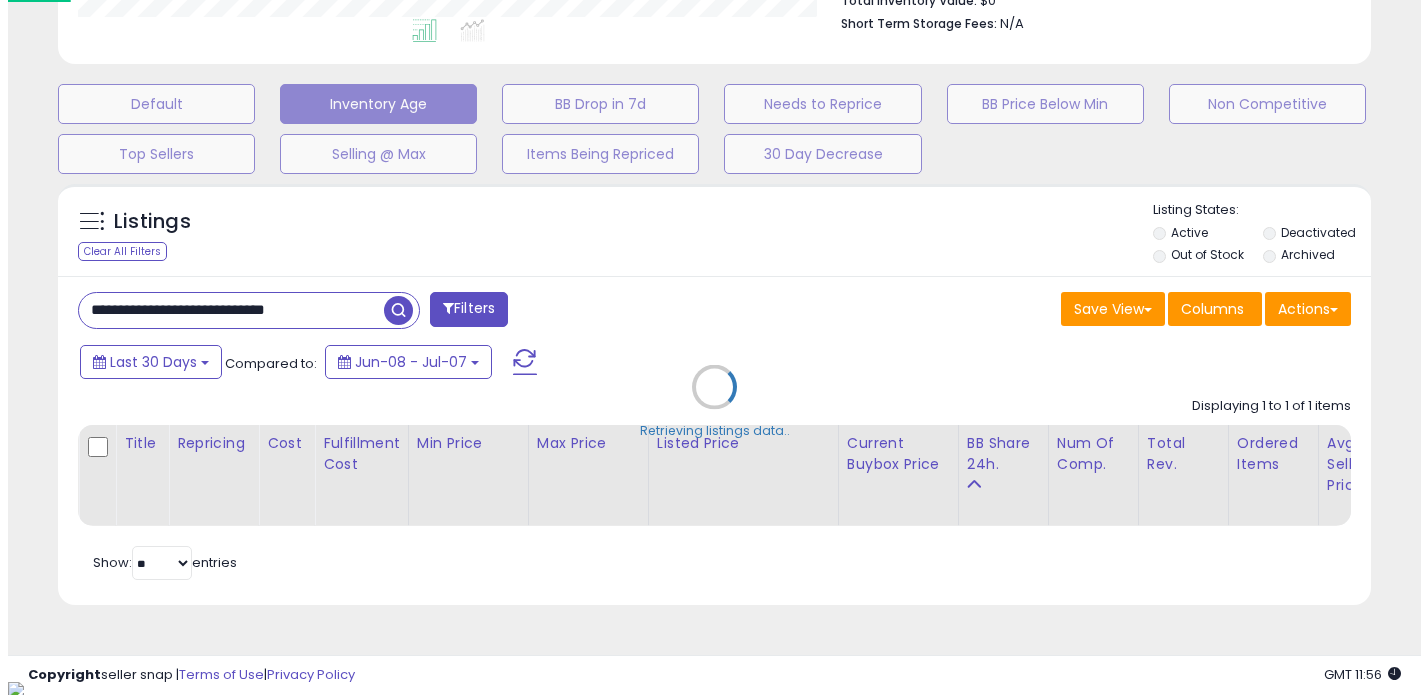 scroll, scrollTop: 999590, scrollLeft: 999231, axis: both 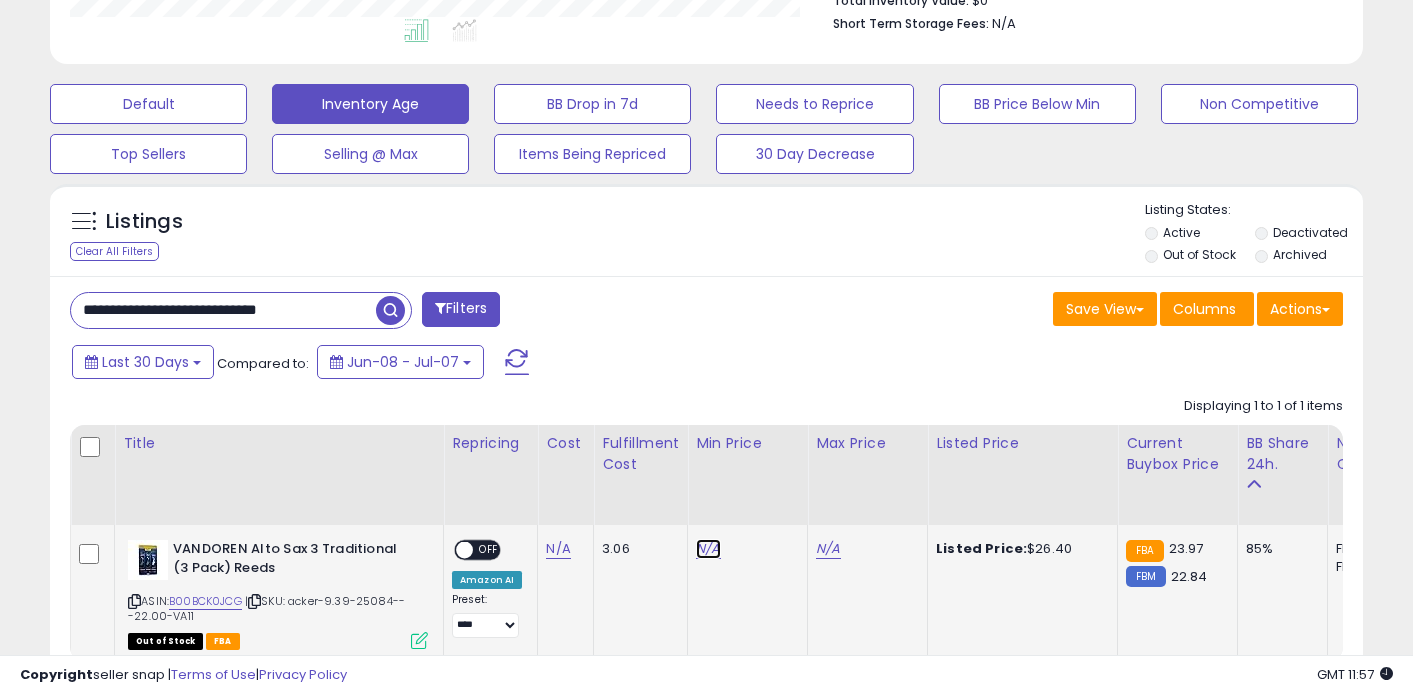 click on "N/A" at bounding box center (708, 549) 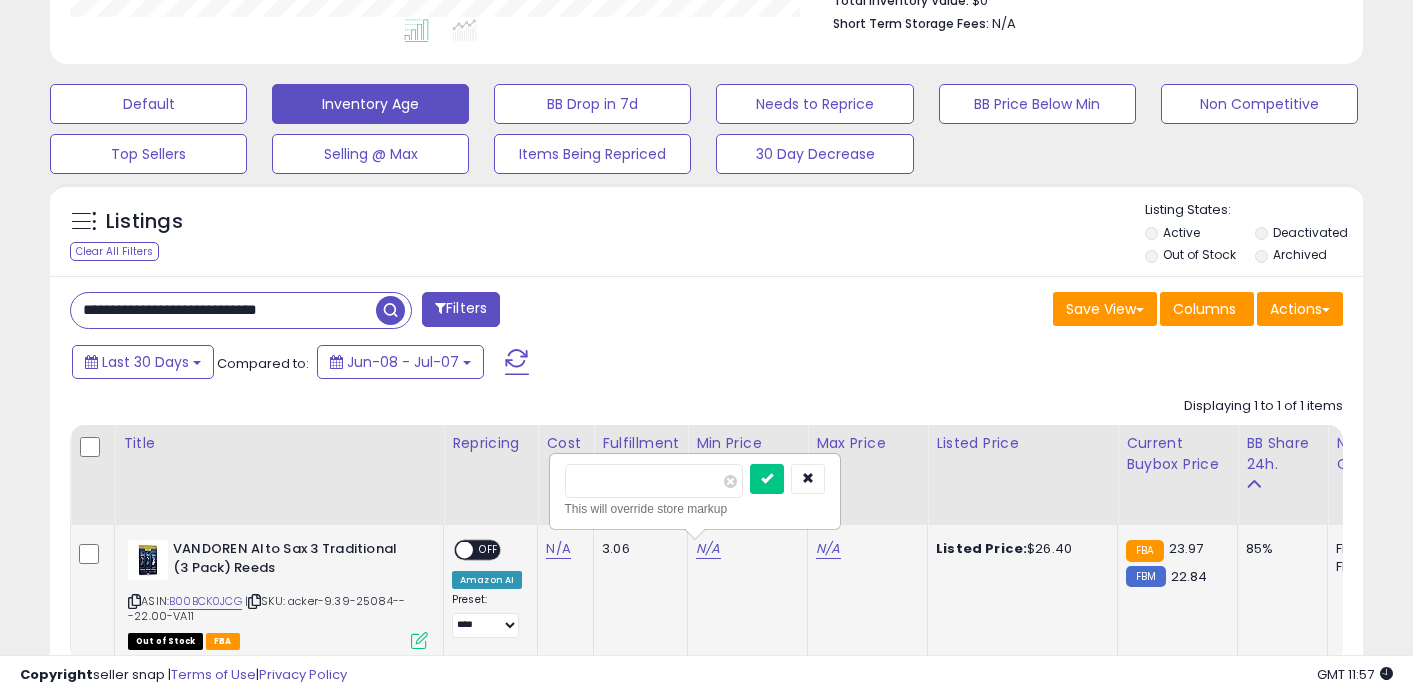 type on "*****" 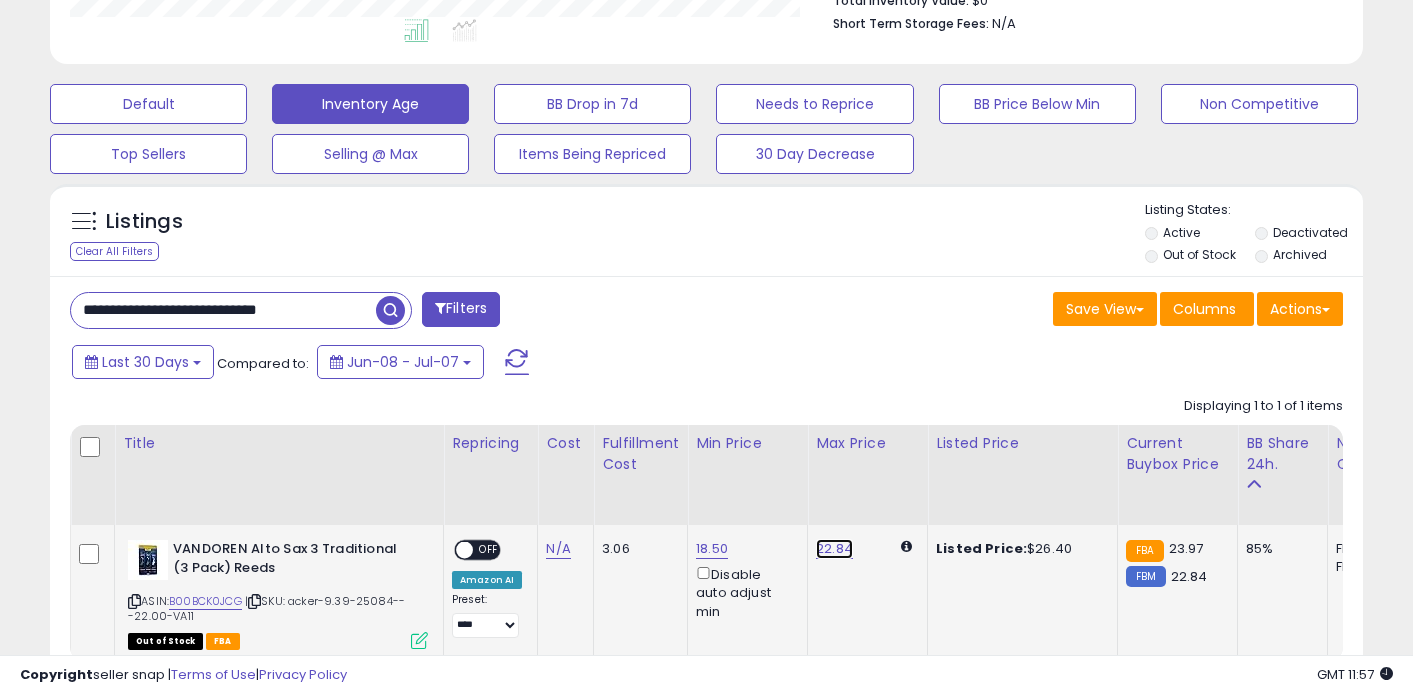 click on "22.84" at bounding box center (834, 549) 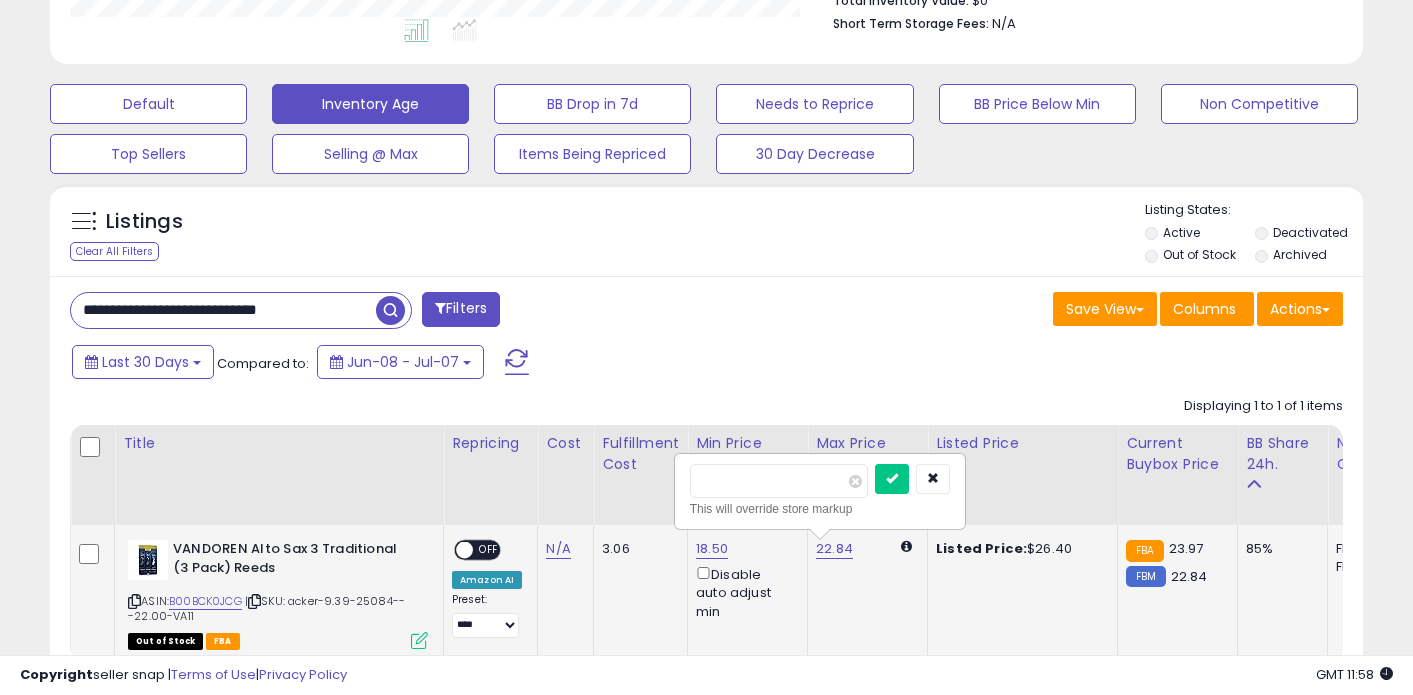 type on "**" 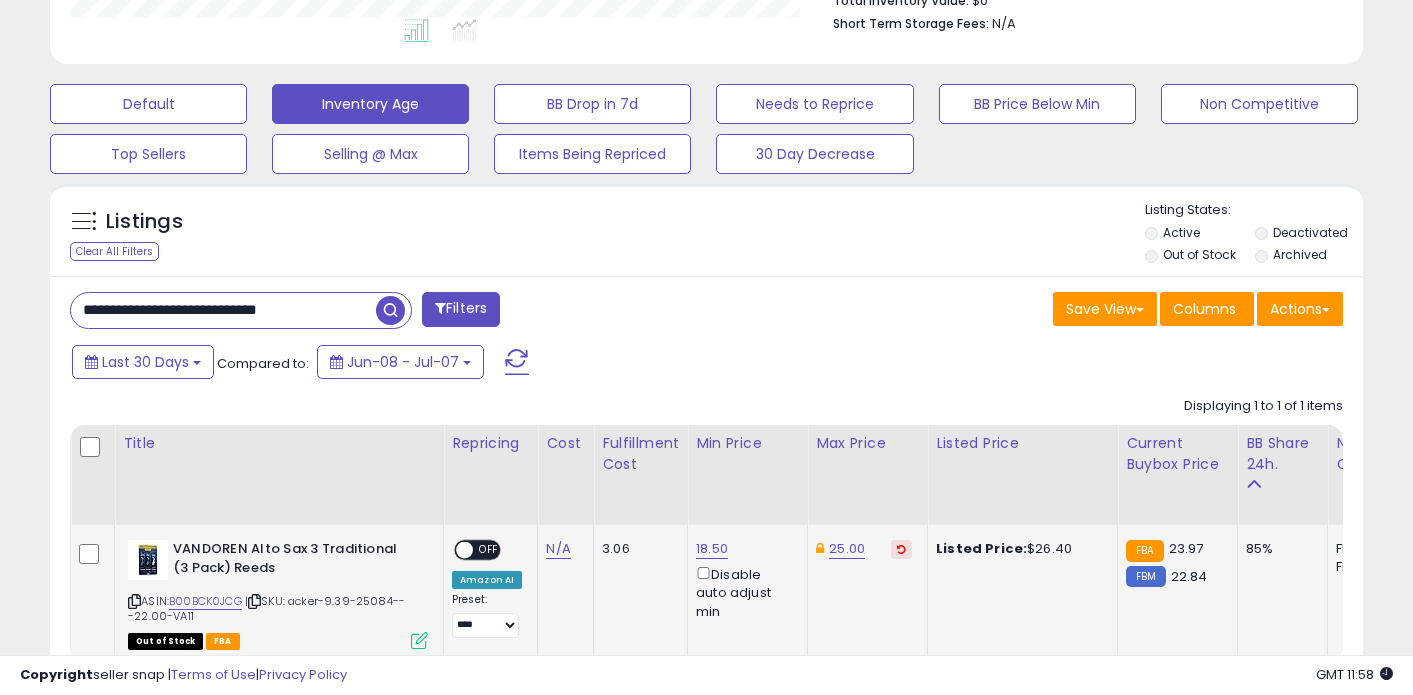 click on "**********" at bounding box center [223, 310] 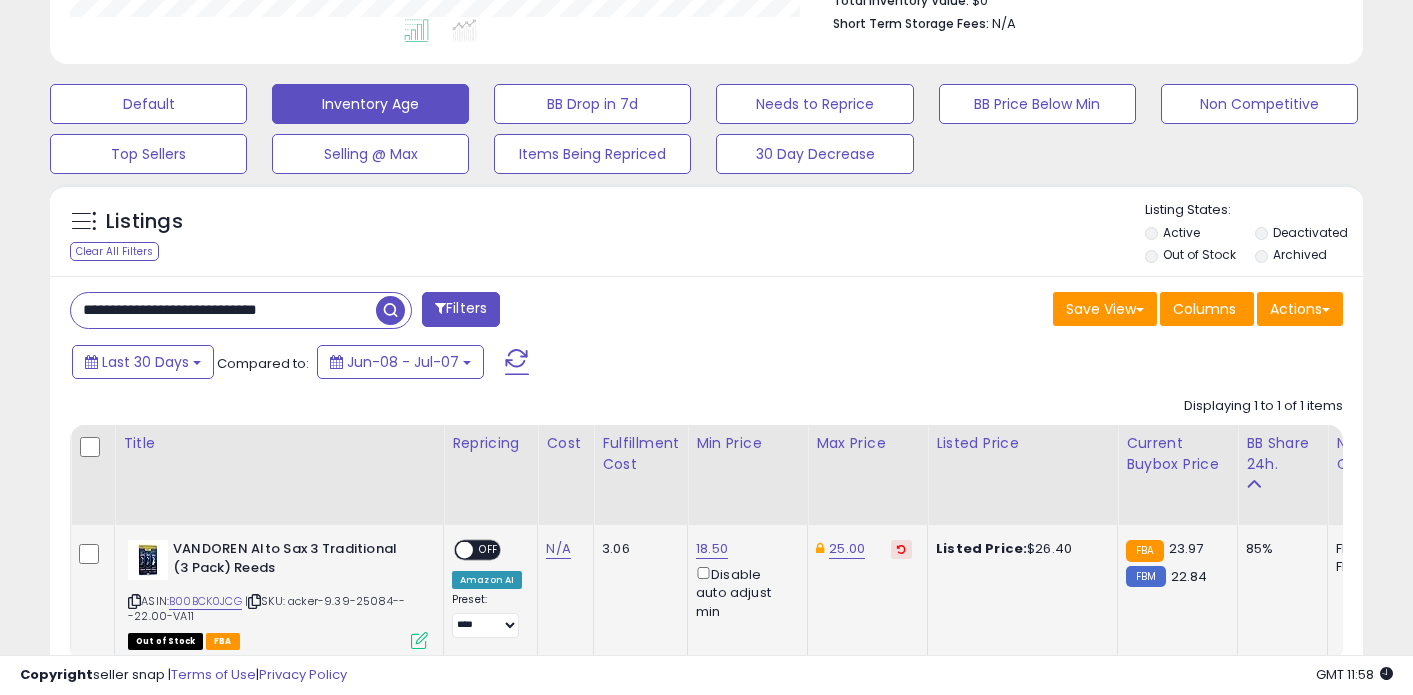 paste 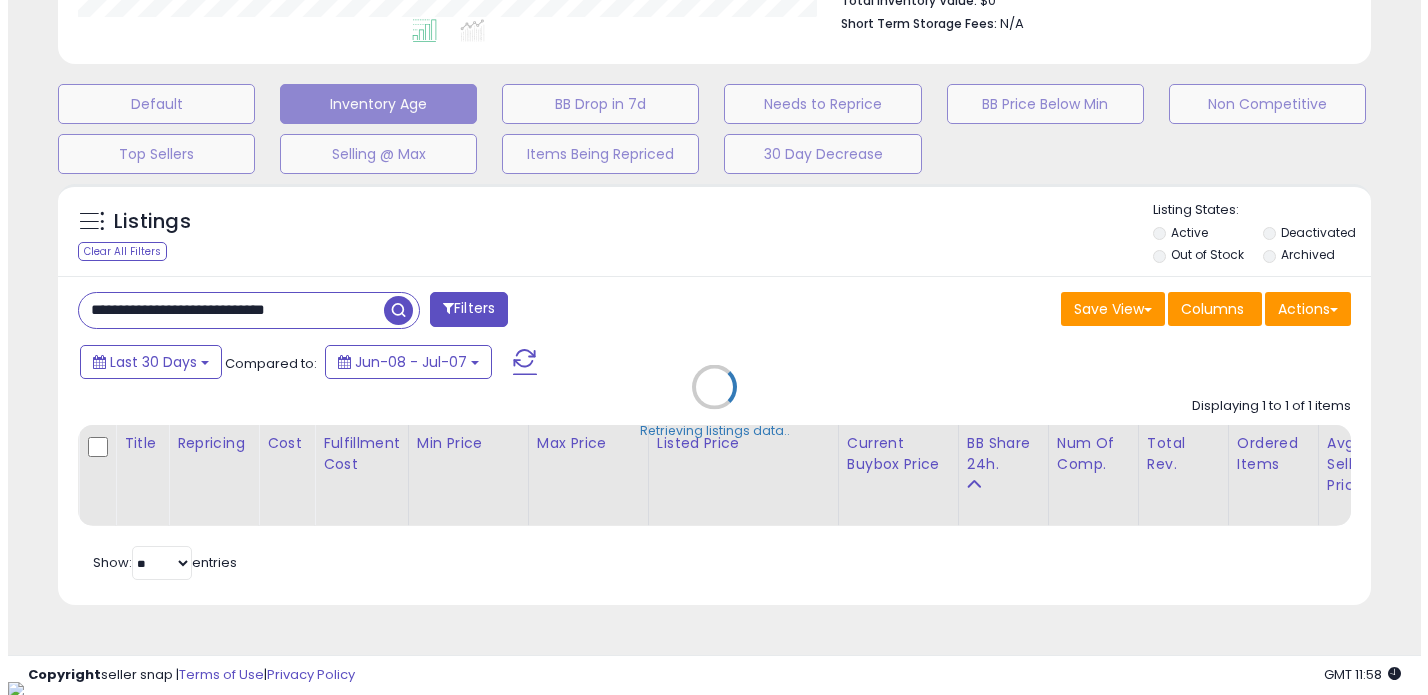 scroll, scrollTop: 999590, scrollLeft: 999231, axis: both 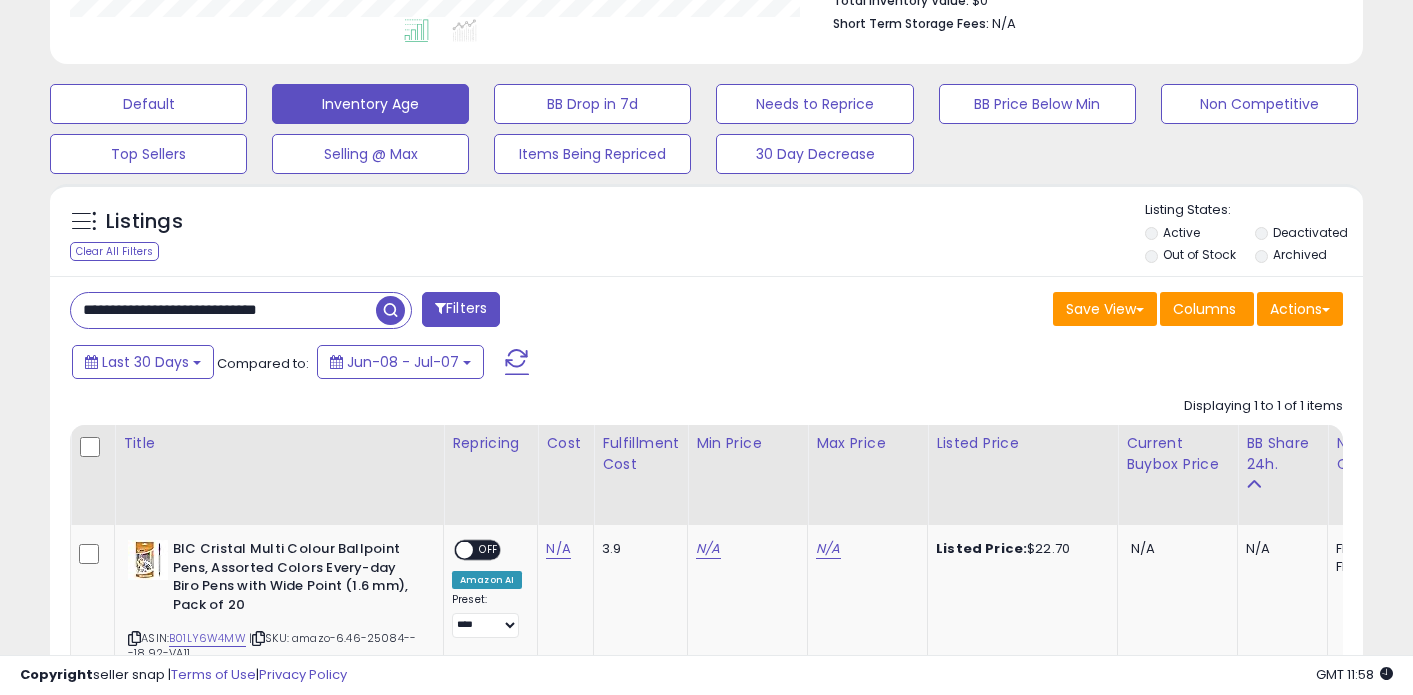 click on "**********" at bounding box center [223, 310] 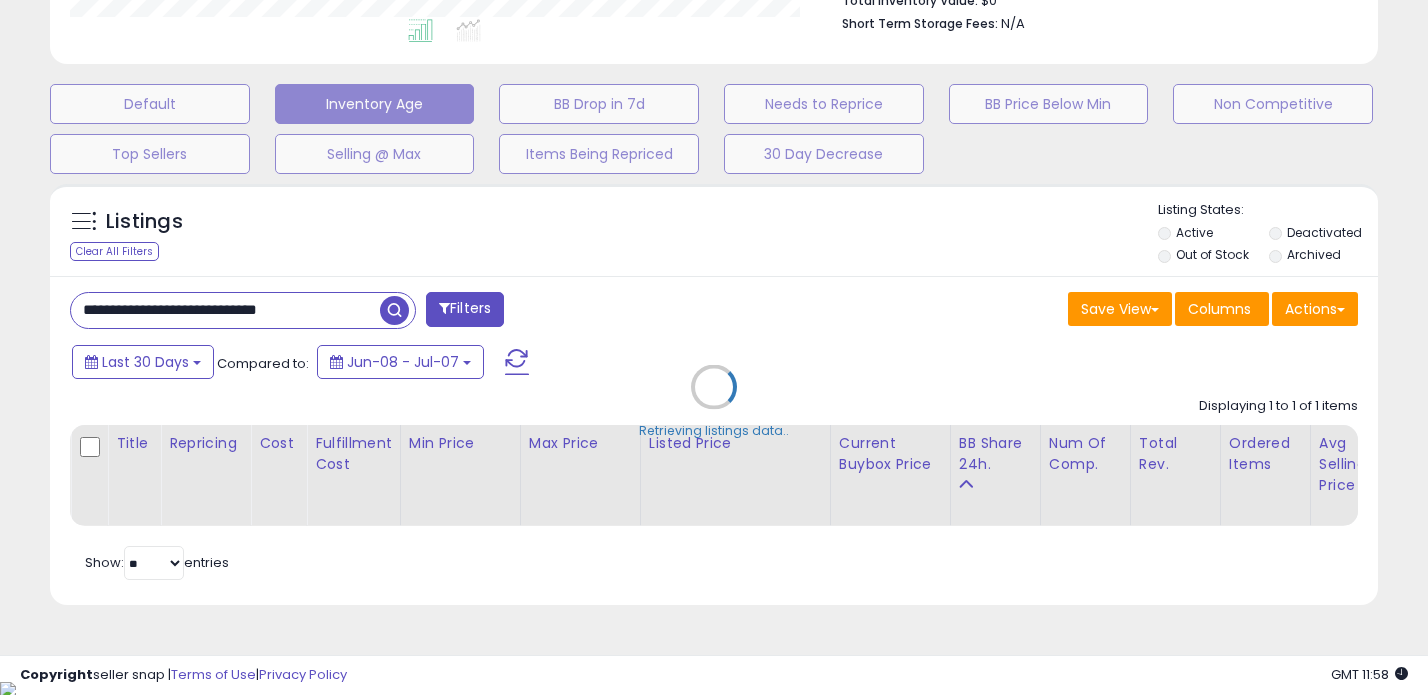 scroll, scrollTop: 999590, scrollLeft: 999231, axis: both 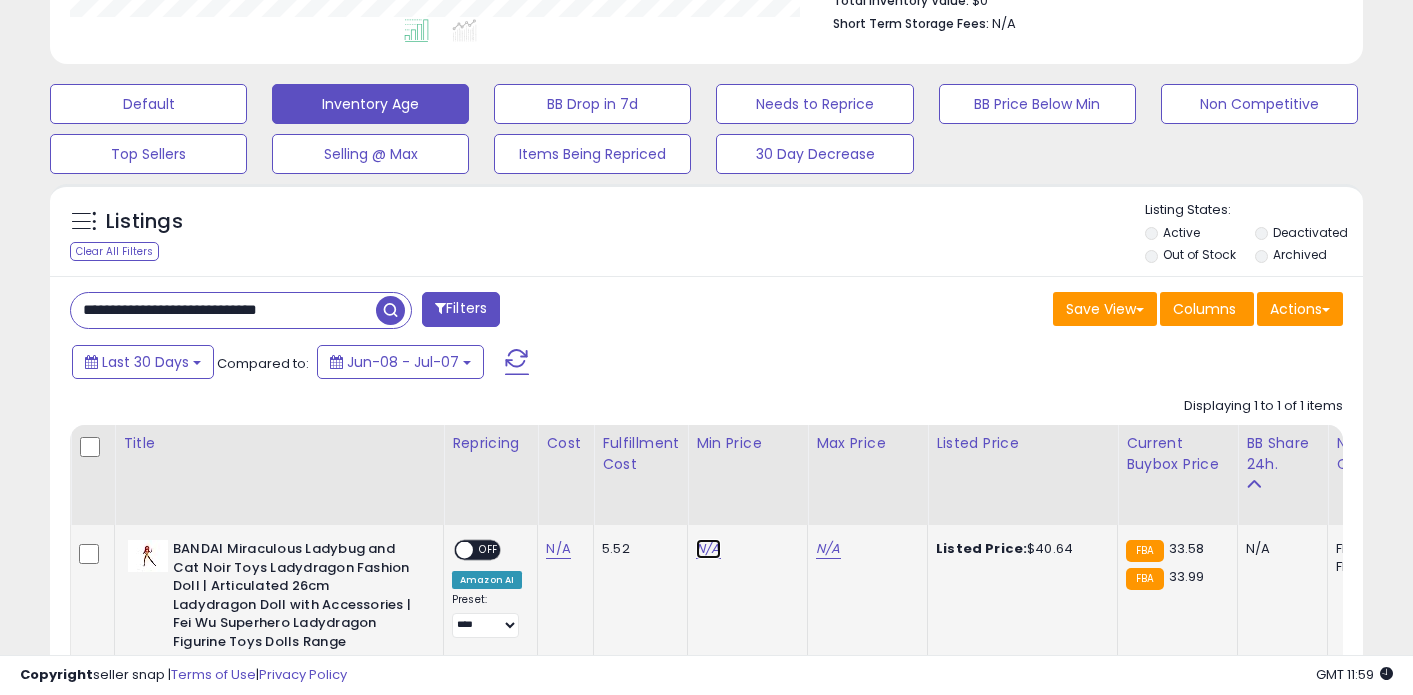 click on "N/A" at bounding box center [708, 549] 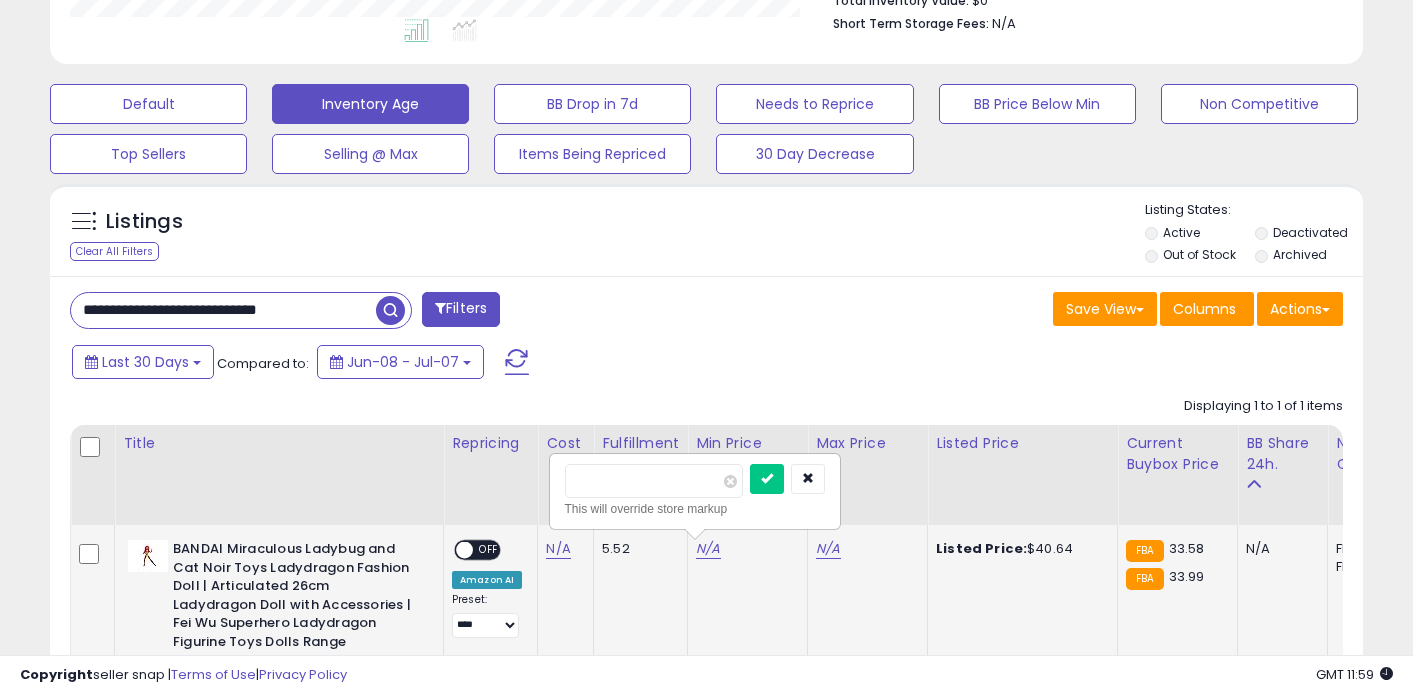 type on "**" 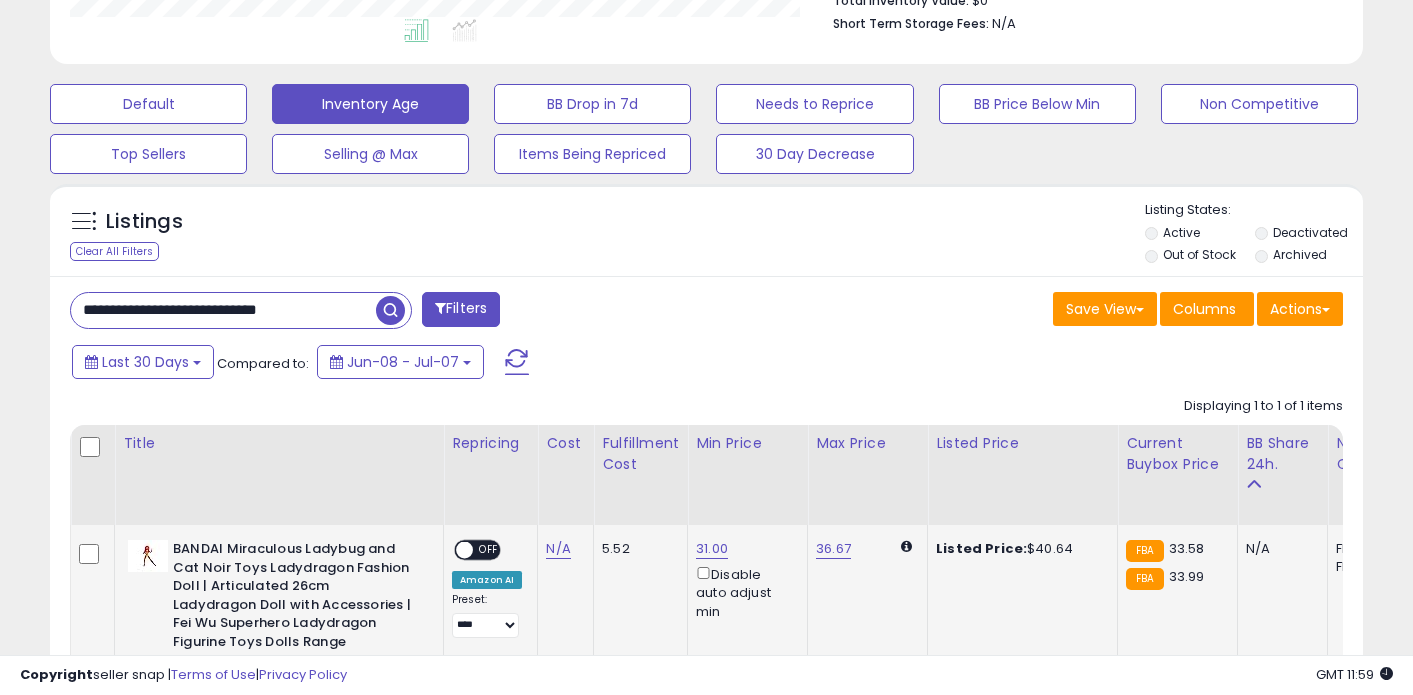 click on "36.67" 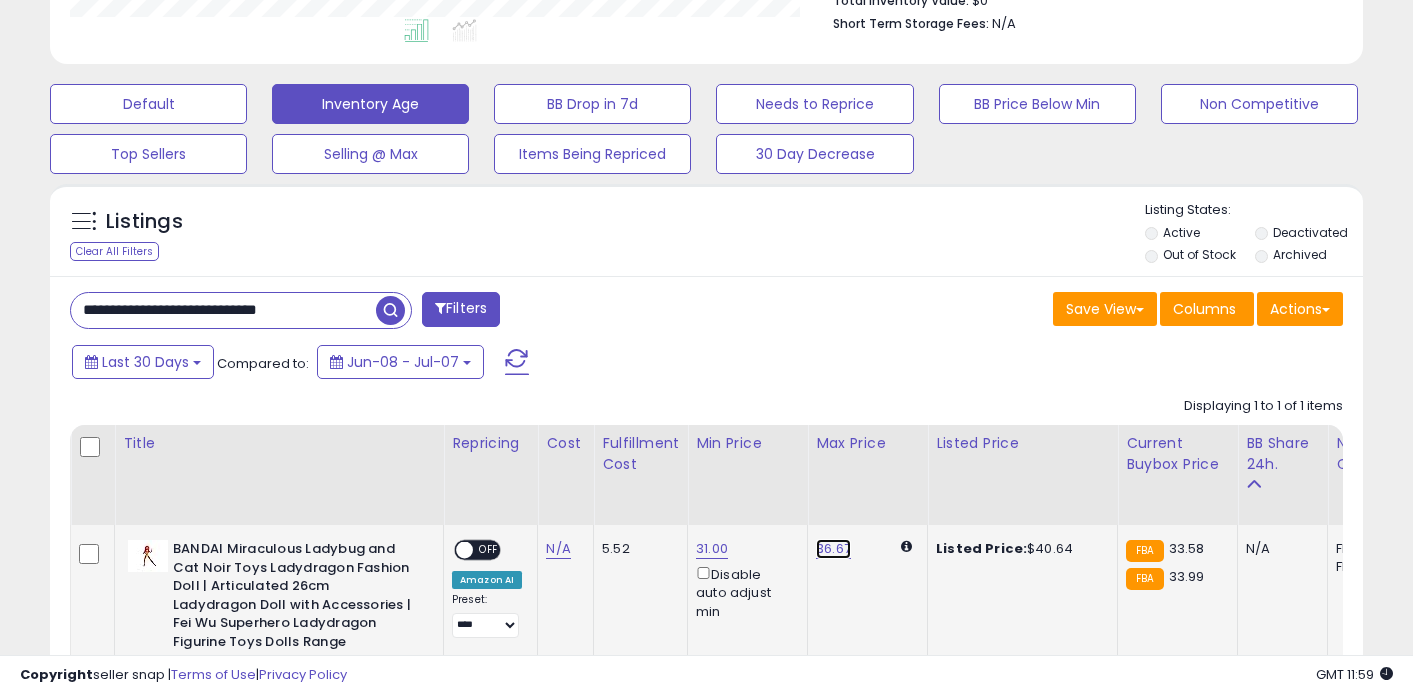 click on "36.67" at bounding box center [833, 549] 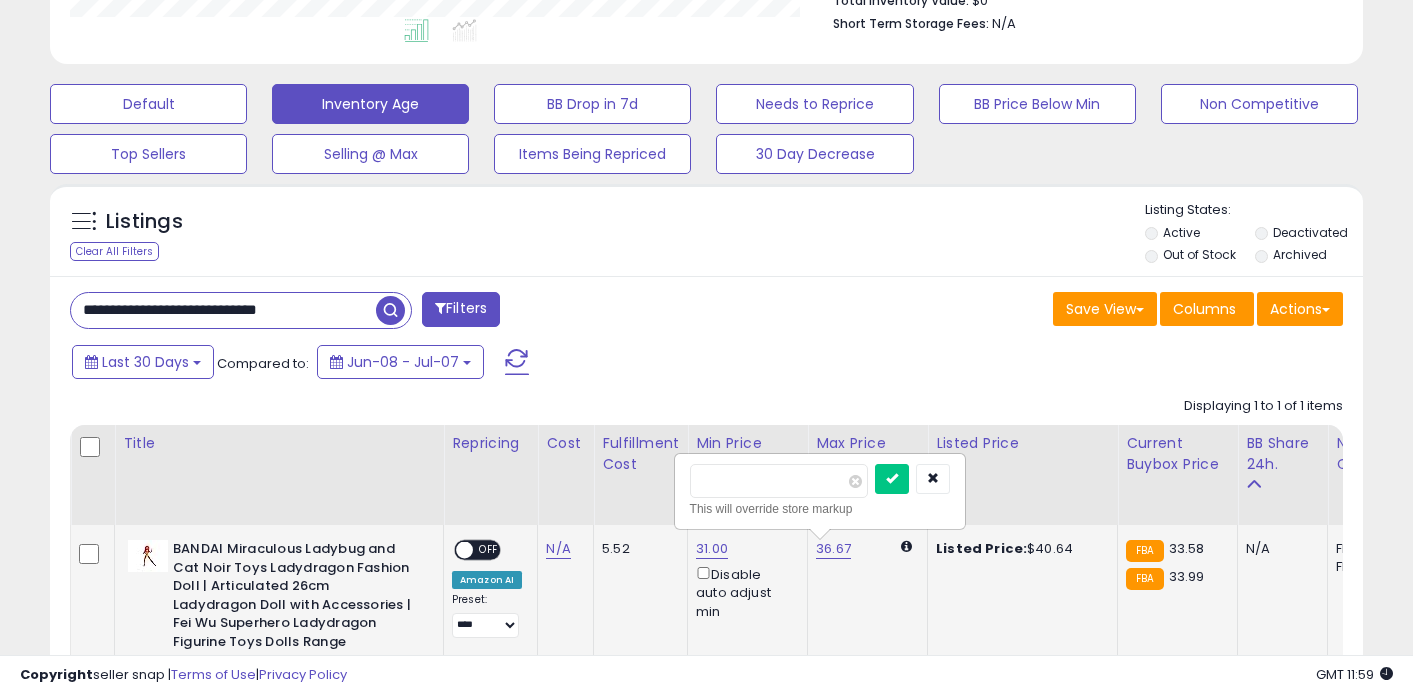 type on "**" 